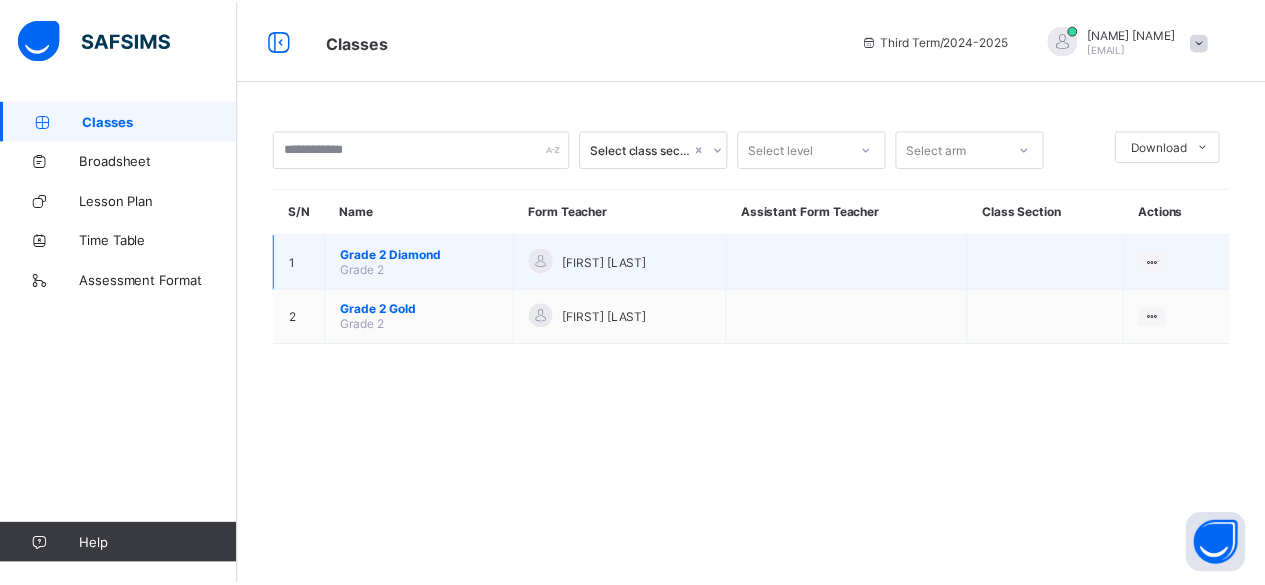 scroll, scrollTop: 0, scrollLeft: 0, axis: both 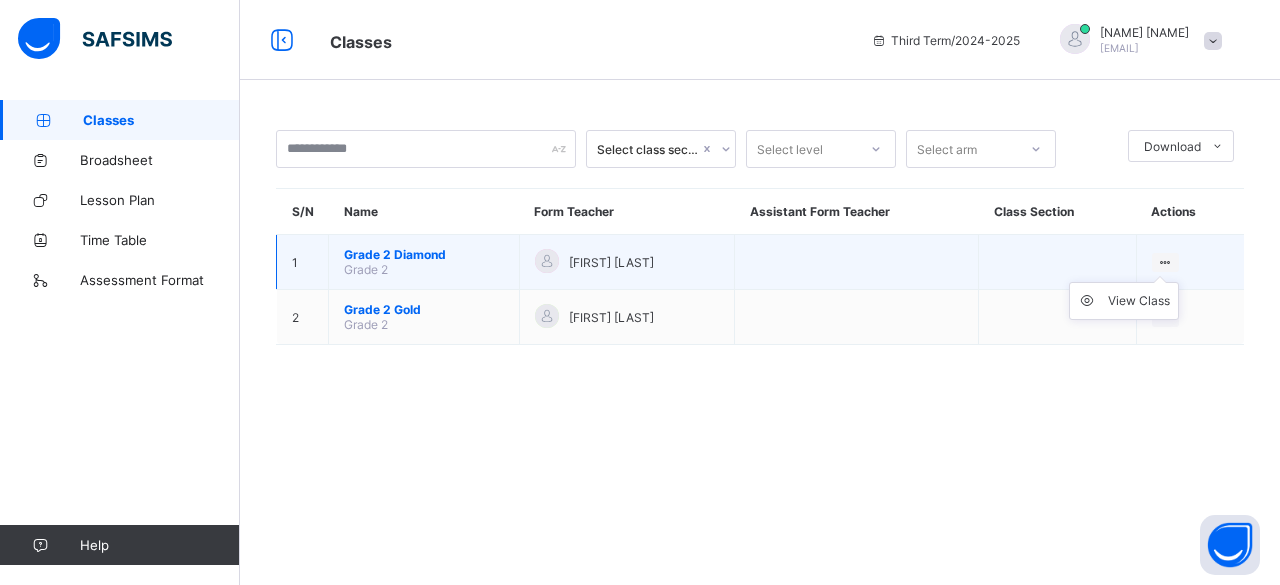click on "View Class" at bounding box center (1124, 301) 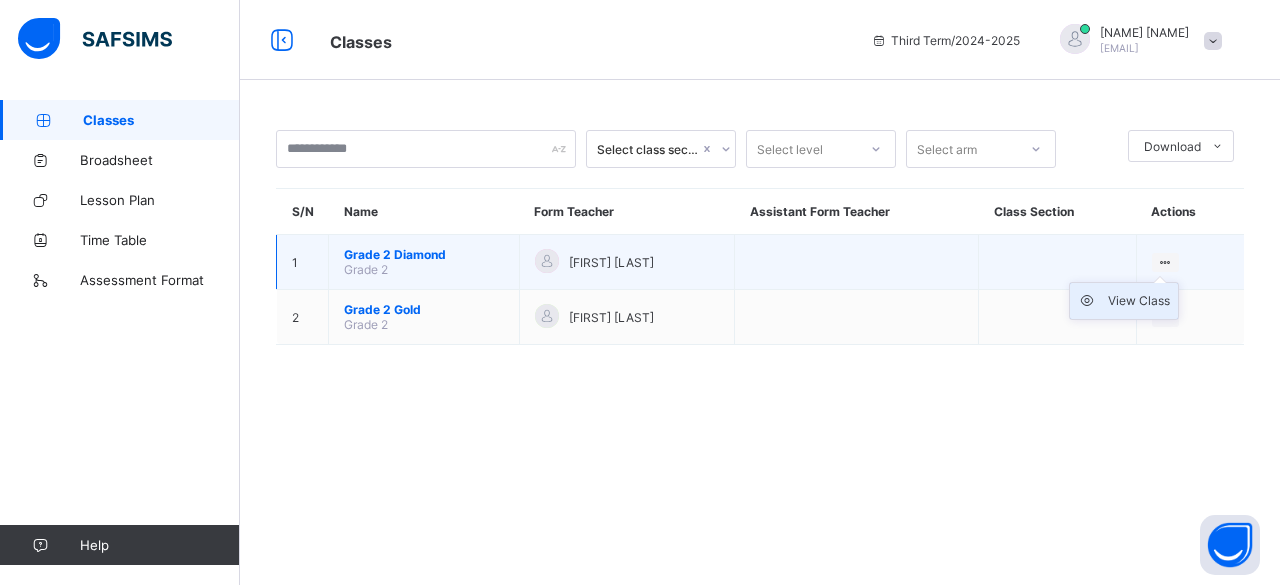 click on "View Class" at bounding box center [1124, 301] 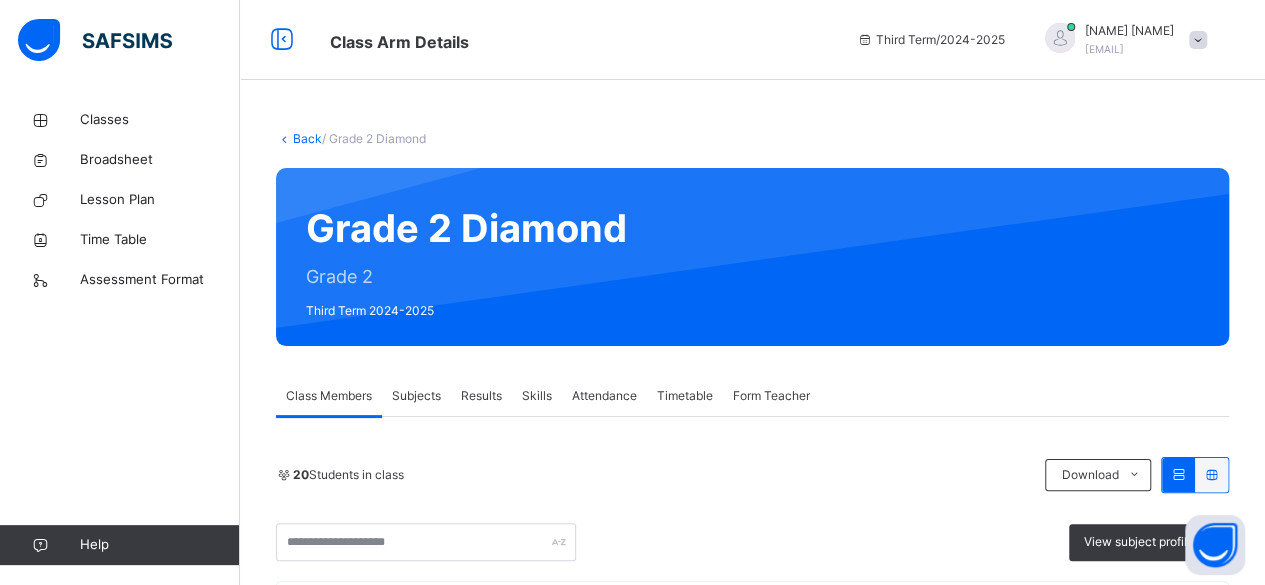 click on "Subjects" at bounding box center (416, 396) 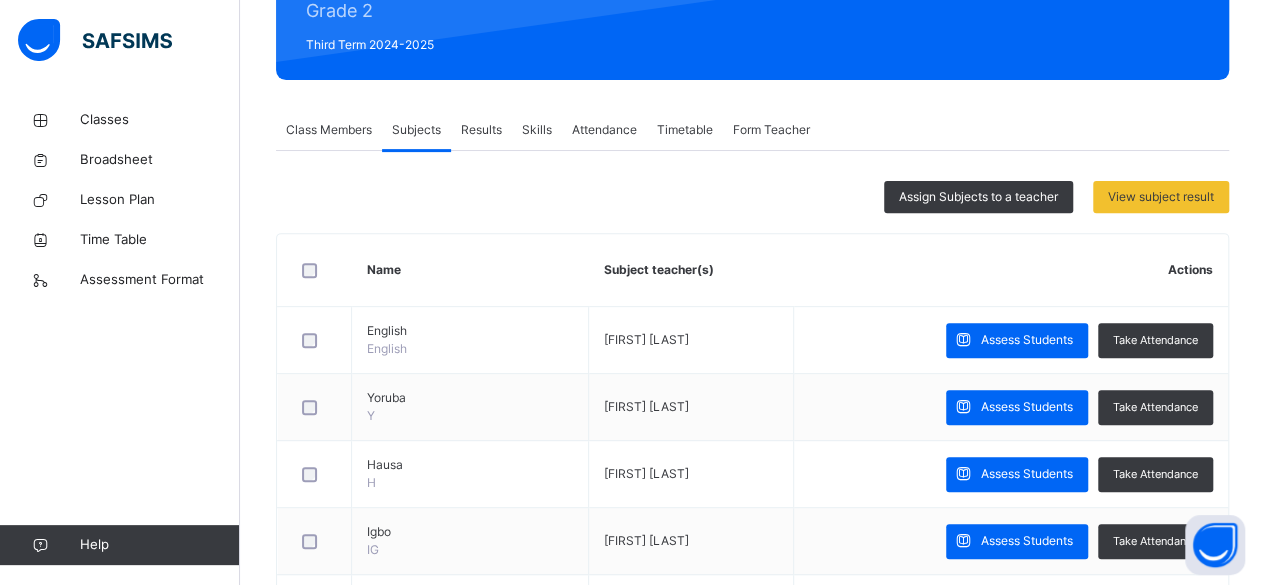 scroll, scrollTop: 280, scrollLeft: 0, axis: vertical 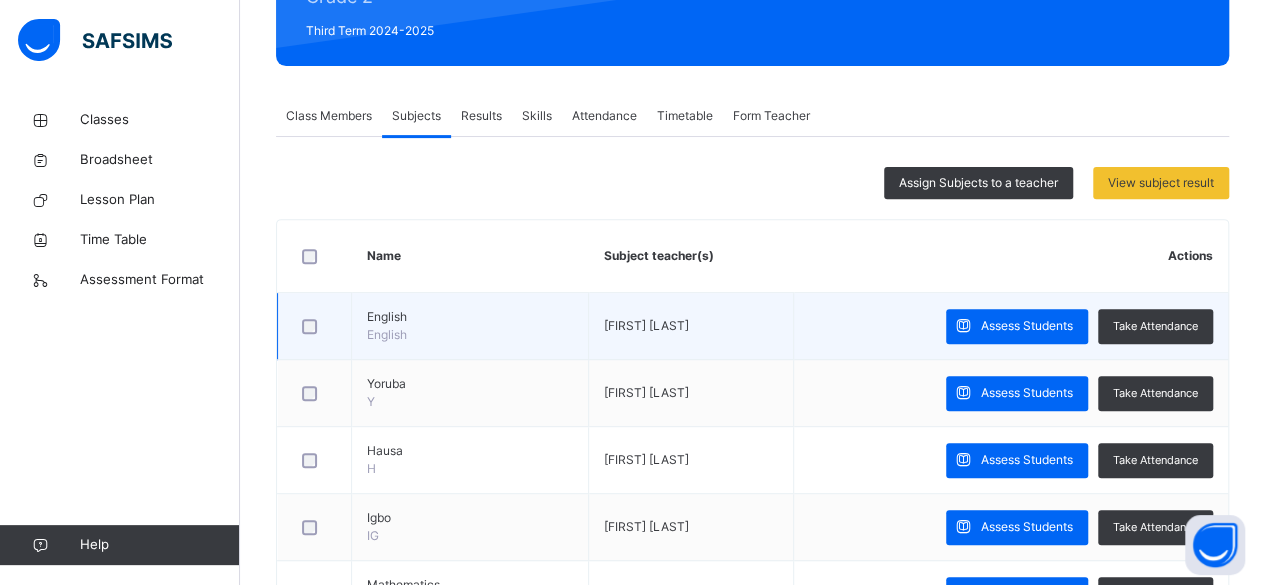 click on "Assess Students Take Attendance" at bounding box center [1010, 326] 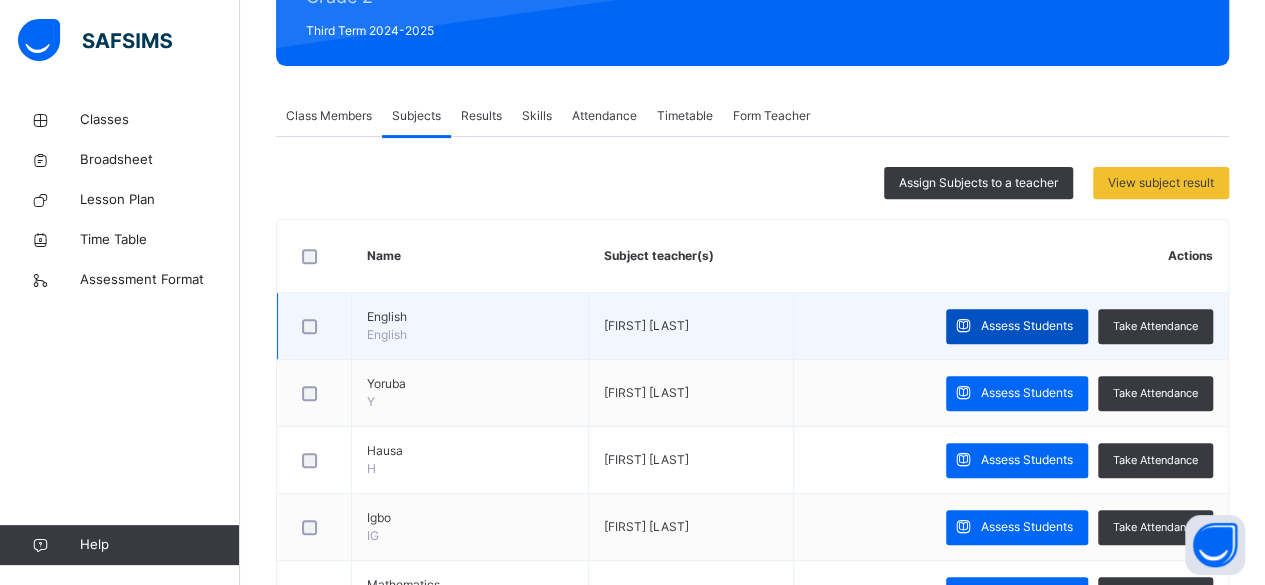 click on "Assess Students" at bounding box center (1027, 326) 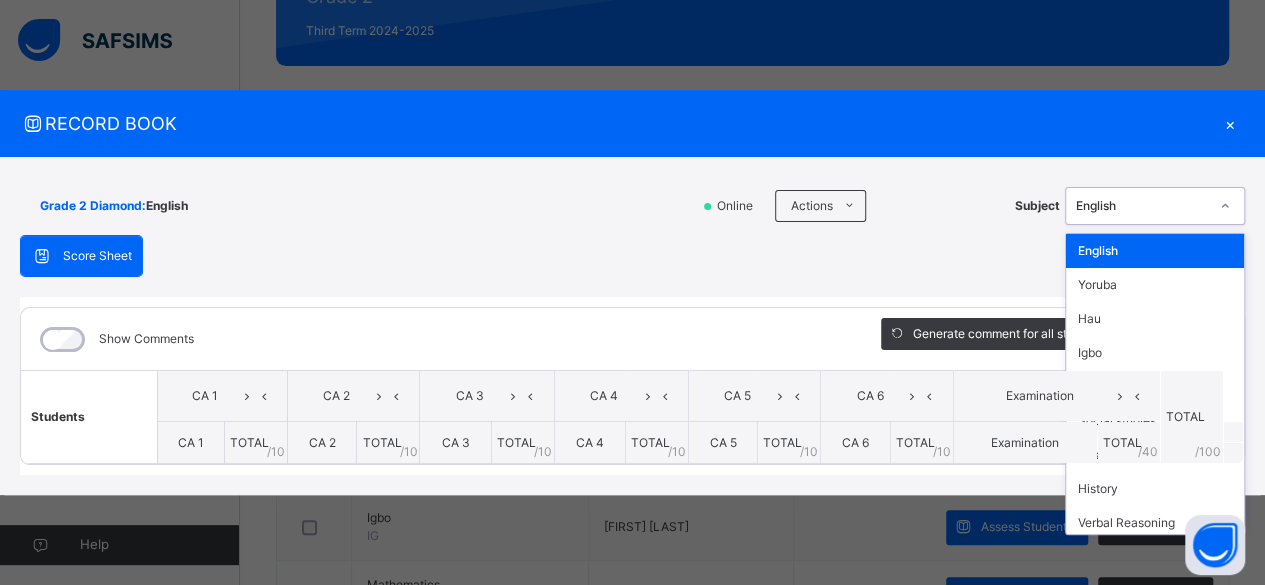 click 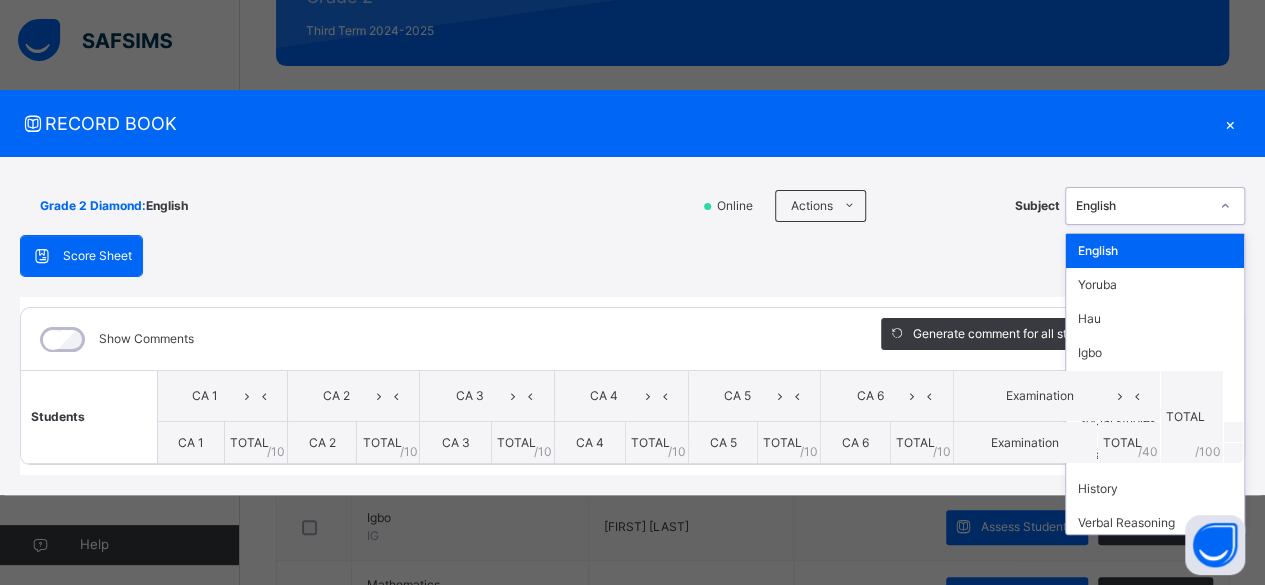 click on "English" at bounding box center (1155, 251) 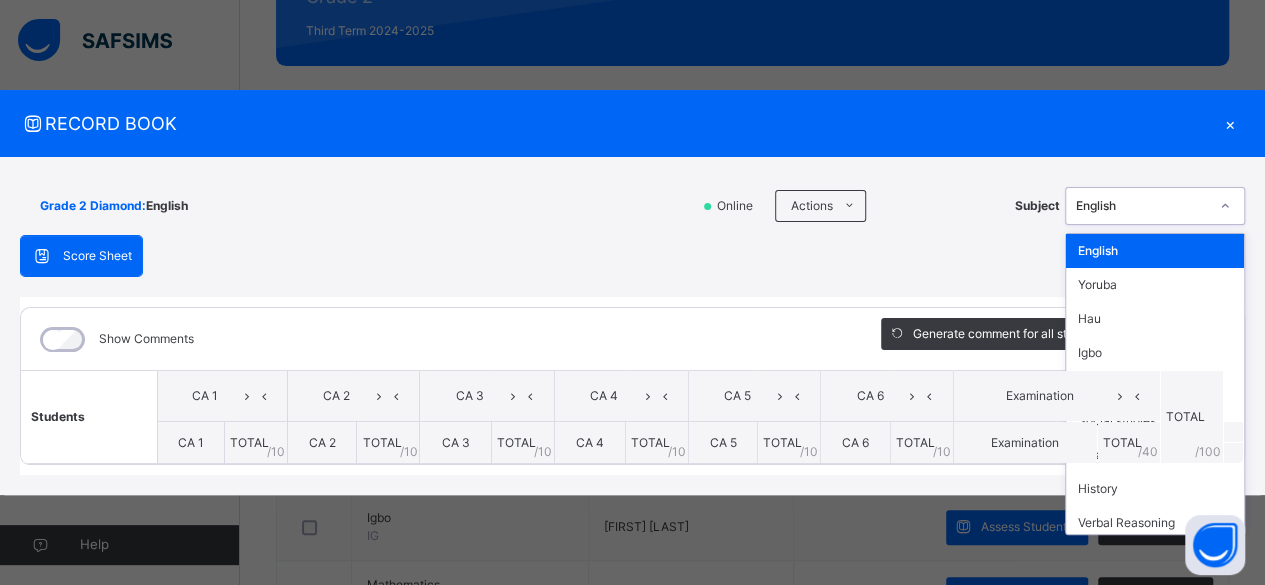 click 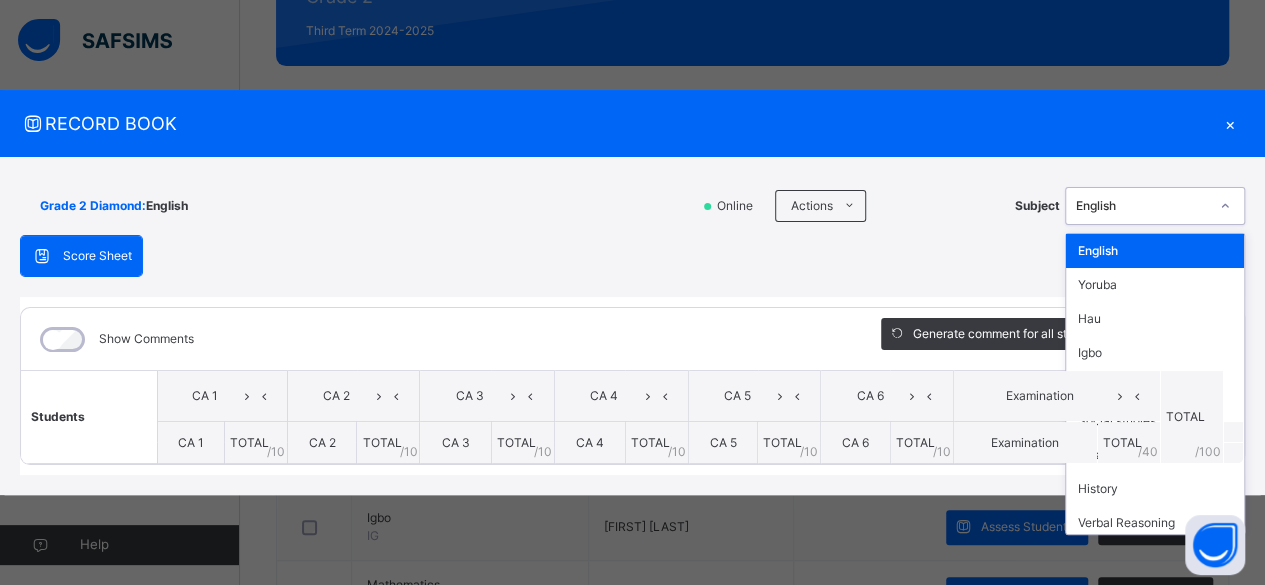 click on "English" at bounding box center [1155, 251] 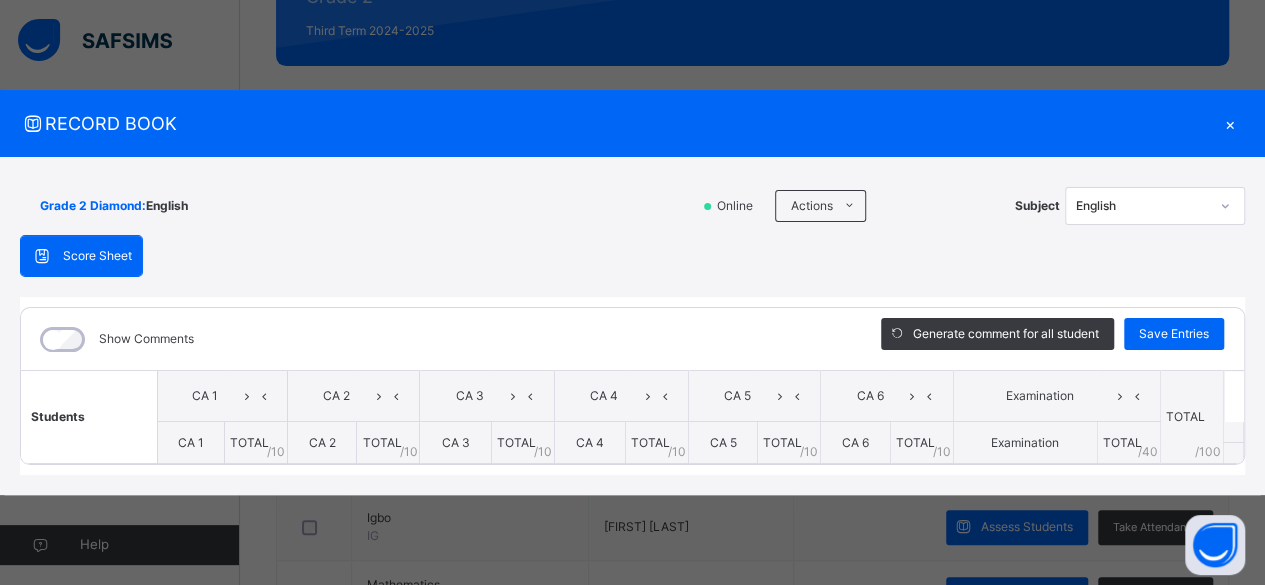 click on "×" at bounding box center [1230, 123] 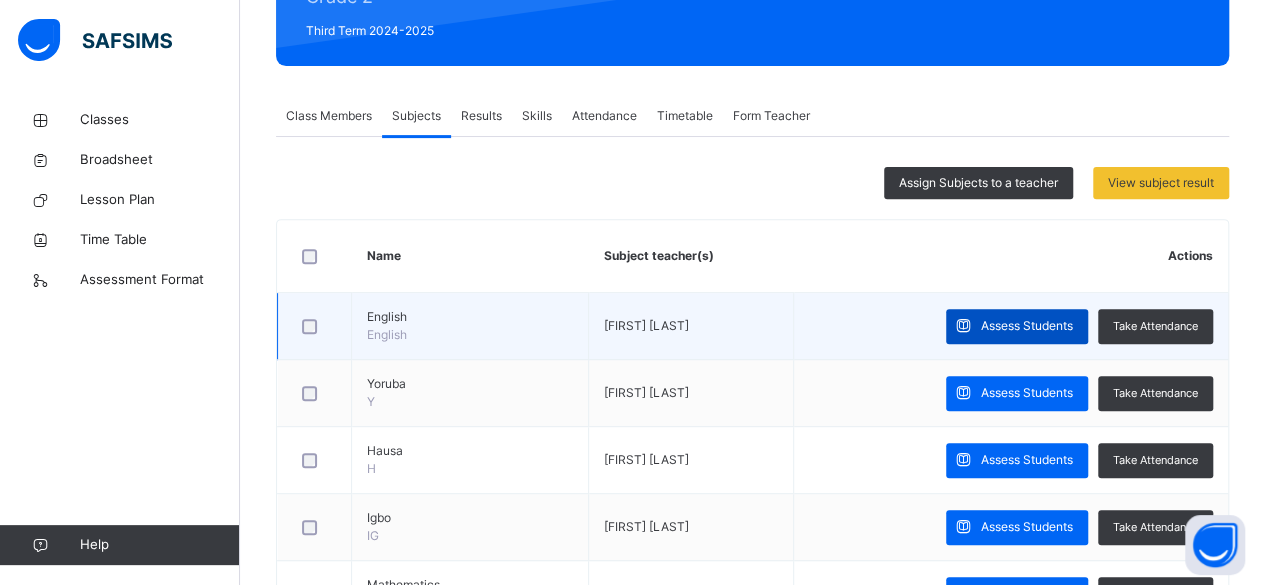 click on "Assess Students" at bounding box center [1017, 326] 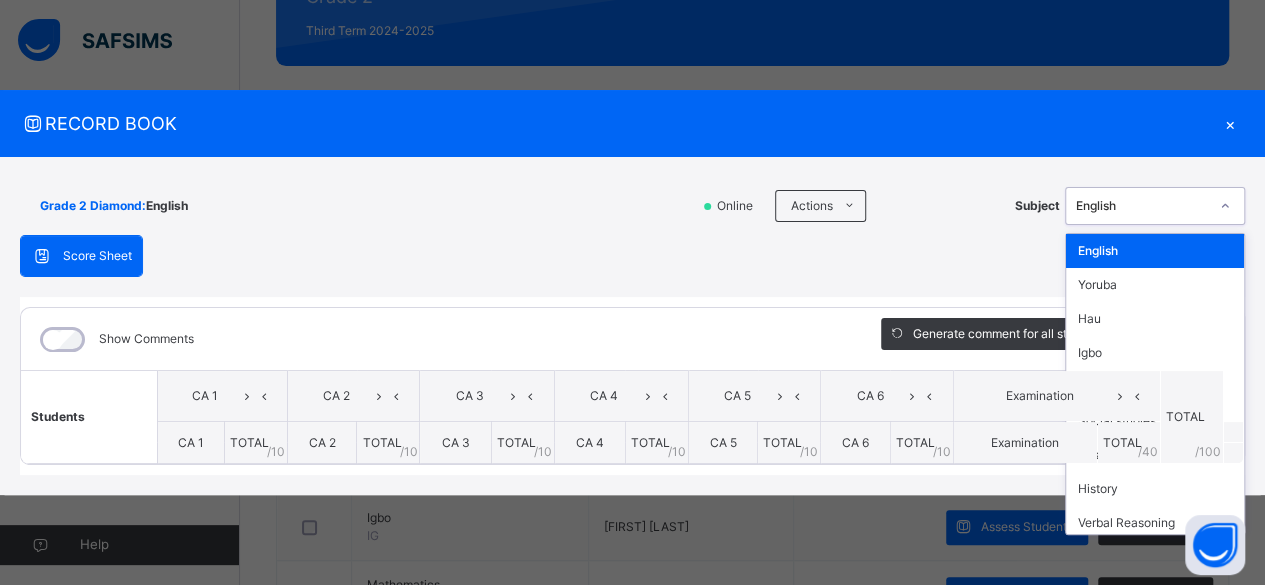 click 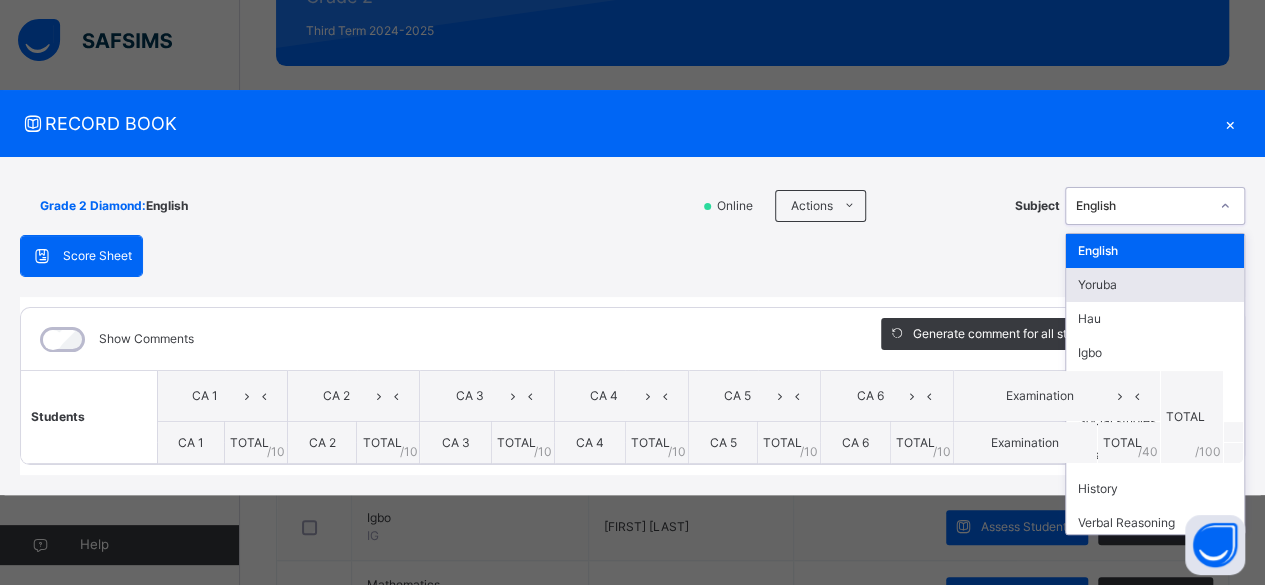 click on "Yoruba" at bounding box center (1155, 285) 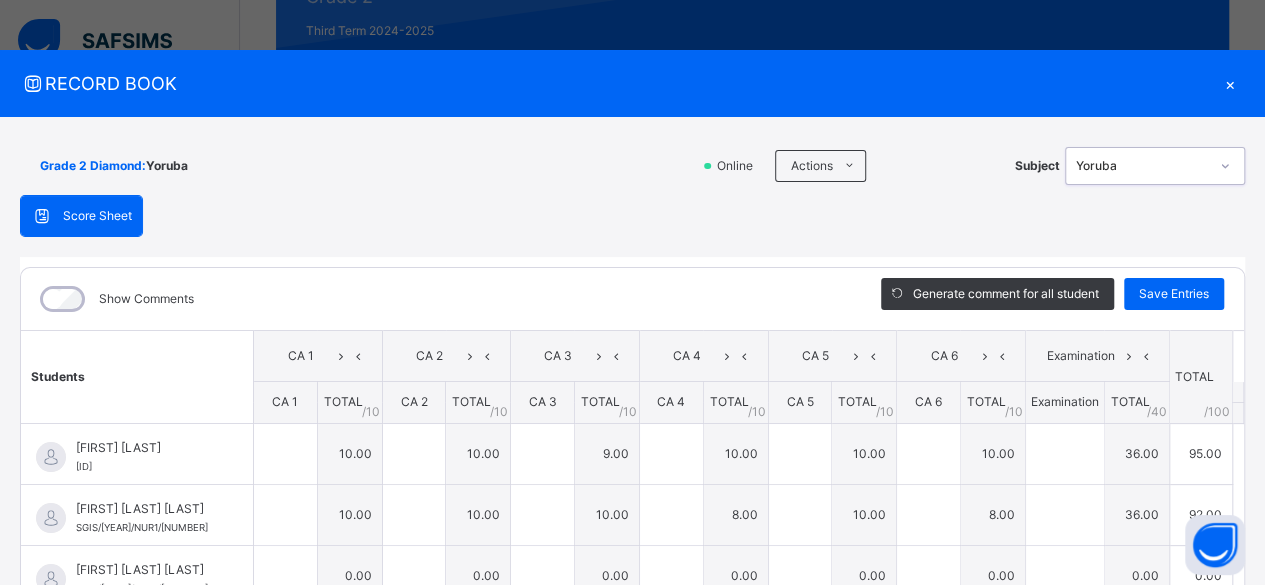 type on "**" 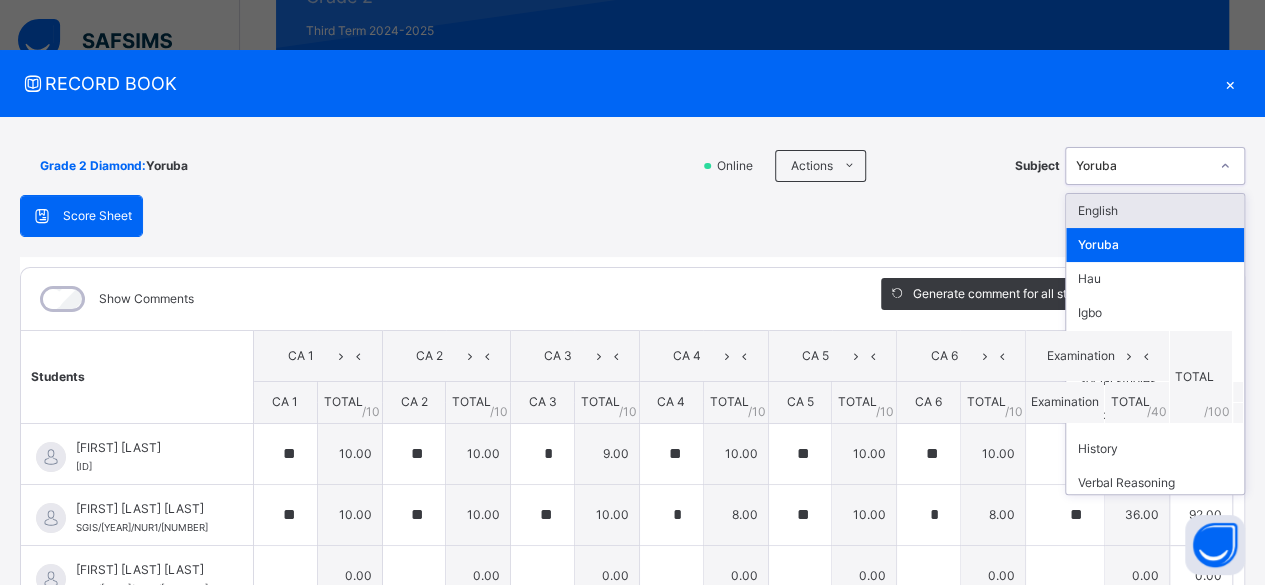 click 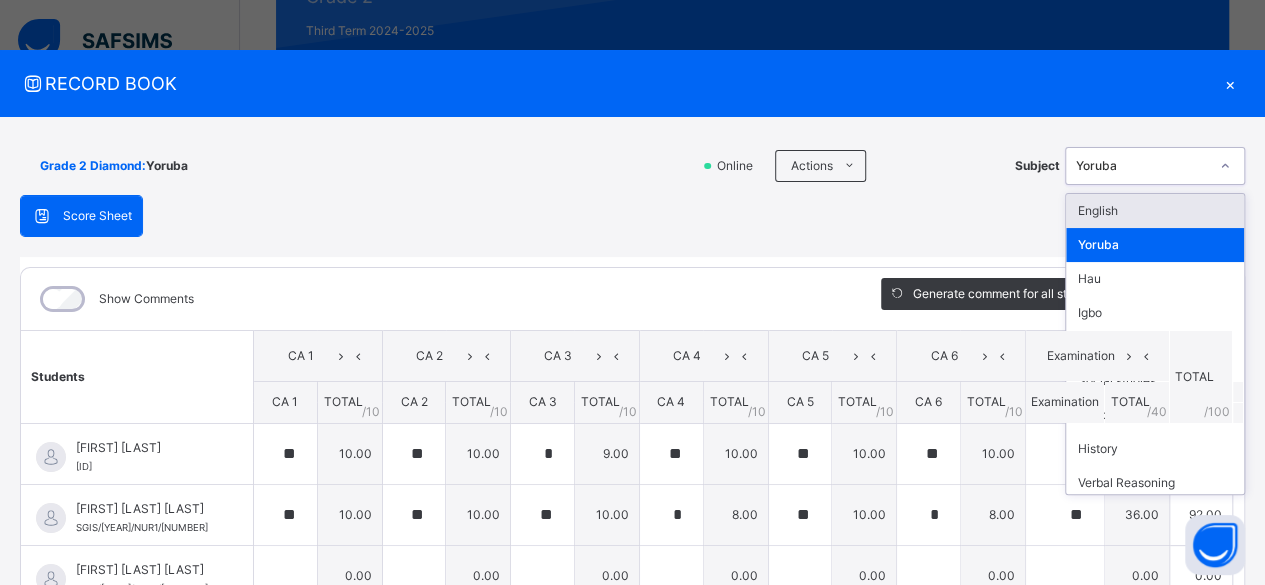click on "English" at bounding box center (1155, 211) 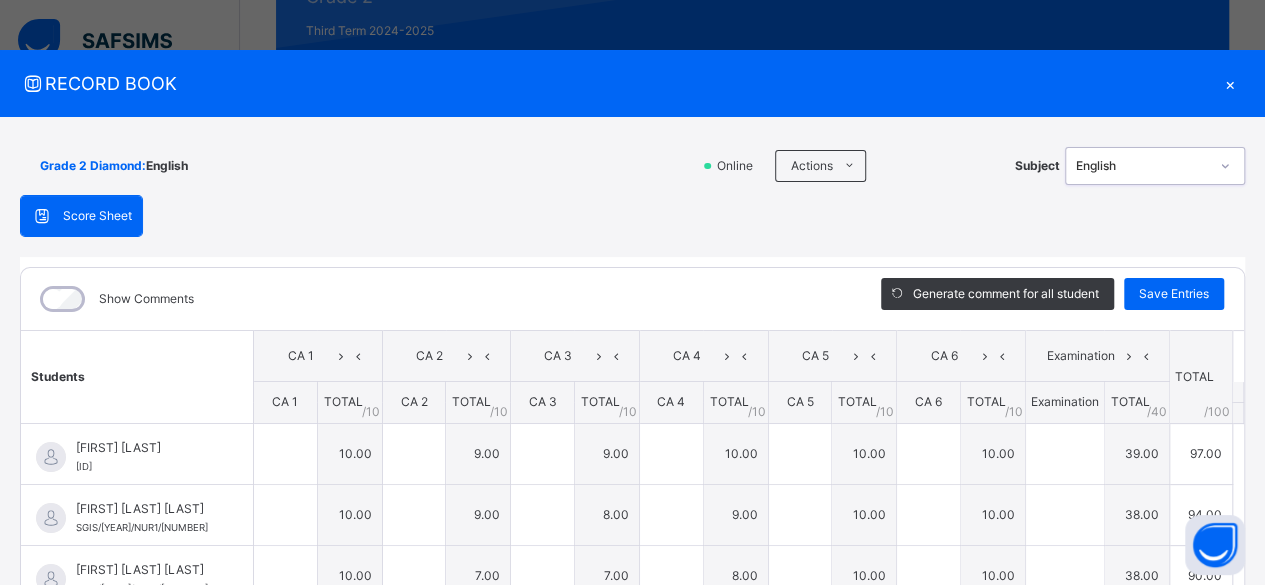 type on "**" 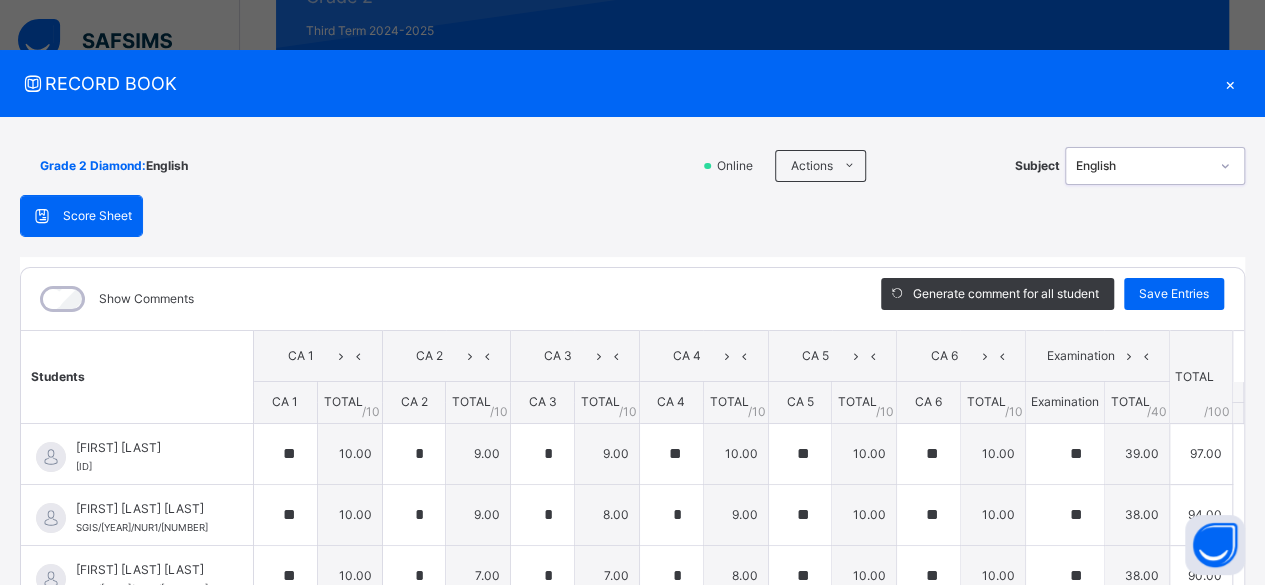 type on "*" 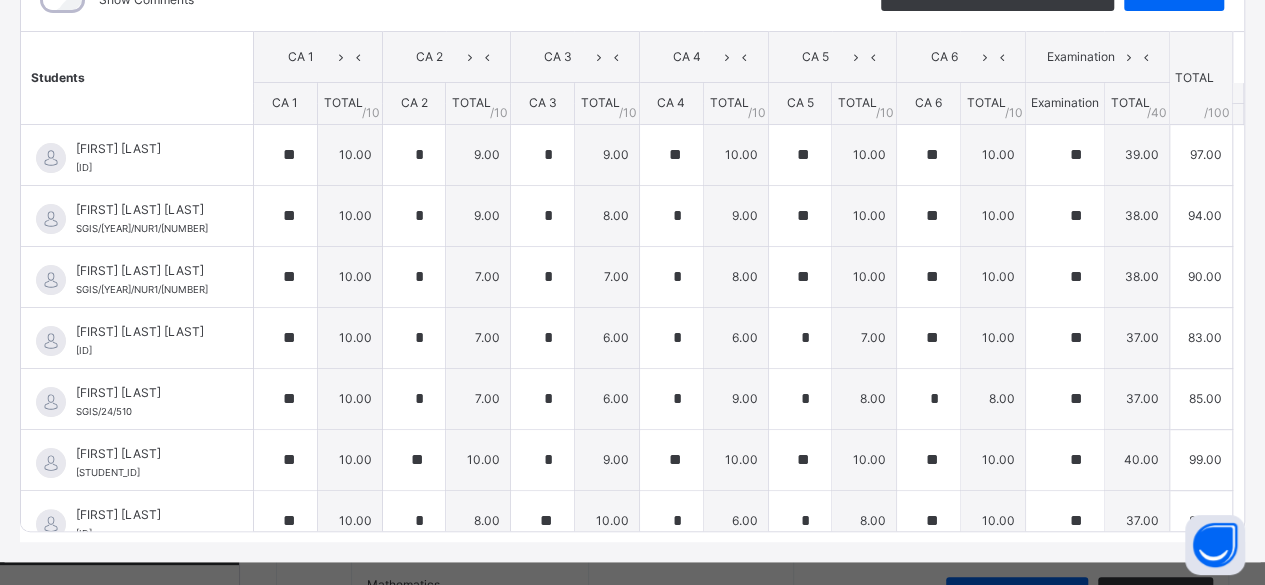 scroll, scrollTop: 297, scrollLeft: 0, axis: vertical 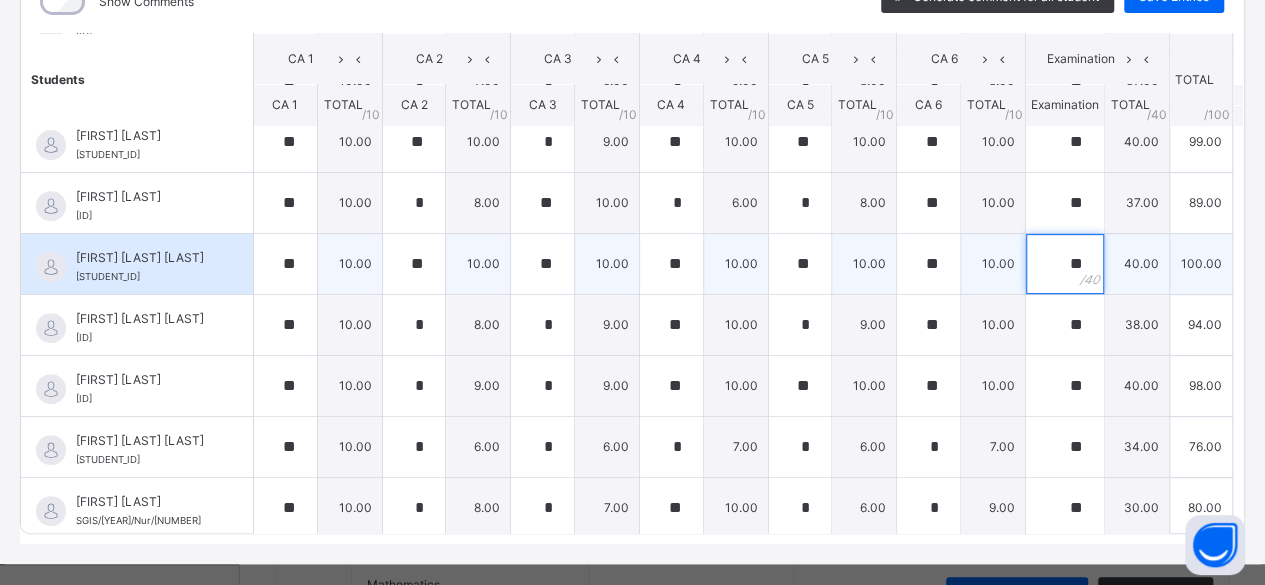 click on "**" at bounding box center [1065, 264] 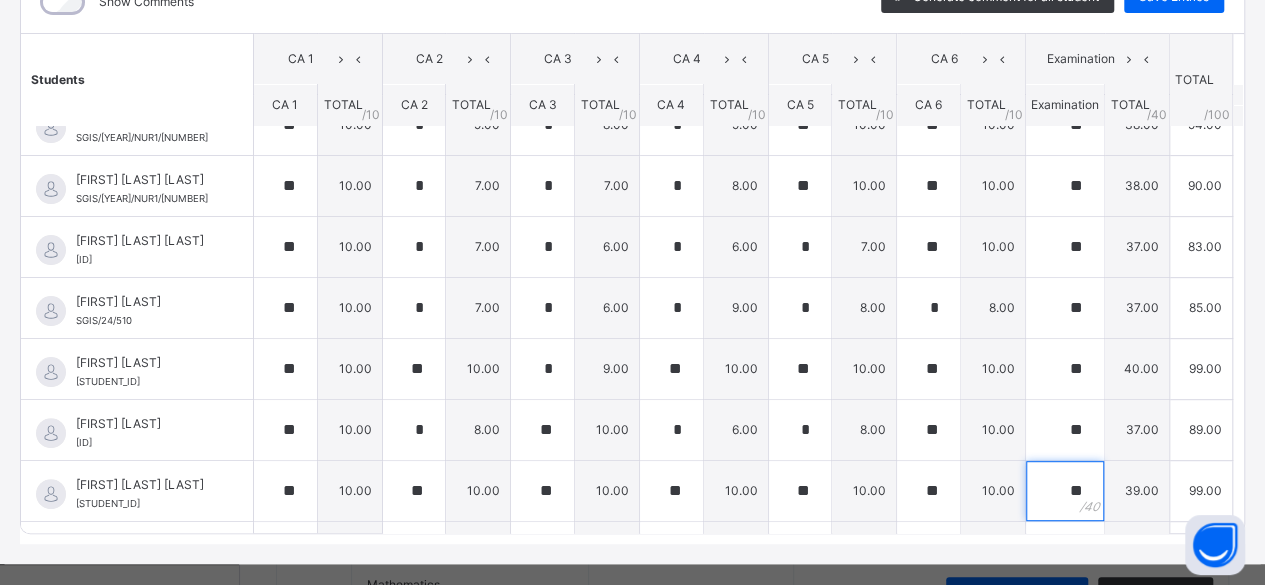 scroll, scrollTop: 0, scrollLeft: 0, axis: both 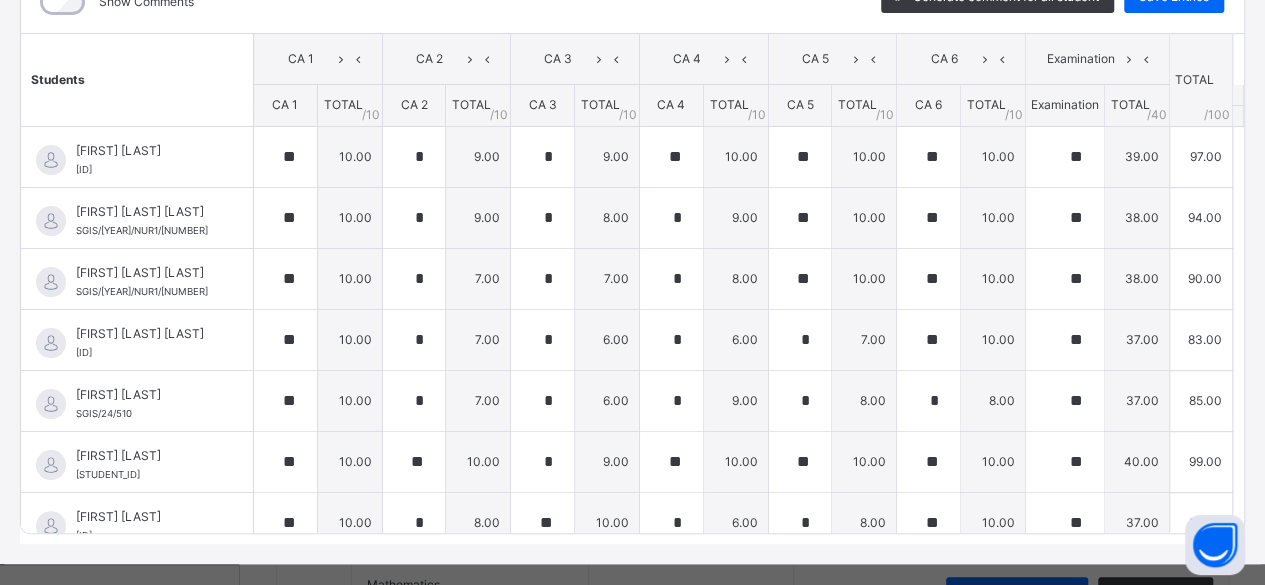 type on "**" 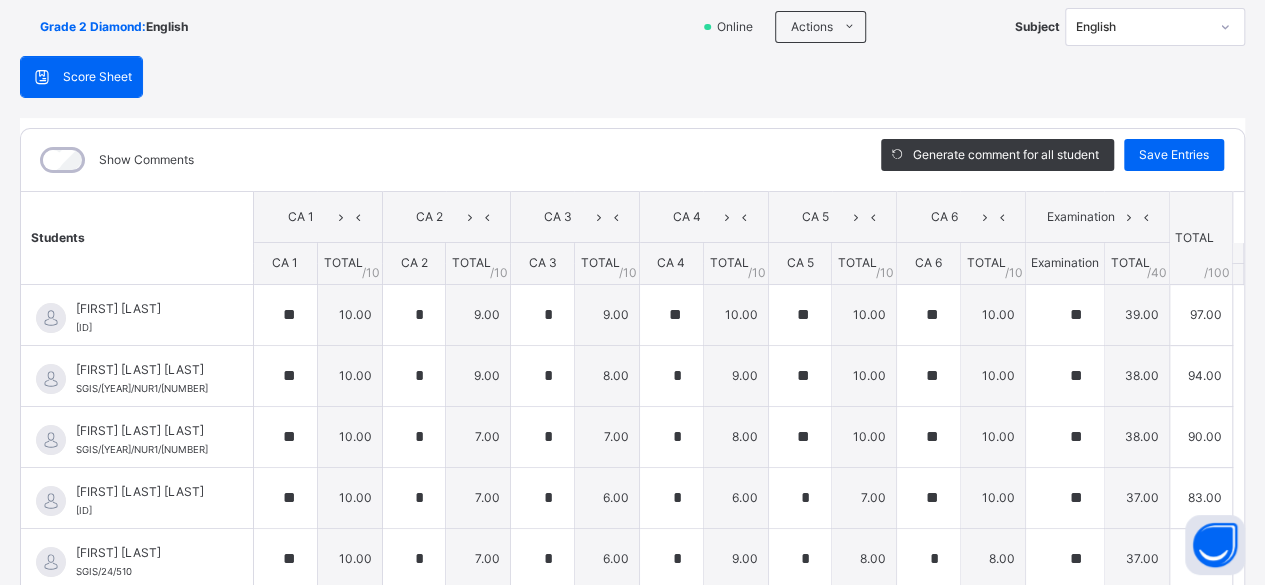 scroll, scrollTop: 137, scrollLeft: 0, axis: vertical 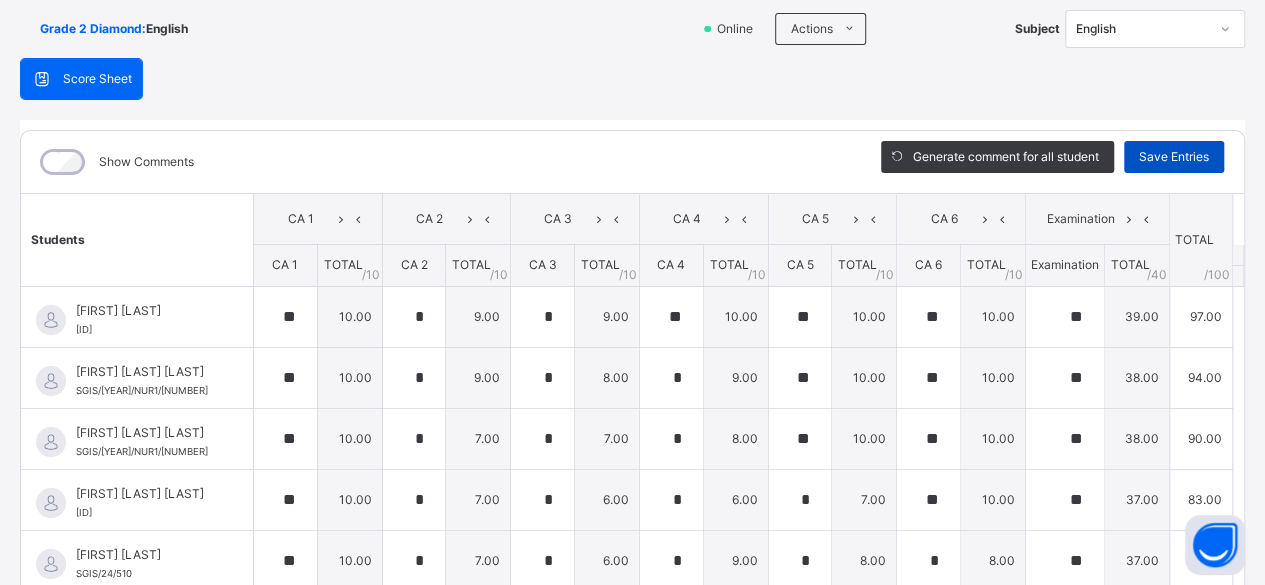 click on "Save Entries" at bounding box center (1174, 157) 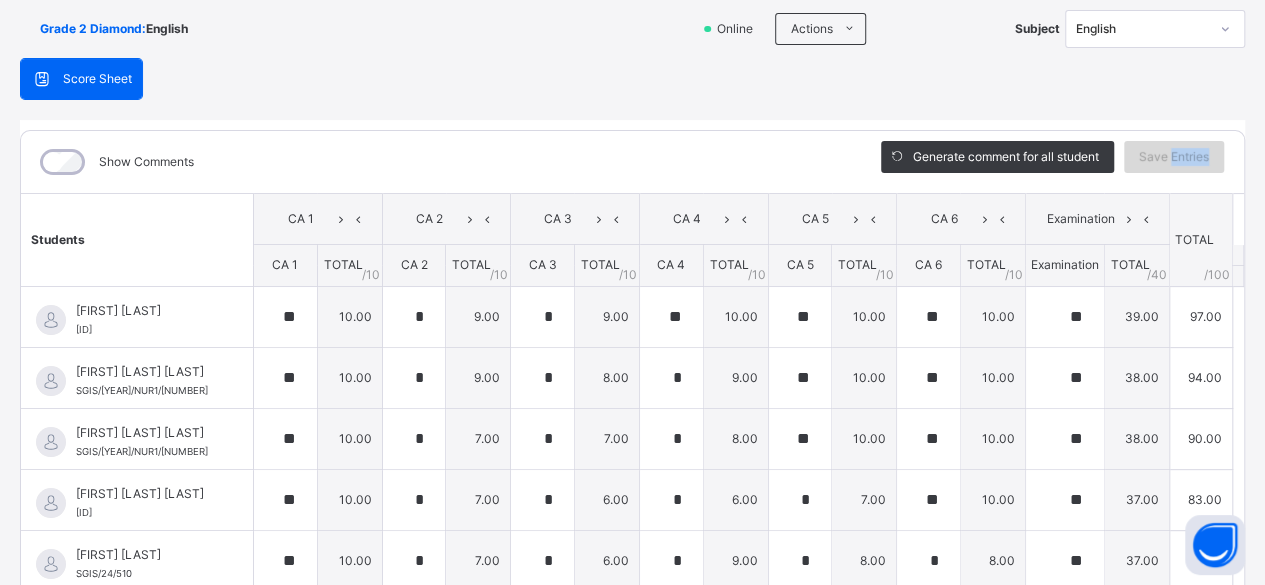 click on "Save Entries" at bounding box center [1174, 157] 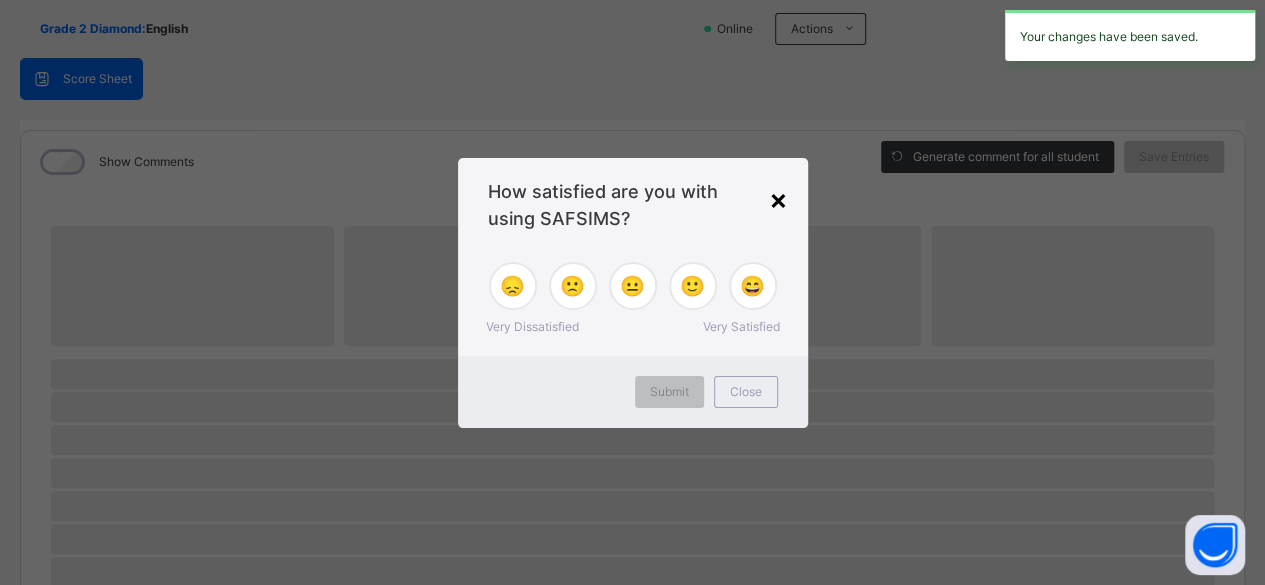 click on "×" at bounding box center (778, 199) 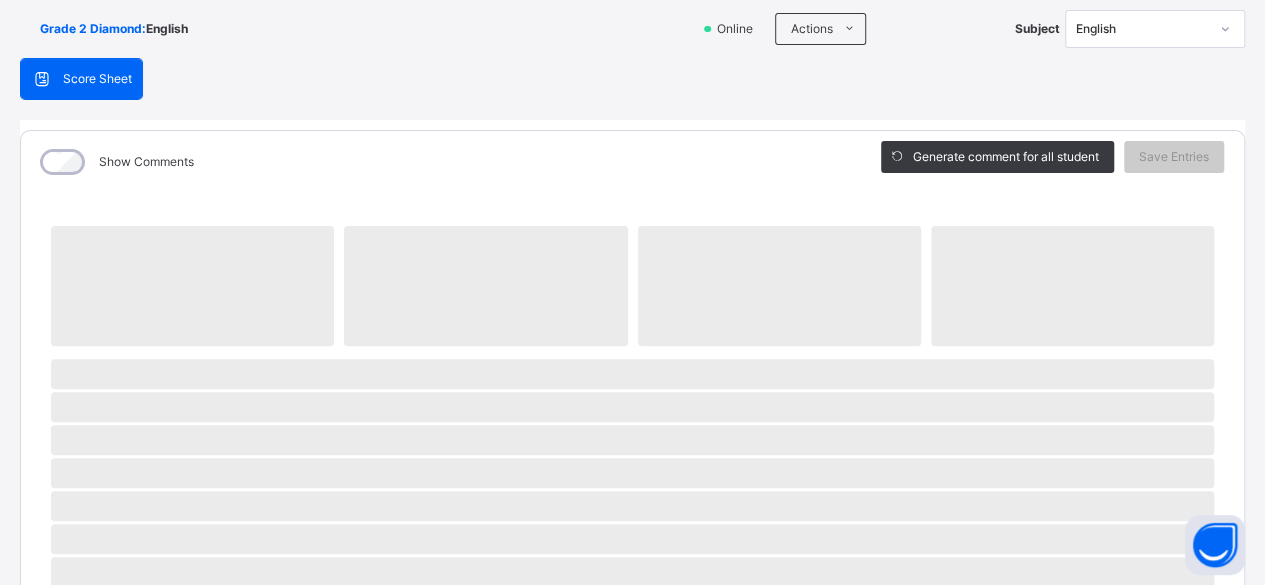 click 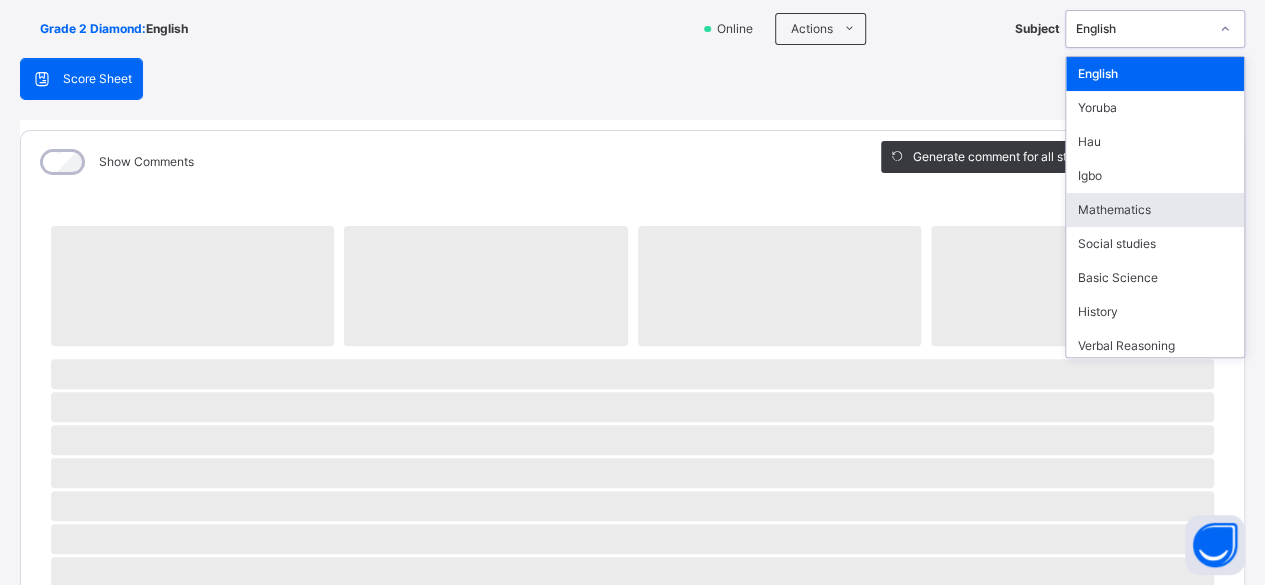 click on "Mathematics" at bounding box center (1155, 210) 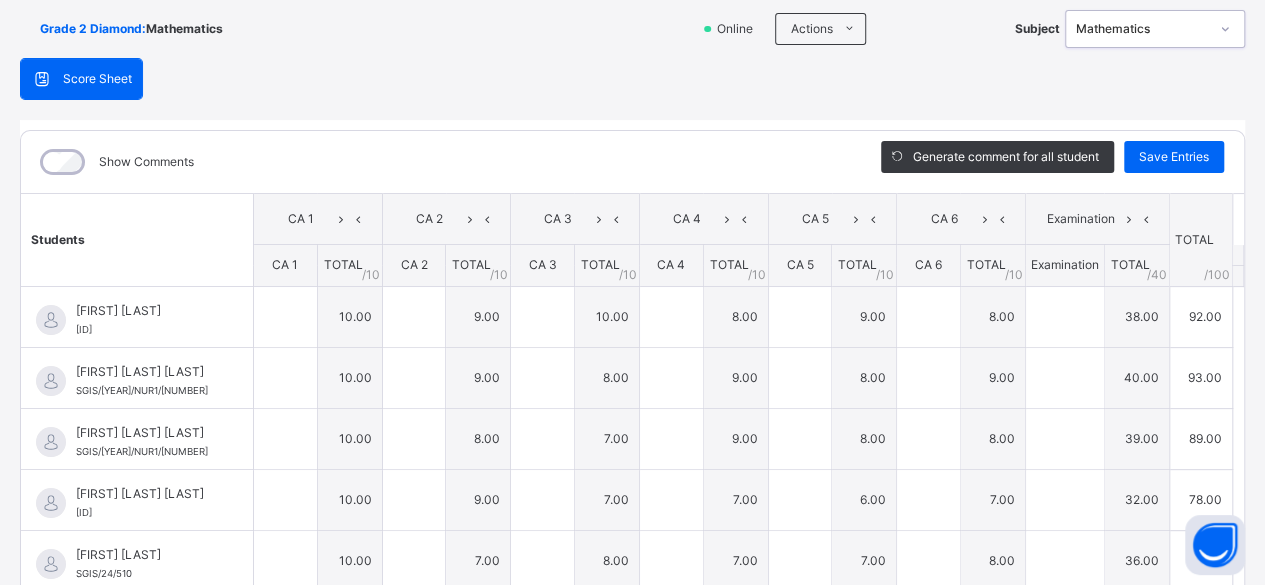 type on "**" 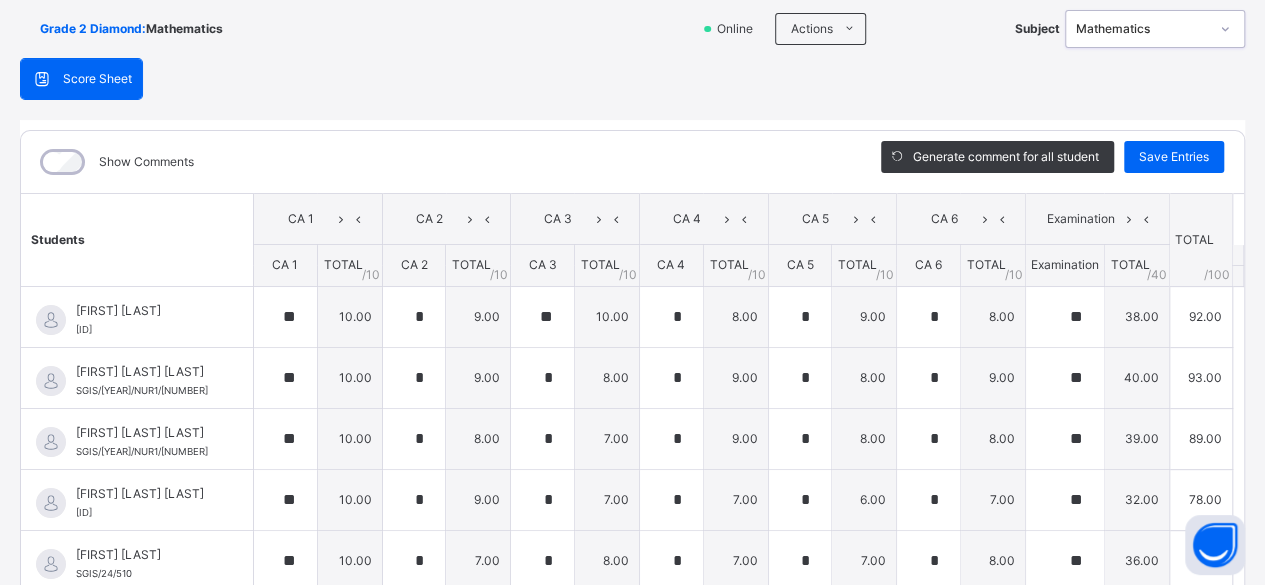 scroll, scrollTop: 424, scrollLeft: 0, axis: vertical 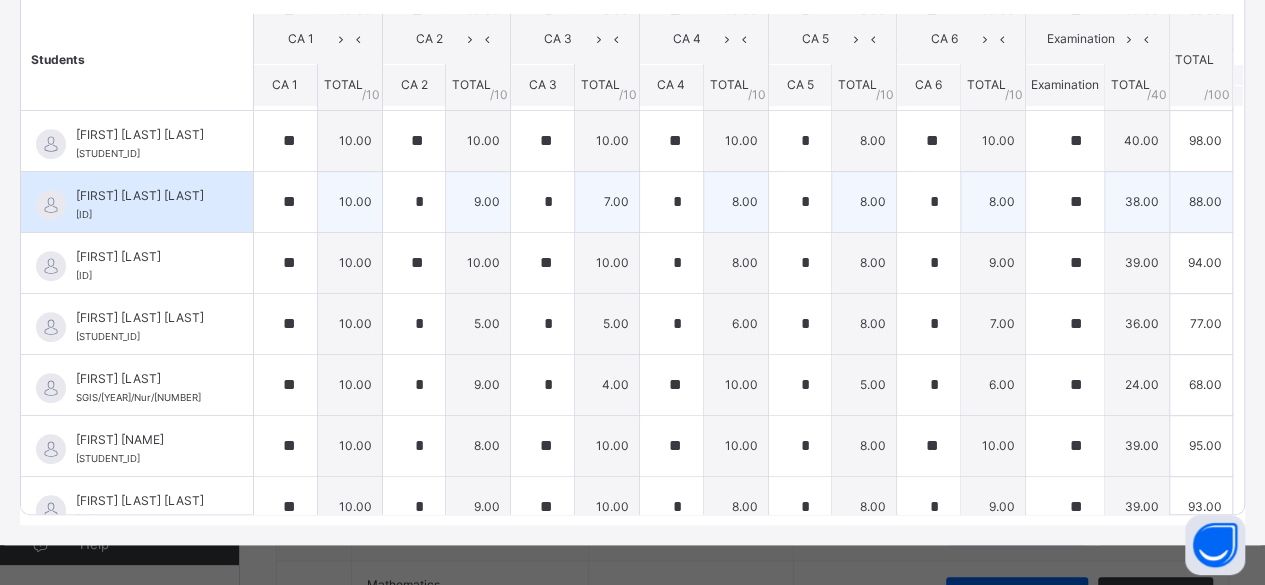 click on "88.00" at bounding box center (1200, 201) 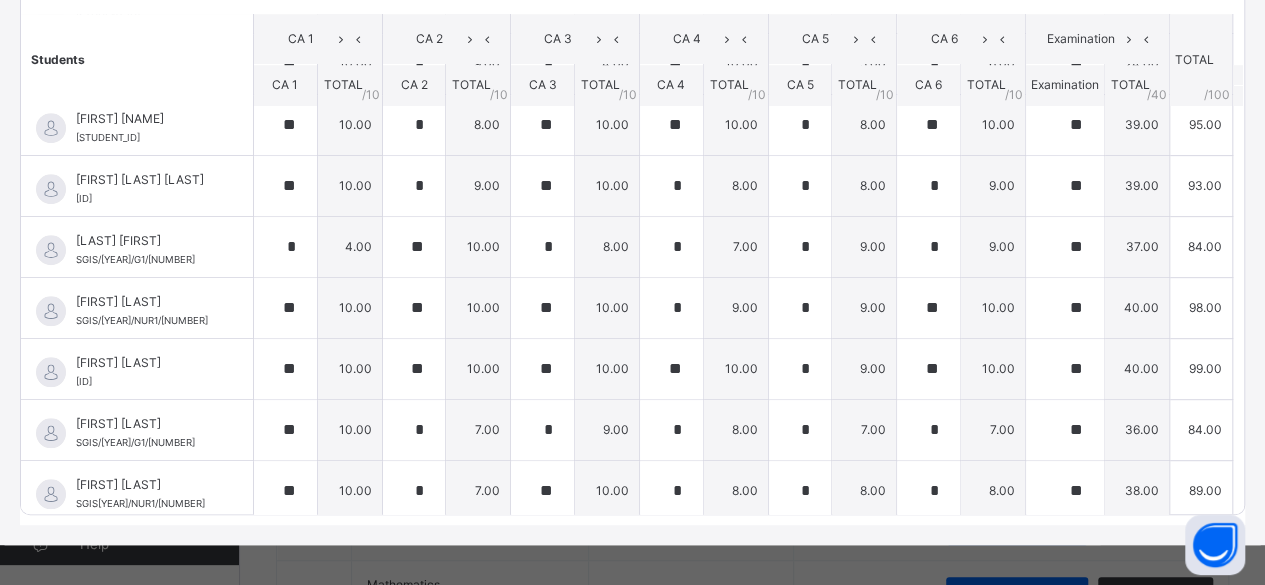 scroll, scrollTop: 820, scrollLeft: 0, axis: vertical 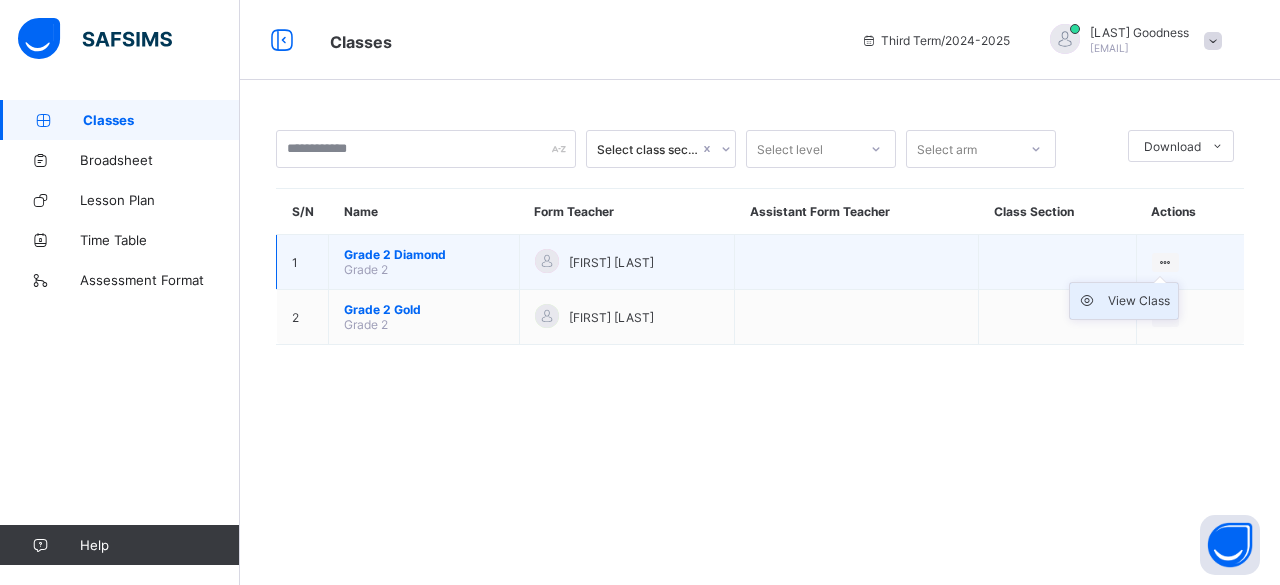 click on "View Class" at bounding box center (1139, 301) 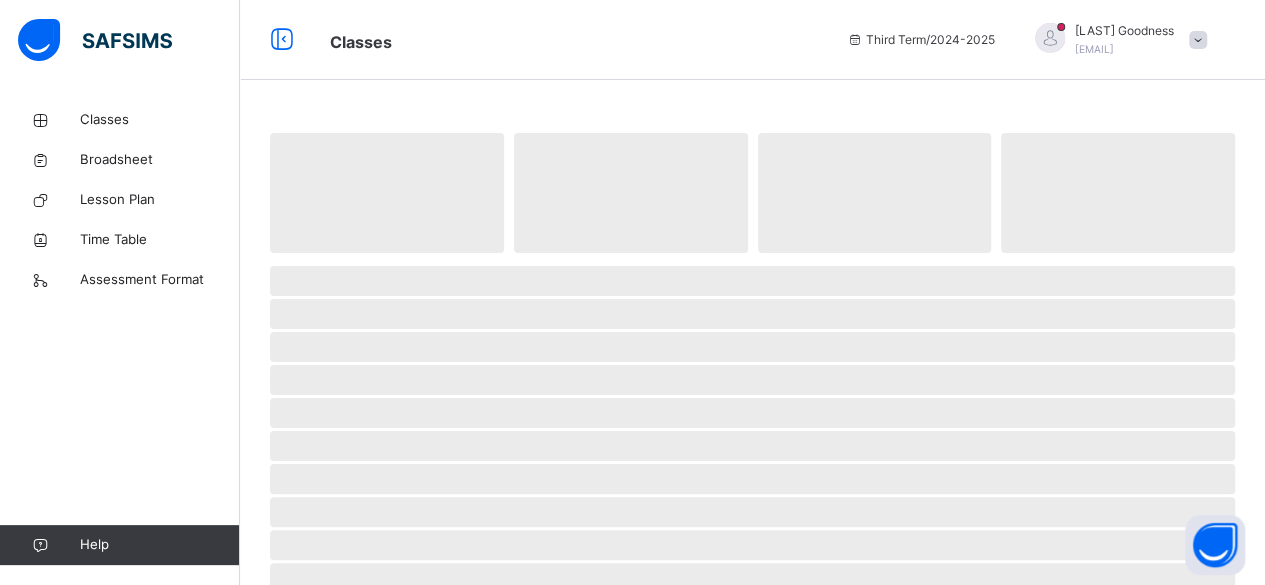 click on "‌ ‌ ‌ ‌ ‌ ‌ ‌ ‌ ‌ ‌ ‌ ‌ ‌ ‌ ‌ ‌ ‌ ‌ ‌ ‌ ‌ ‌ ‌ ‌ ‌ ‌ ‌ ‌ ‌" at bounding box center (752, 559) 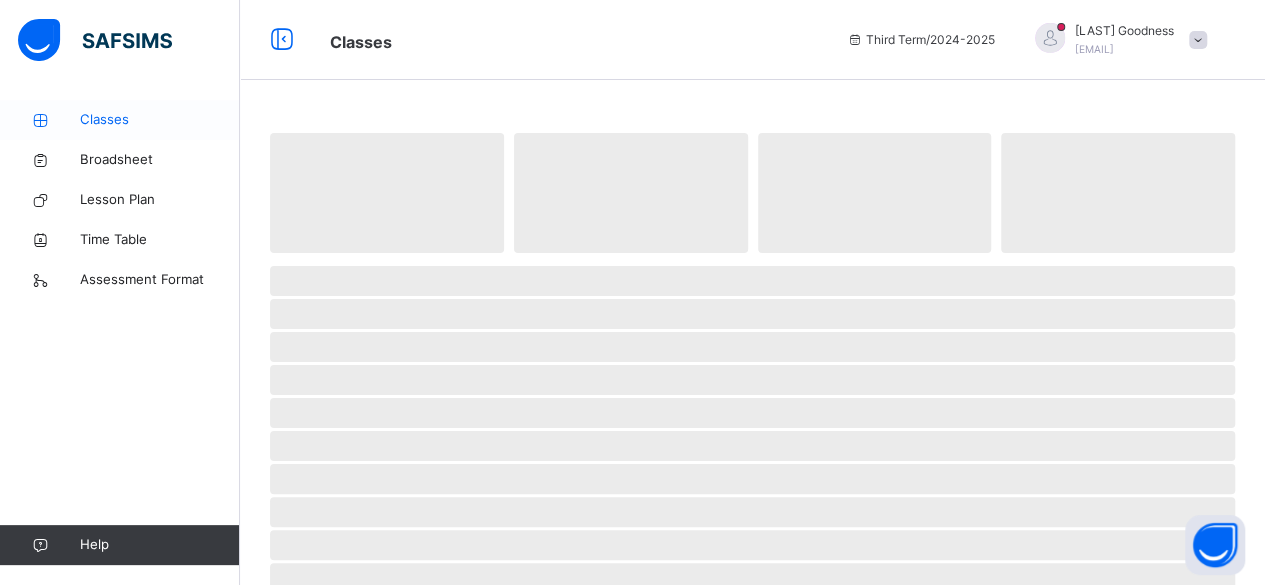 click on "Classes" at bounding box center (120, 120) 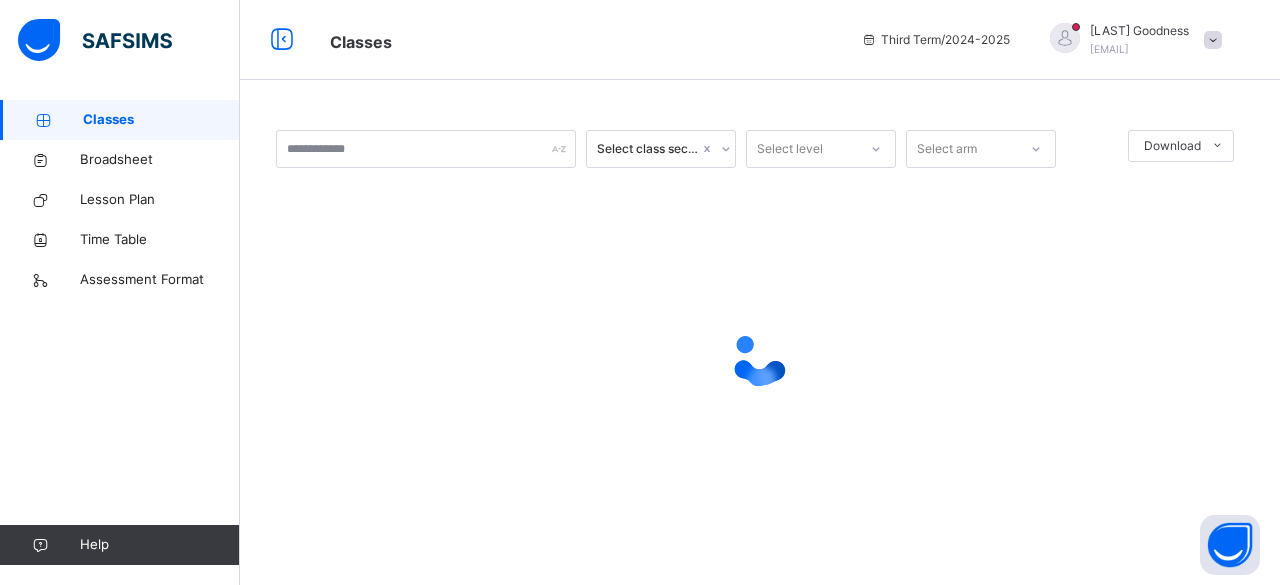 click on "Classes" at bounding box center [120, 120] 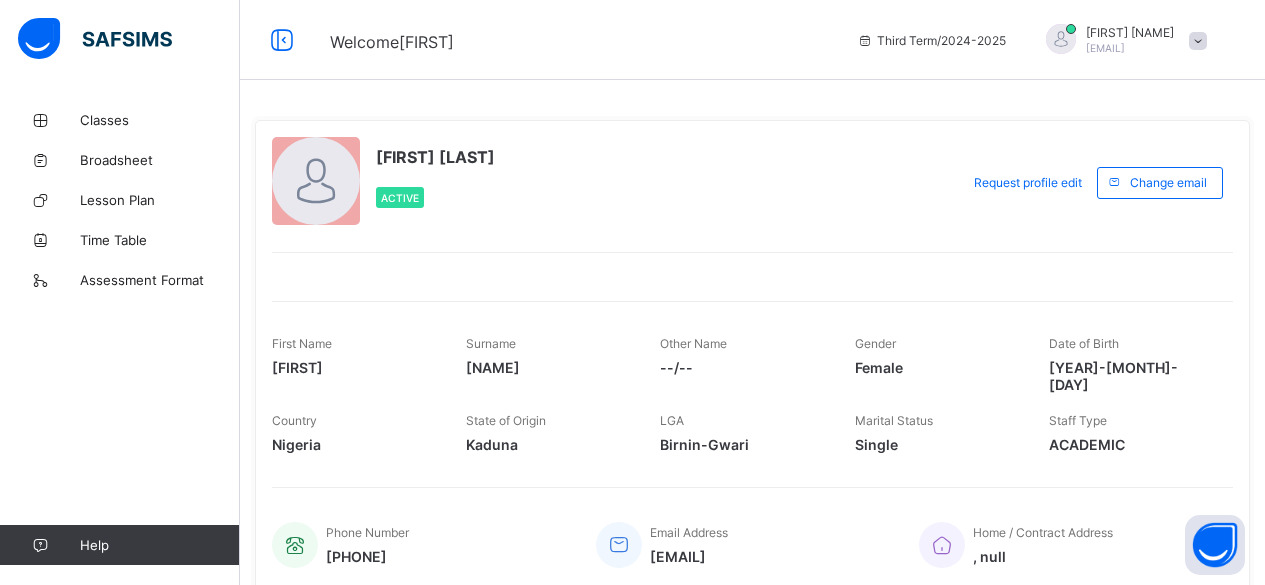 scroll, scrollTop: 0, scrollLeft: 0, axis: both 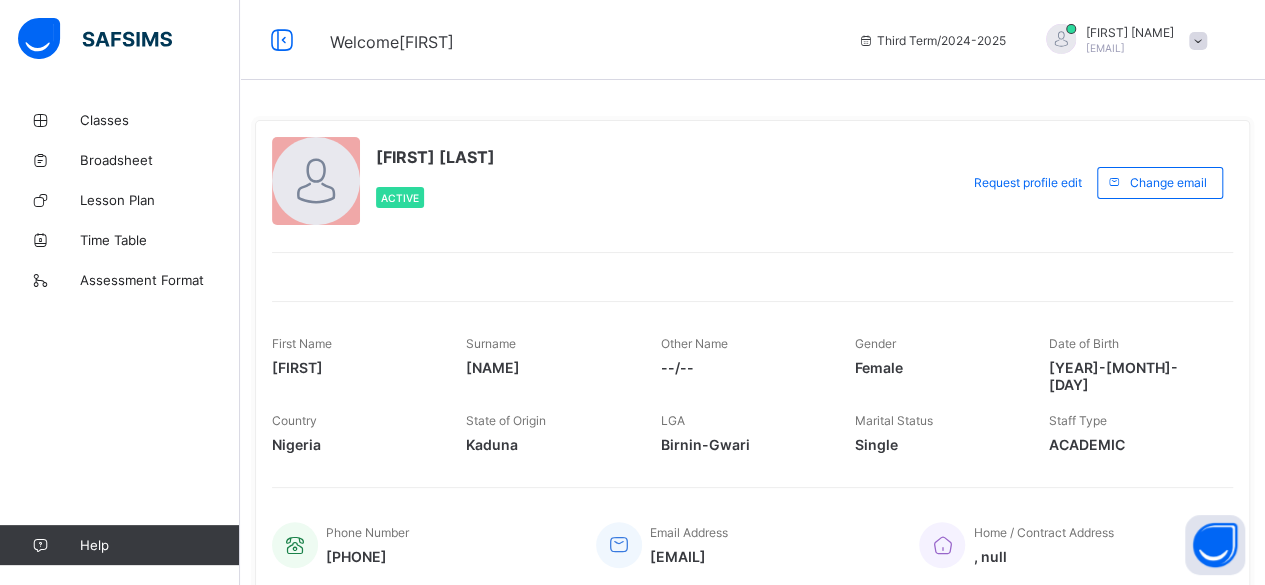 click on "Classes" at bounding box center (160, 120) 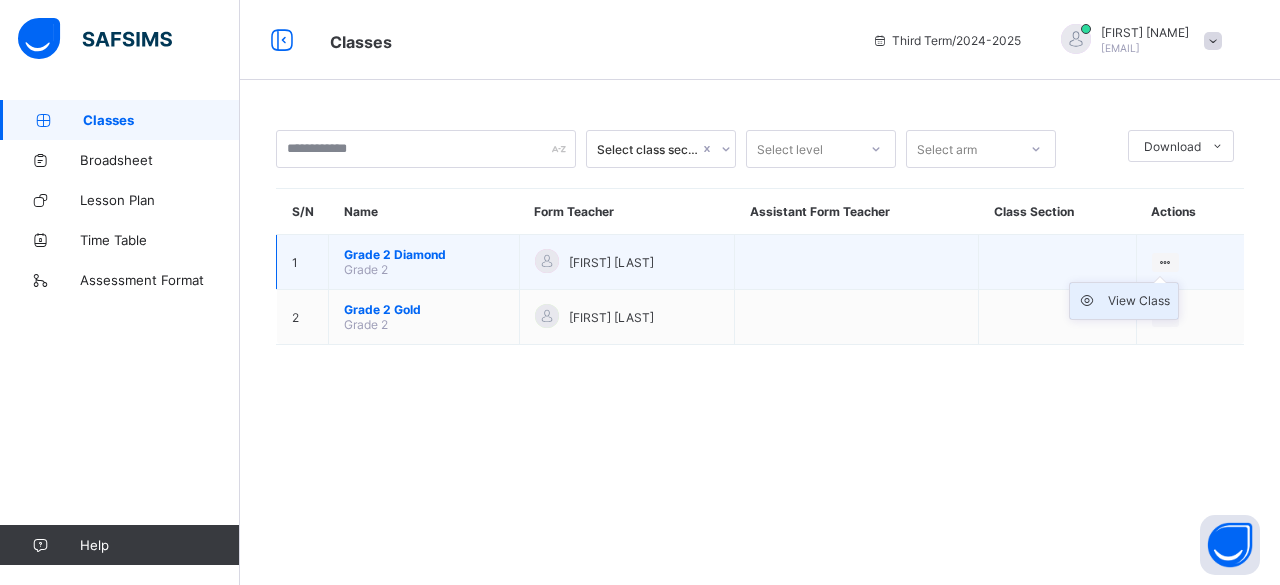 click on "View Class" at bounding box center (1124, 301) 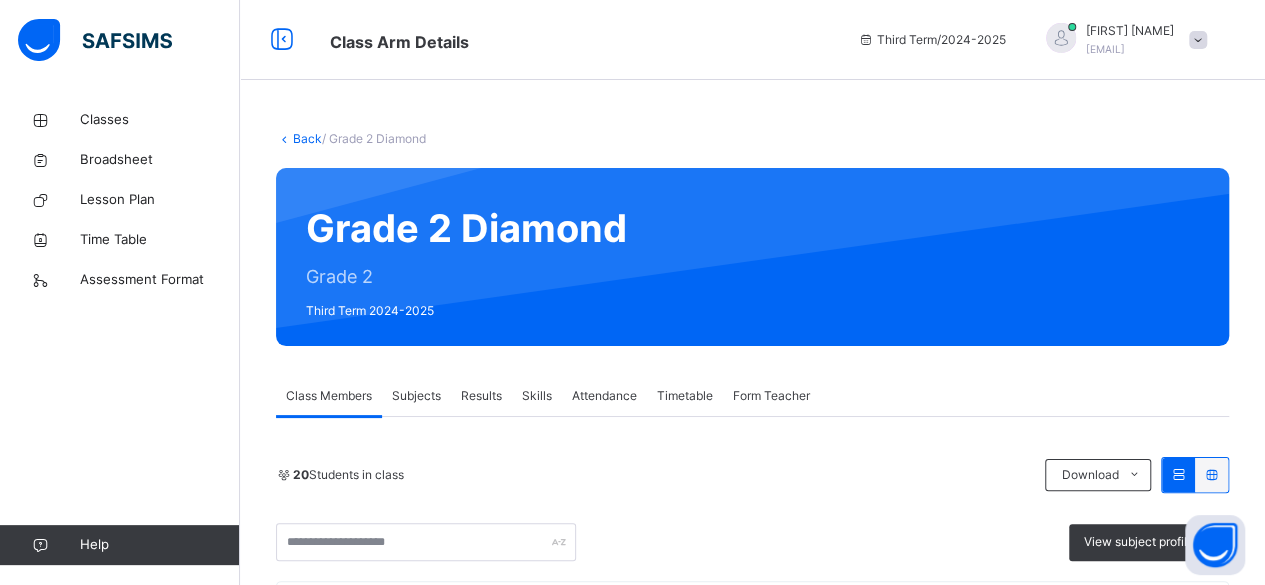 click on "Subjects" at bounding box center [416, 396] 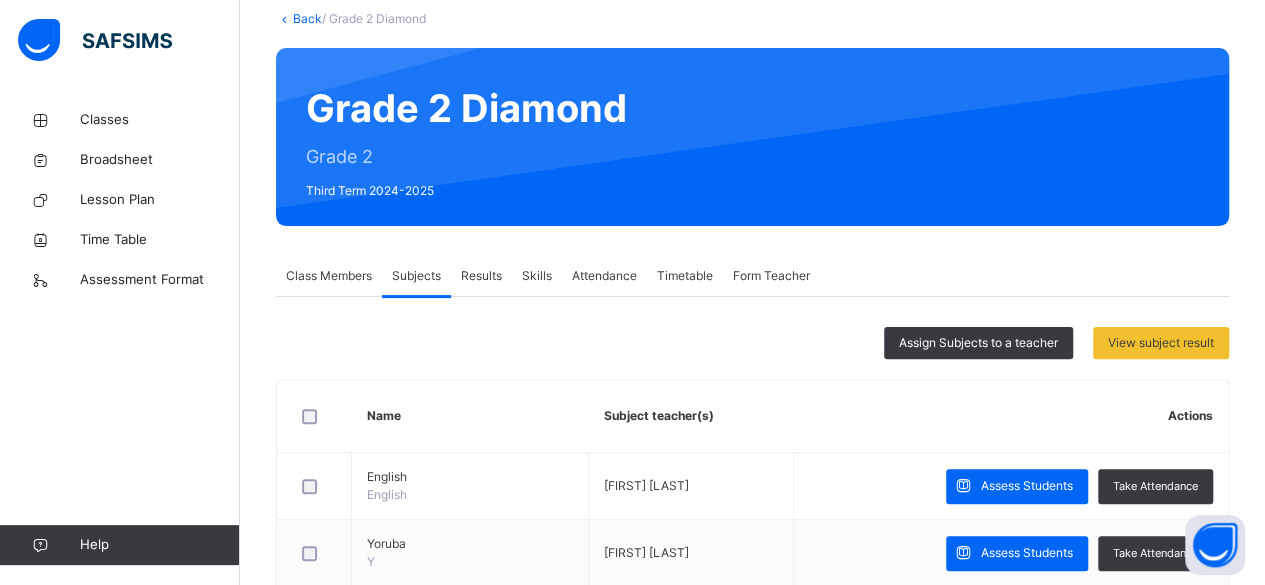 scroll, scrollTop: 160, scrollLeft: 0, axis: vertical 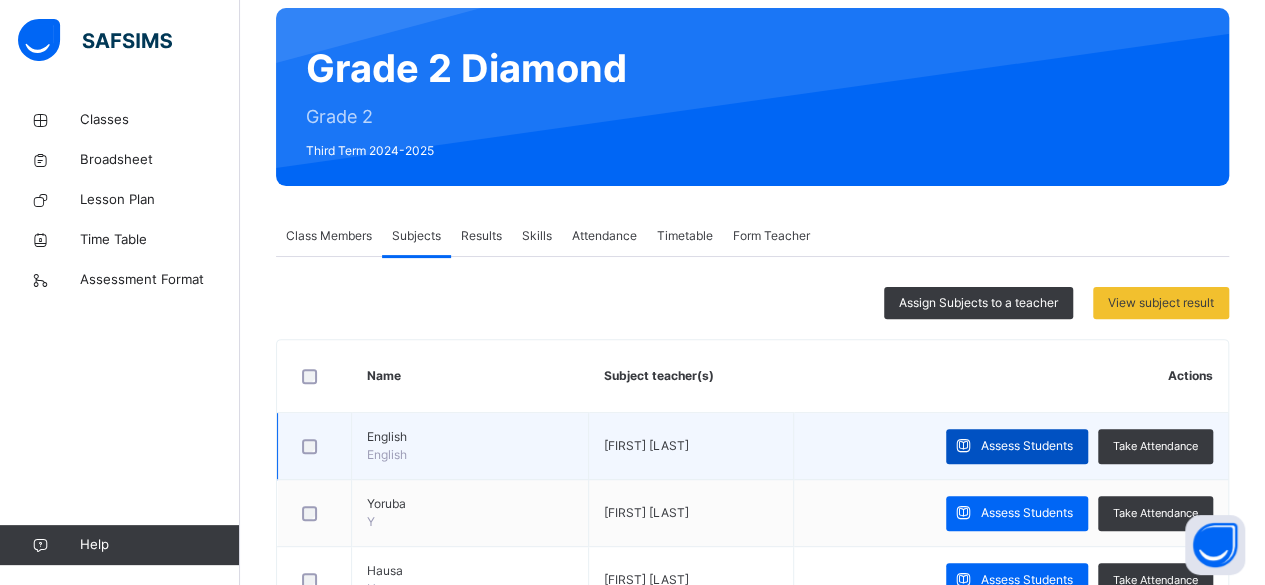 click on "Assess Students" at bounding box center (1027, 446) 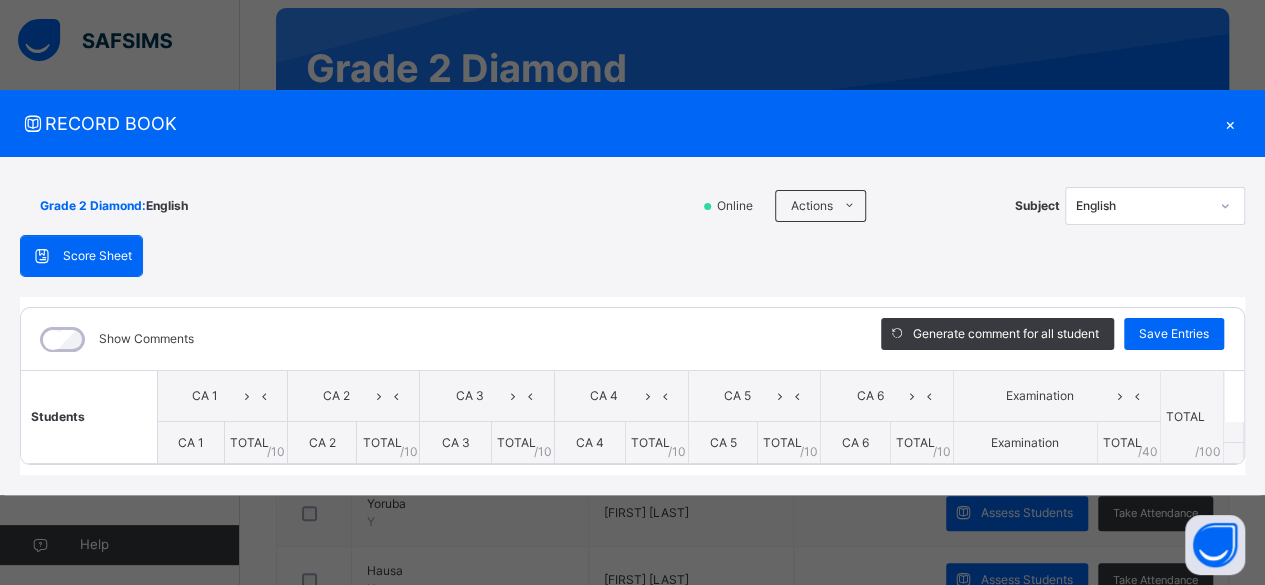 click 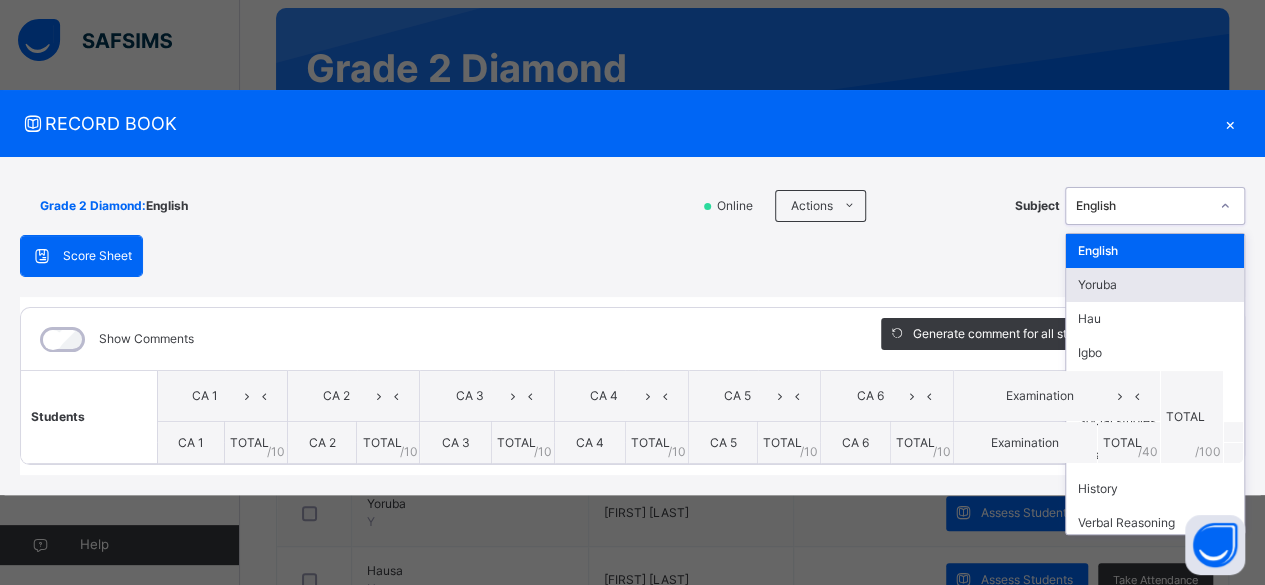 click on "Yoruba" at bounding box center [1155, 285] 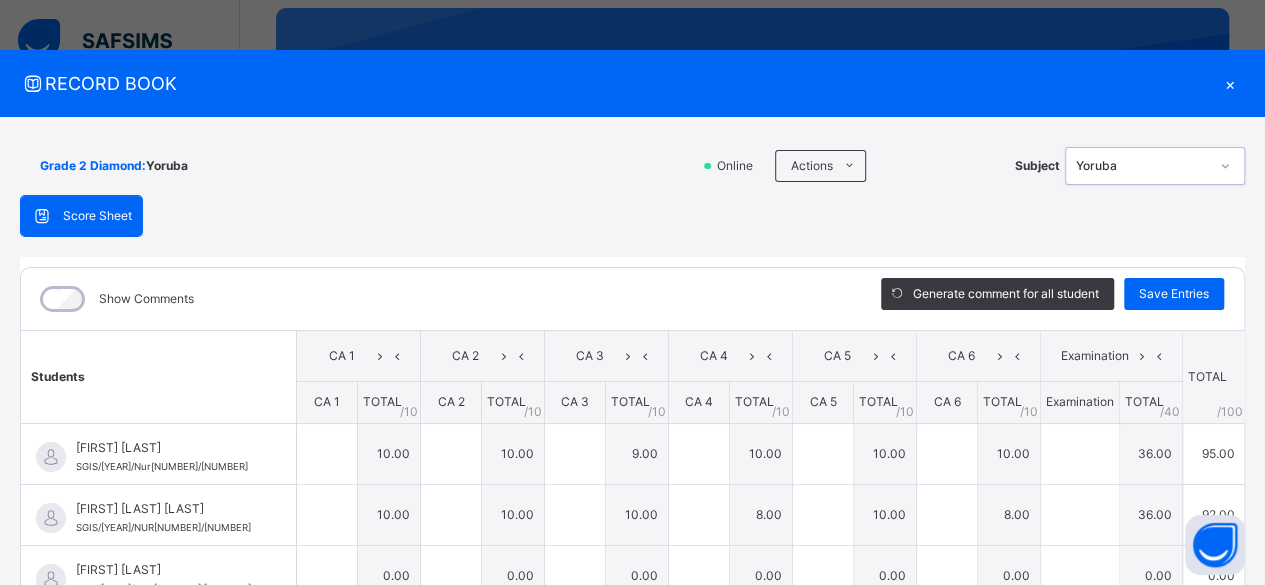 type on "**" 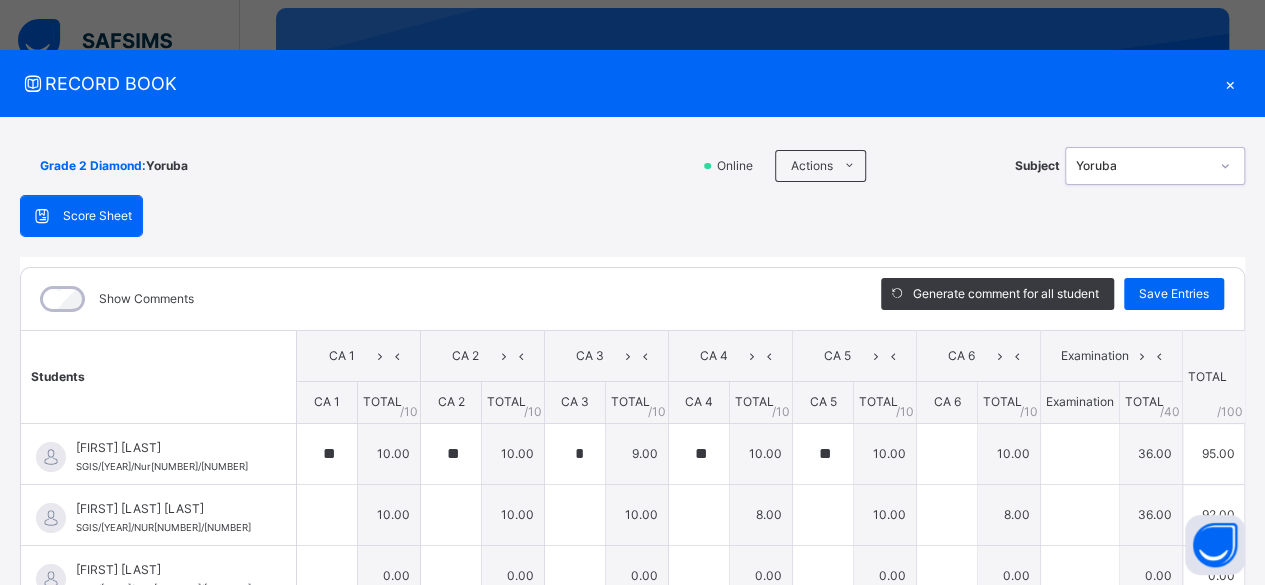type on "**" 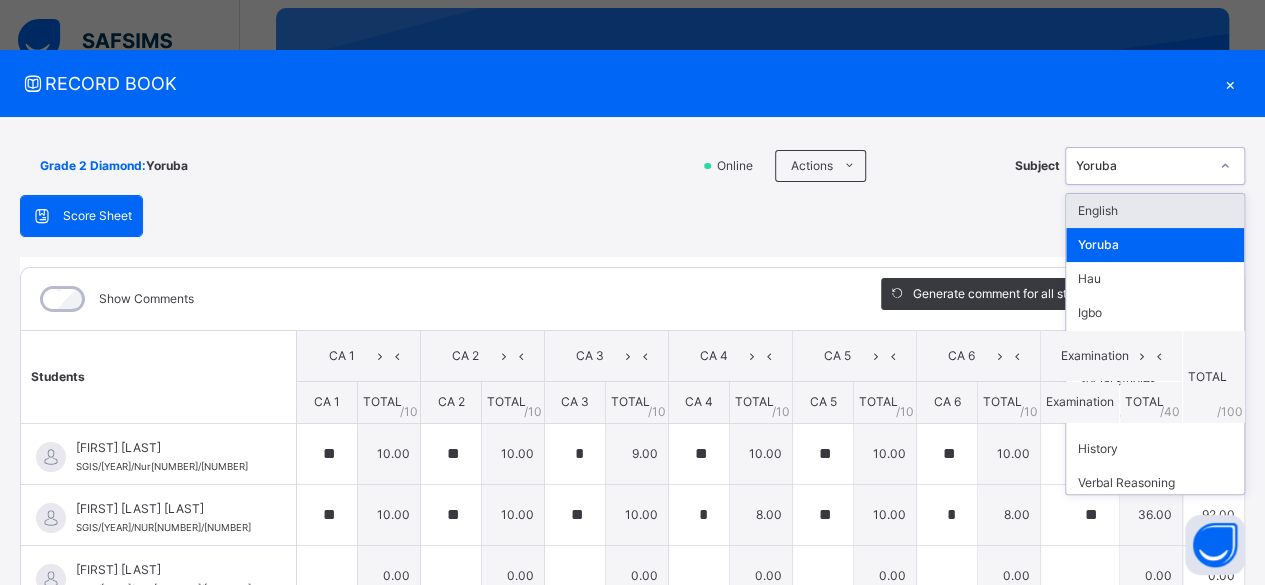 click 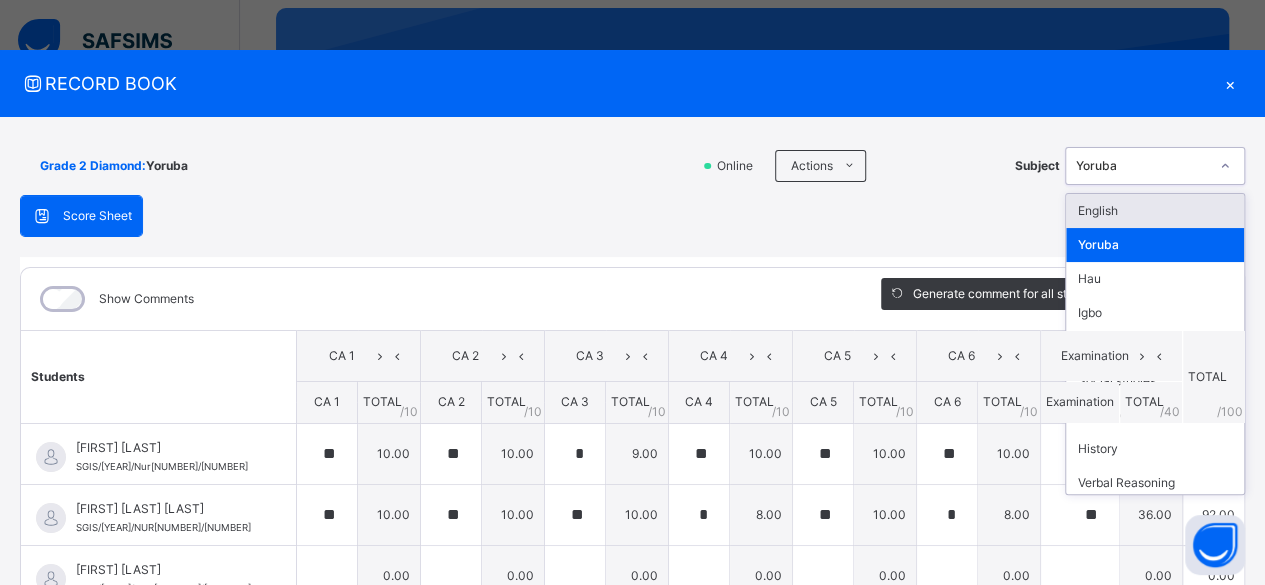click on "English" at bounding box center [1155, 211] 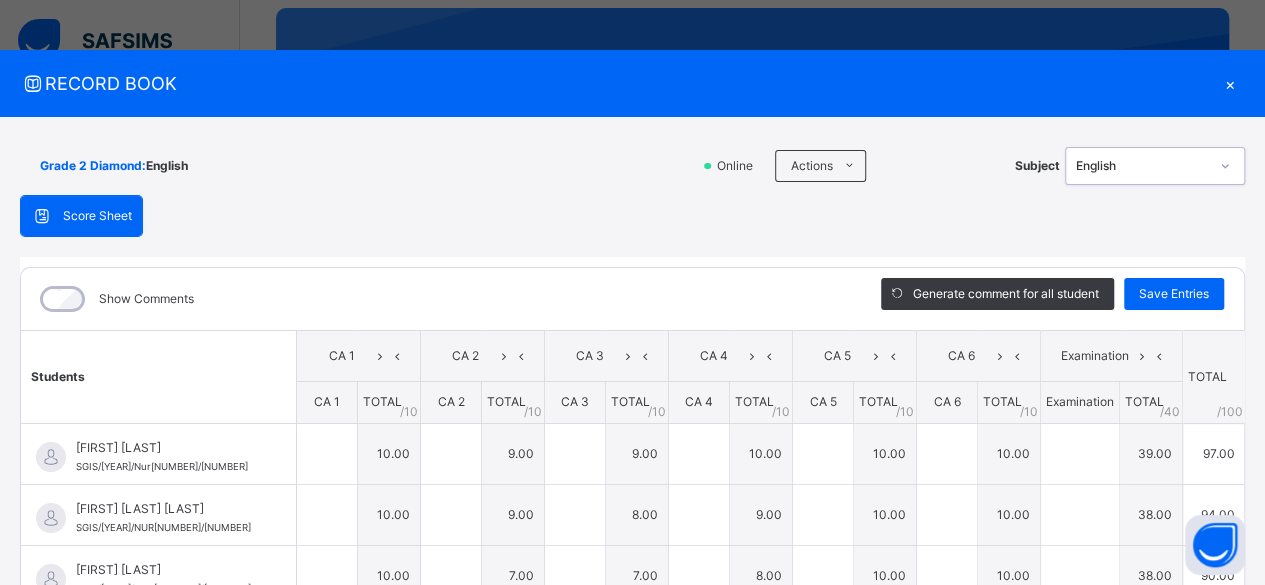 type on "**" 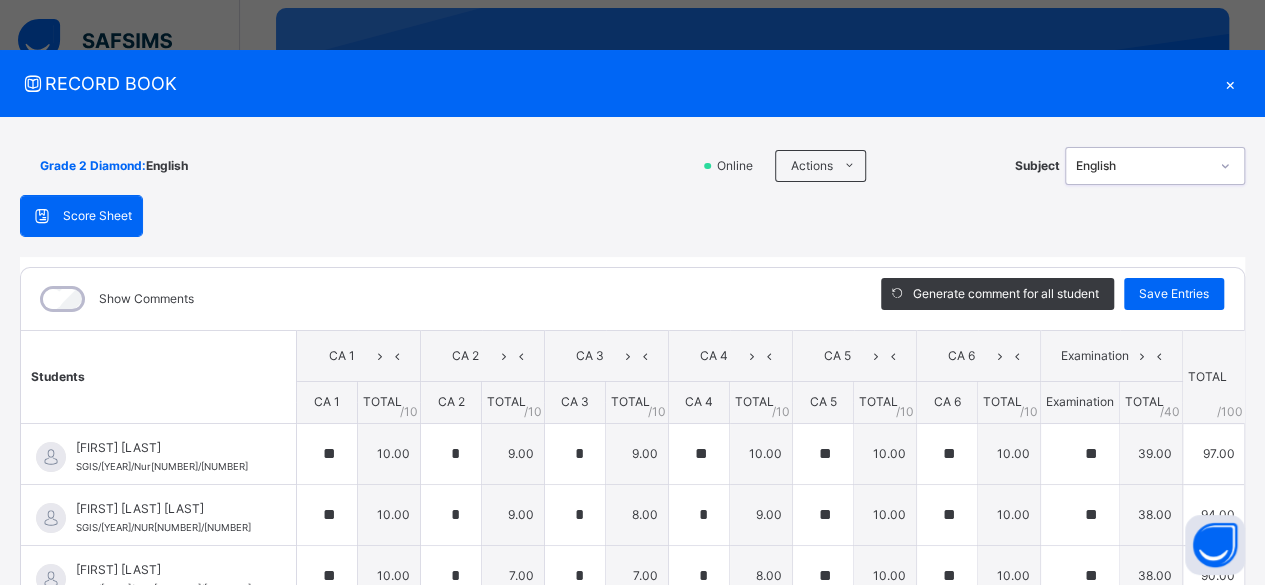 type on "**" 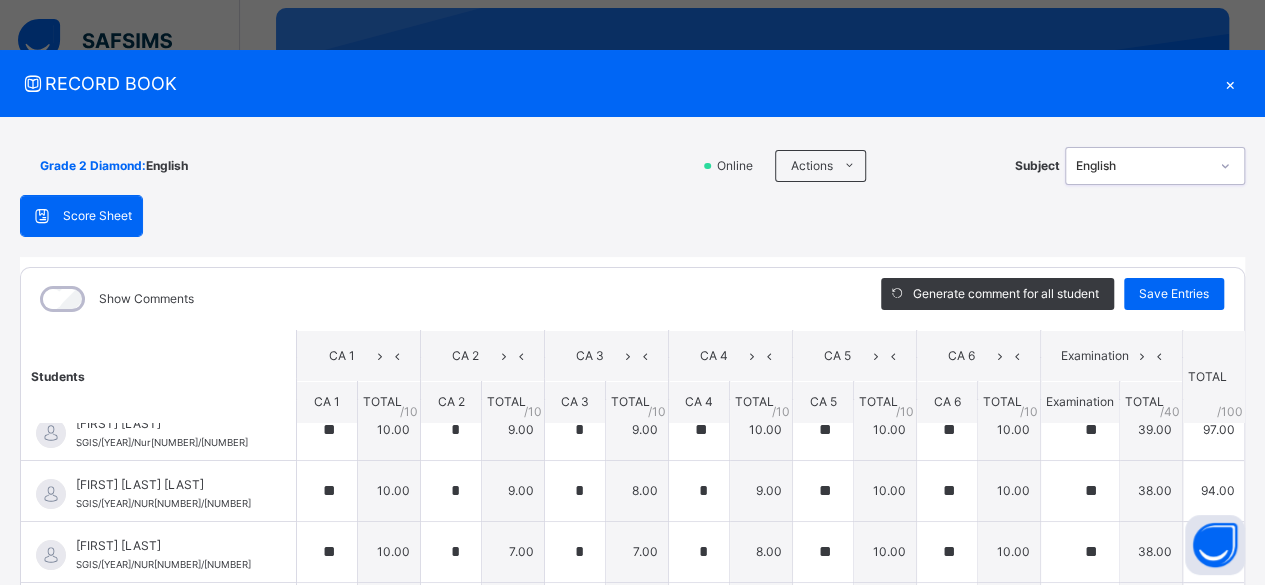 scroll, scrollTop: 36, scrollLeft: 0, axis: vertical 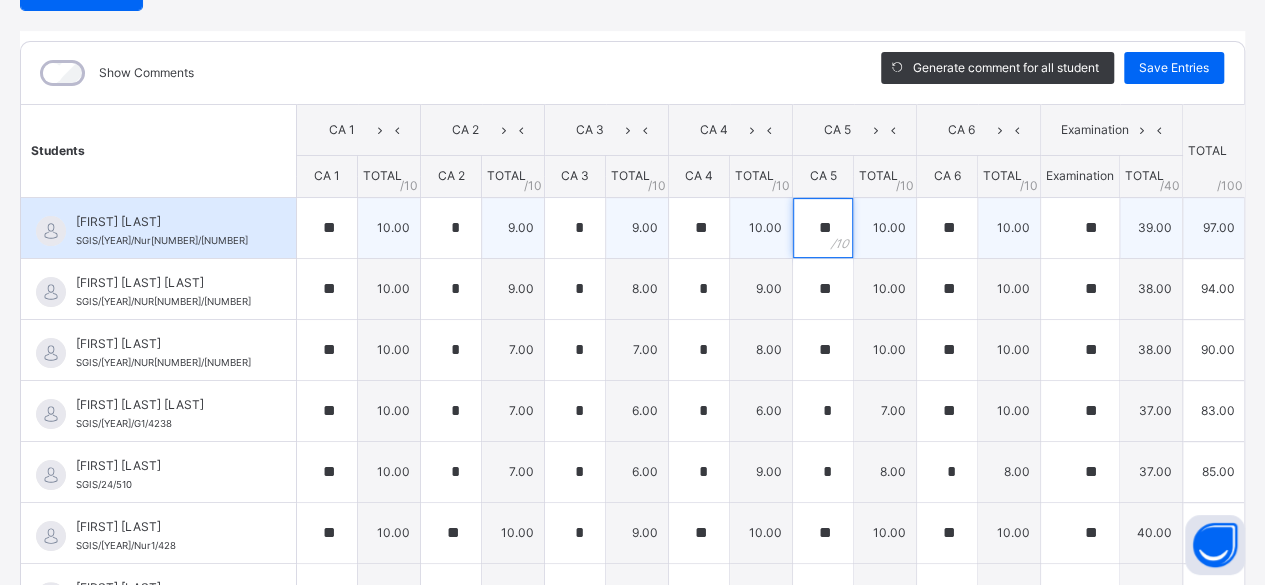 click on "**" at bounding box center [823, 228] 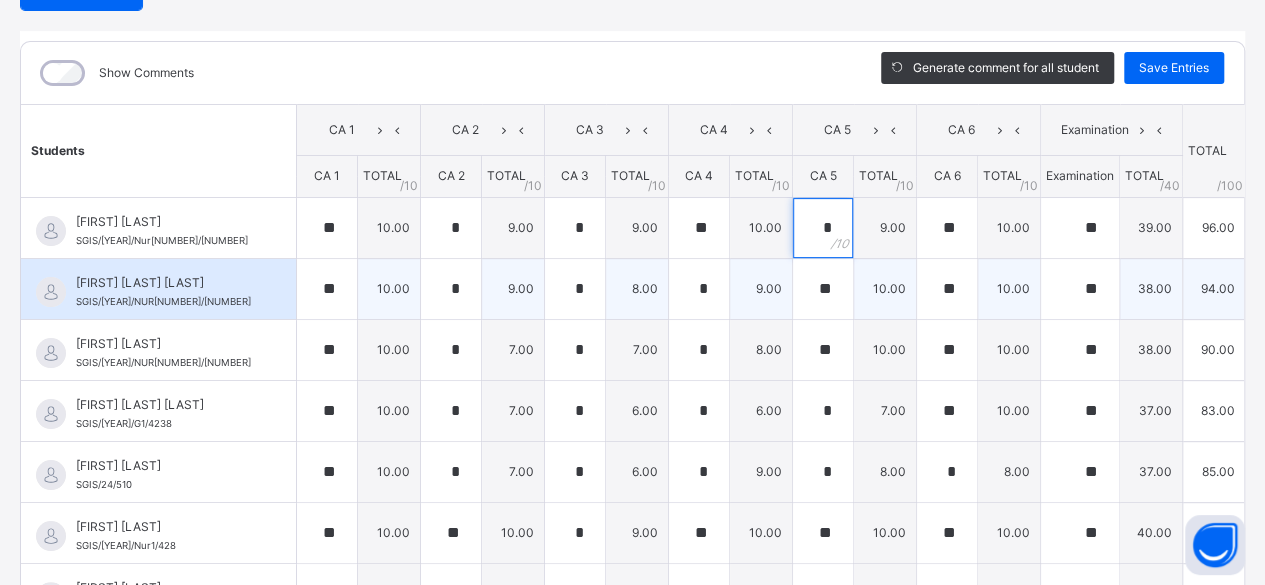 type on "*" 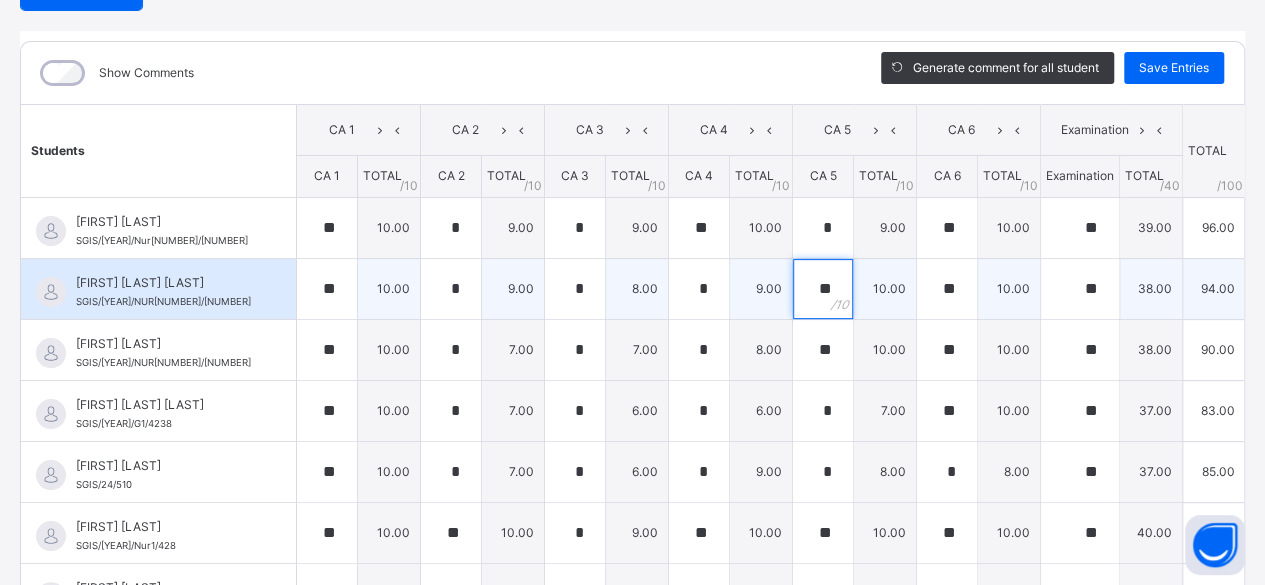click on "**" at bounding box center (823, 289) 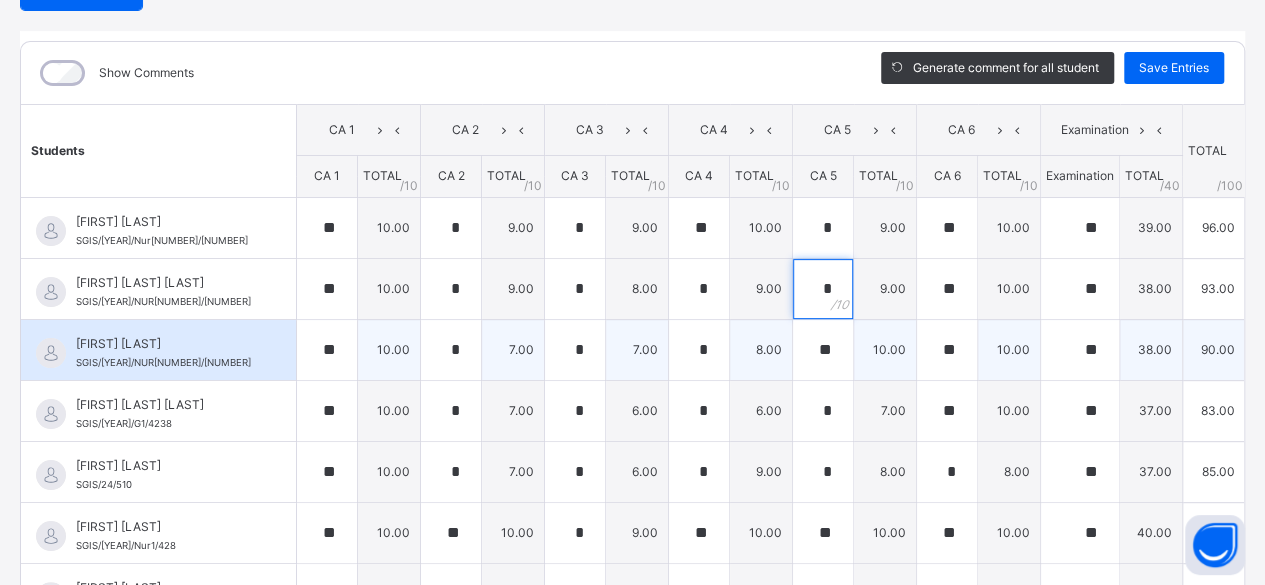 type on "*" 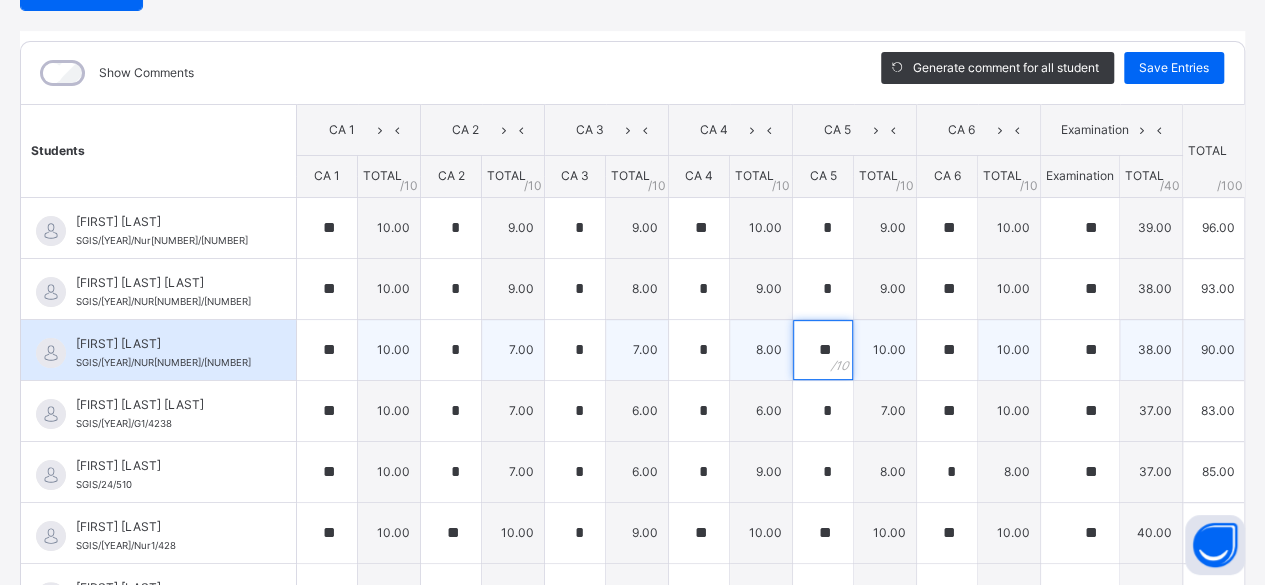 click on "**" at bounding box center [823, 350] 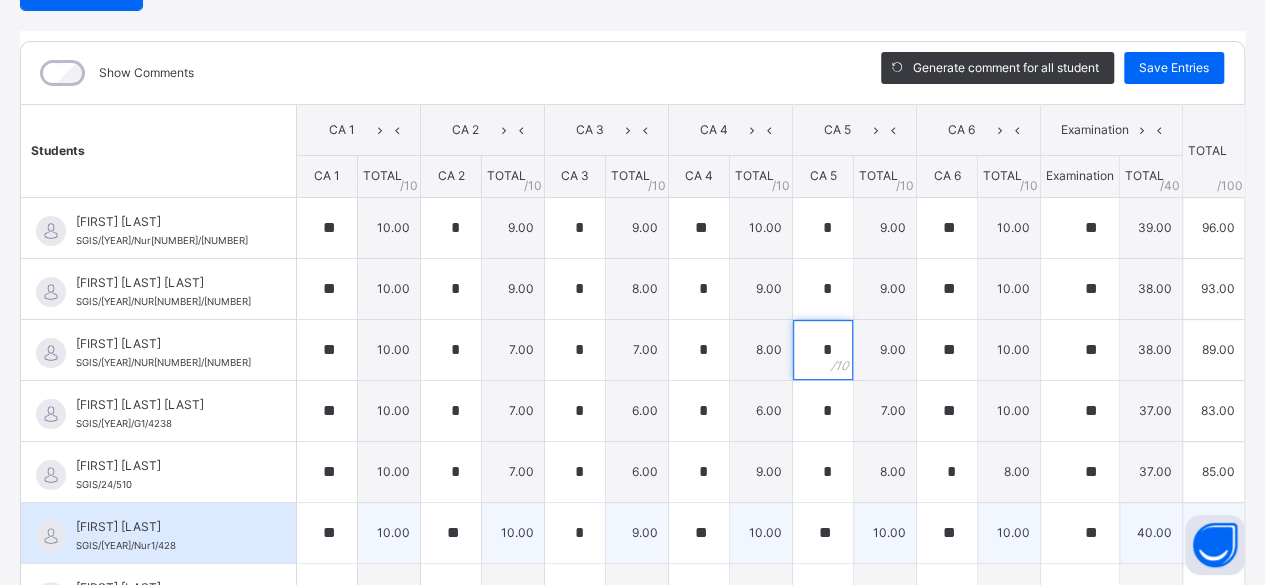 type on "*" 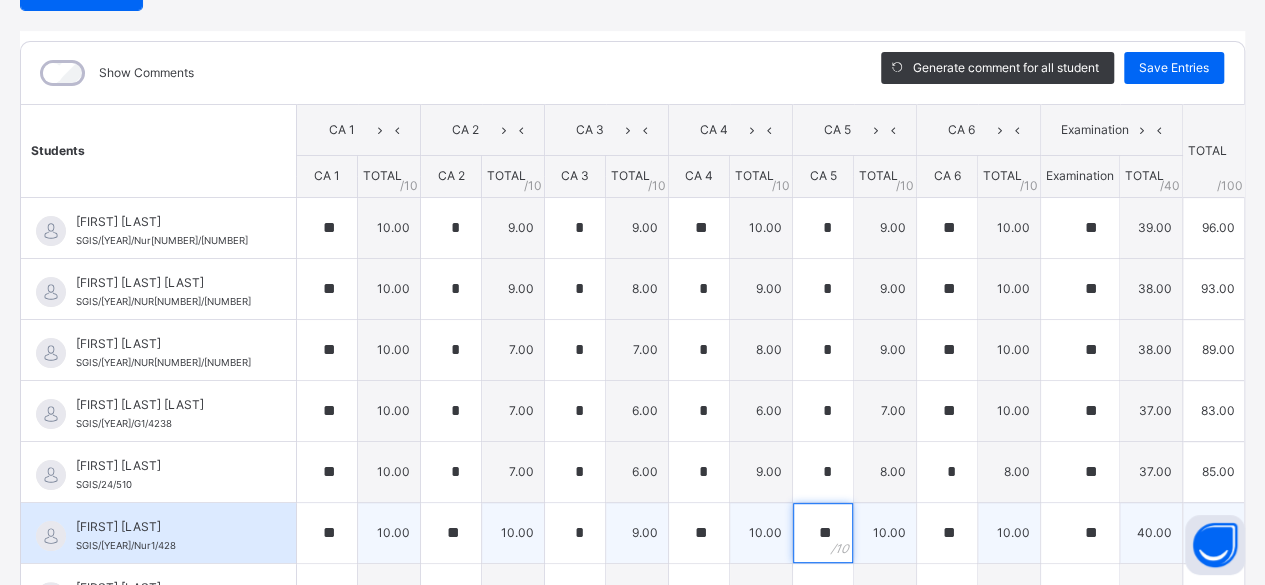 click on "**" at bounding box center [823, 533] 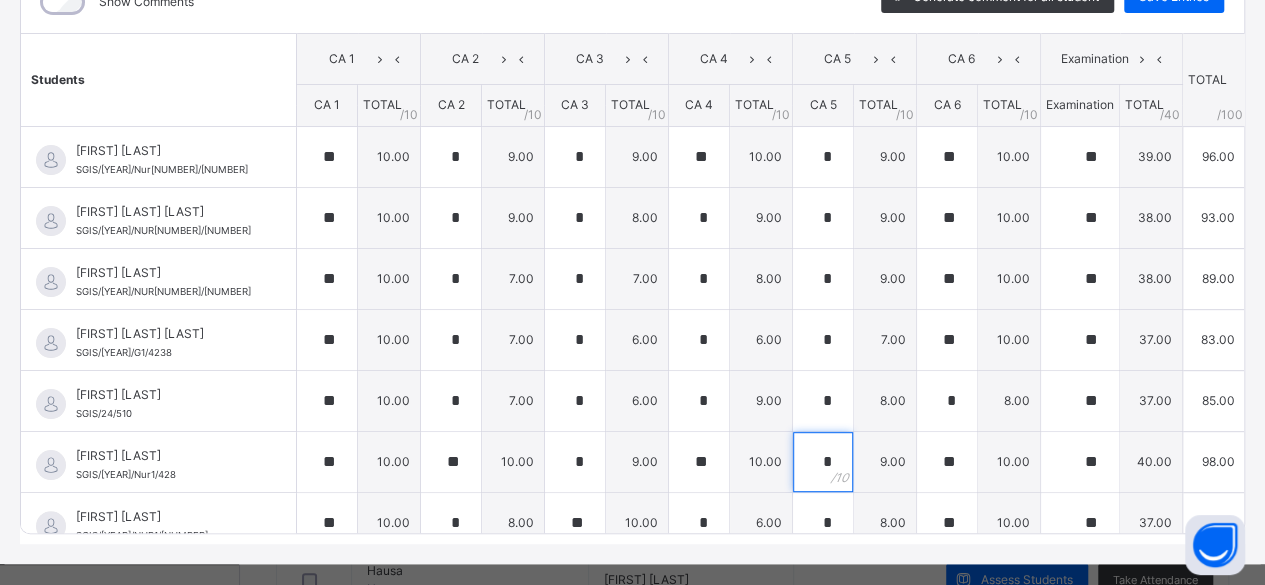 scroll, scrollTop: 300, scrollLeft: 0, axis: vertical 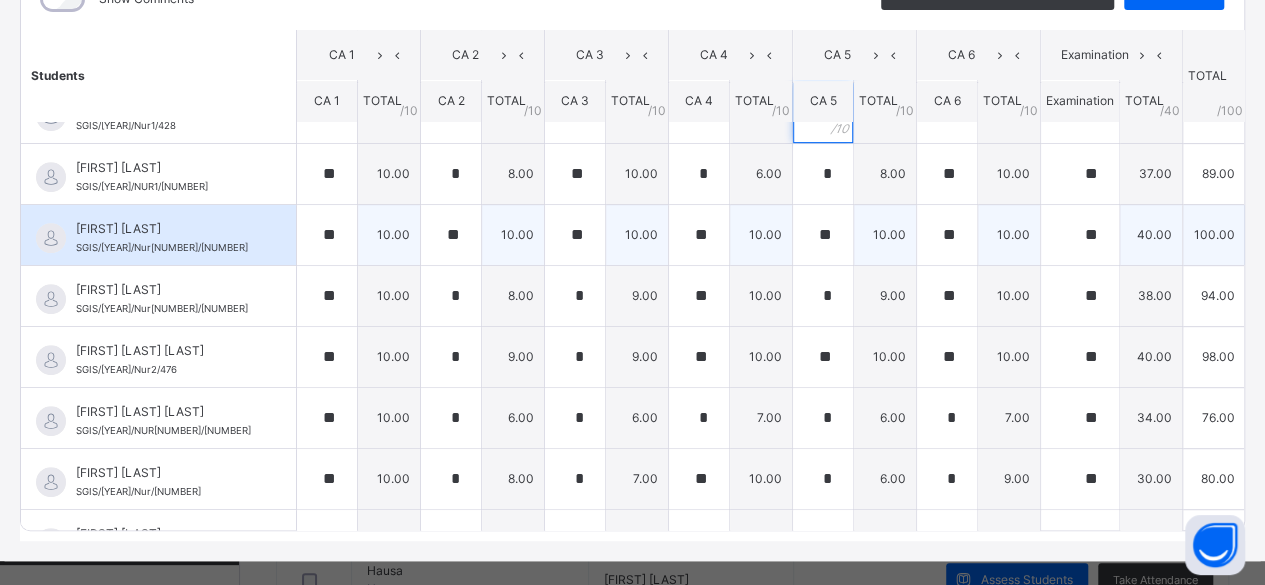 type on "*" 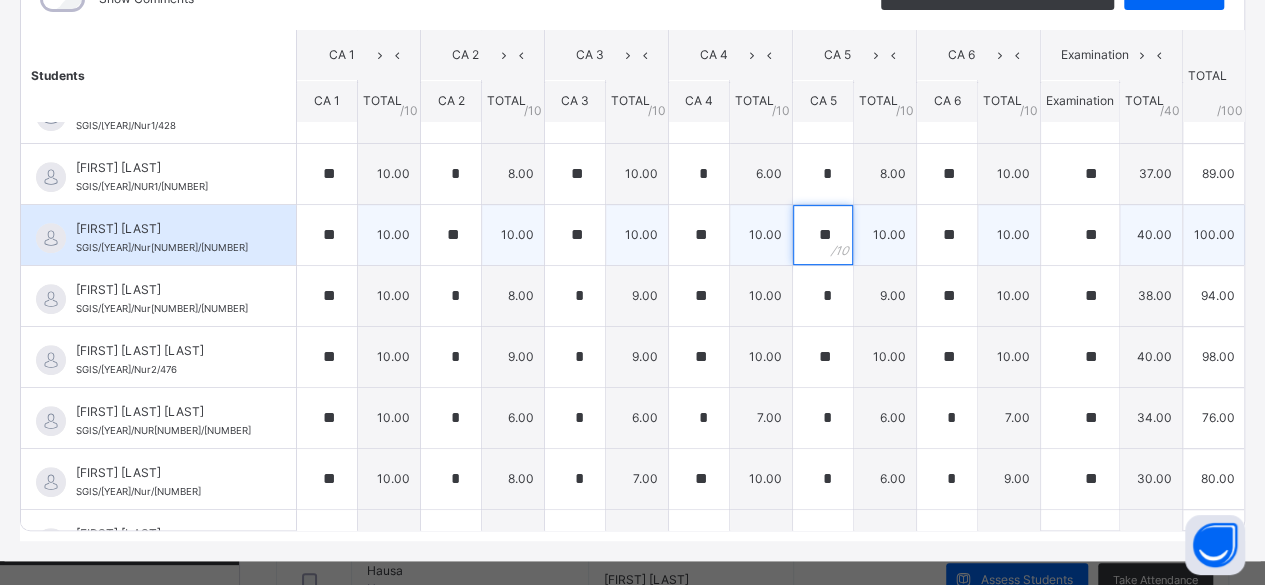 click on "**" at bounding box center (823, 235) 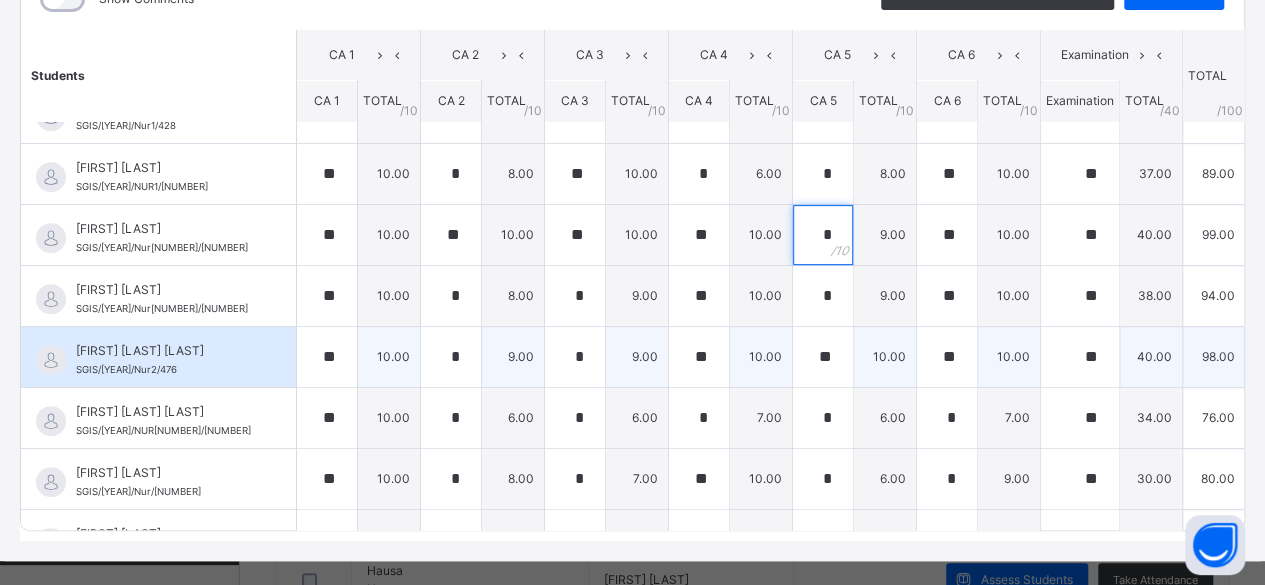 type on "*" 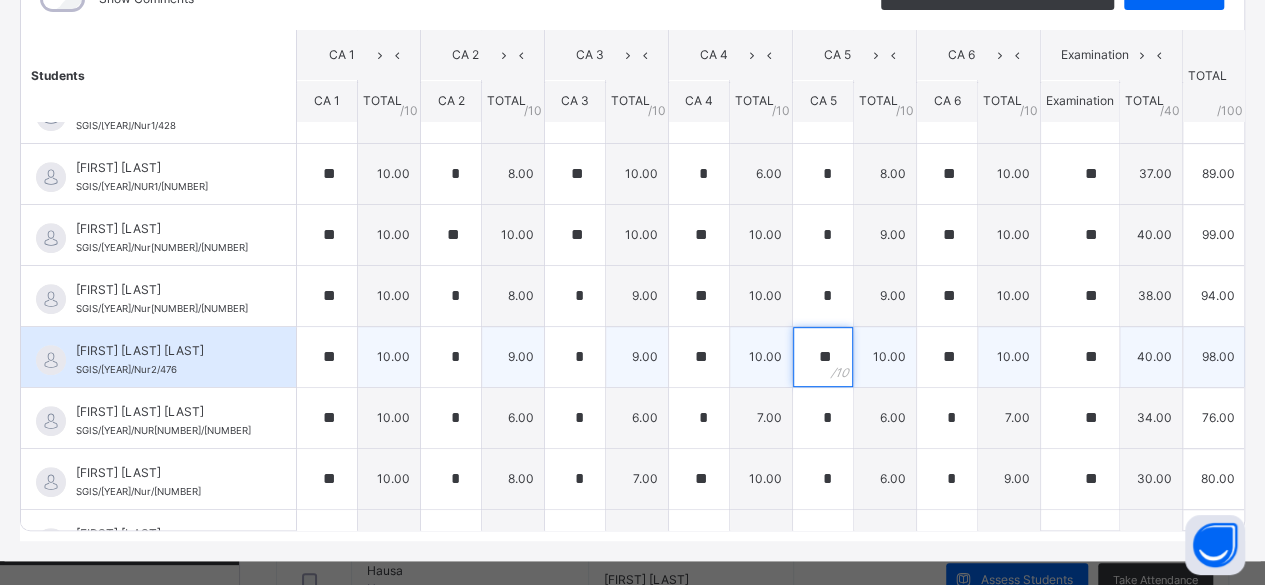 click on "**" at bounding box center (823, 357) 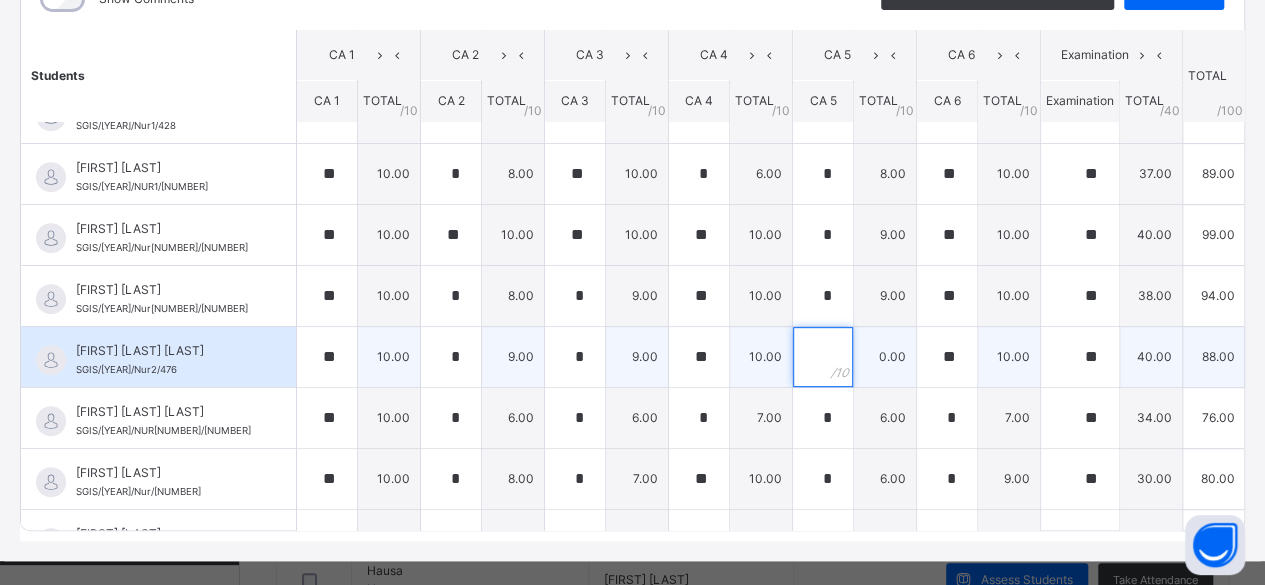 type on "*" 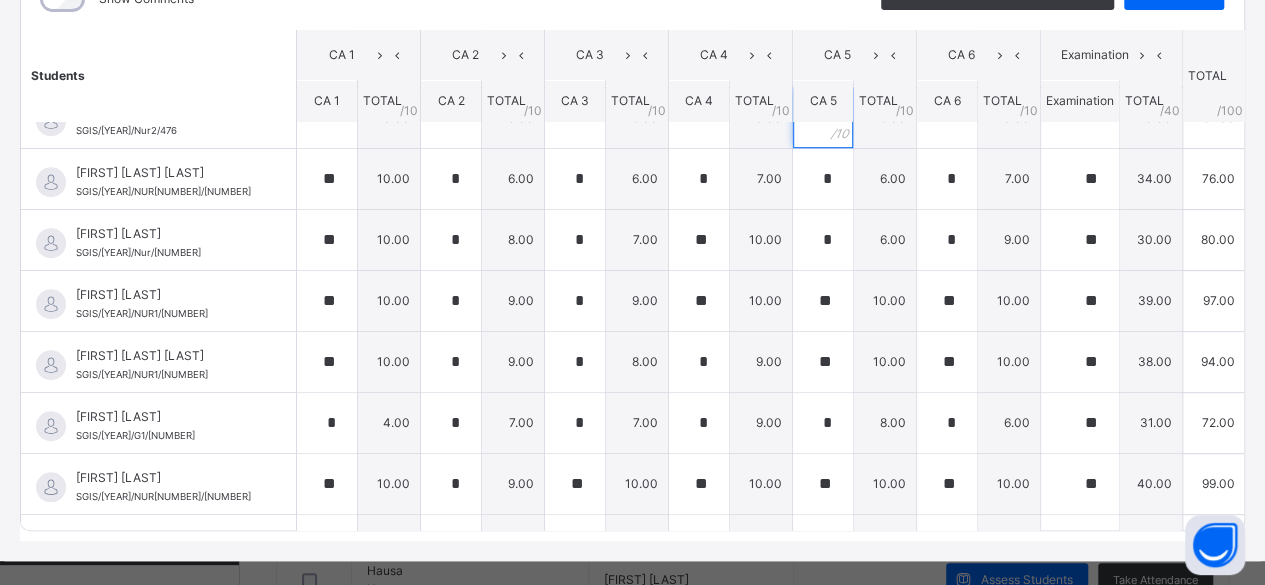 scroll, scrollTop: 586, scrollLeft: 0, axis: vertical 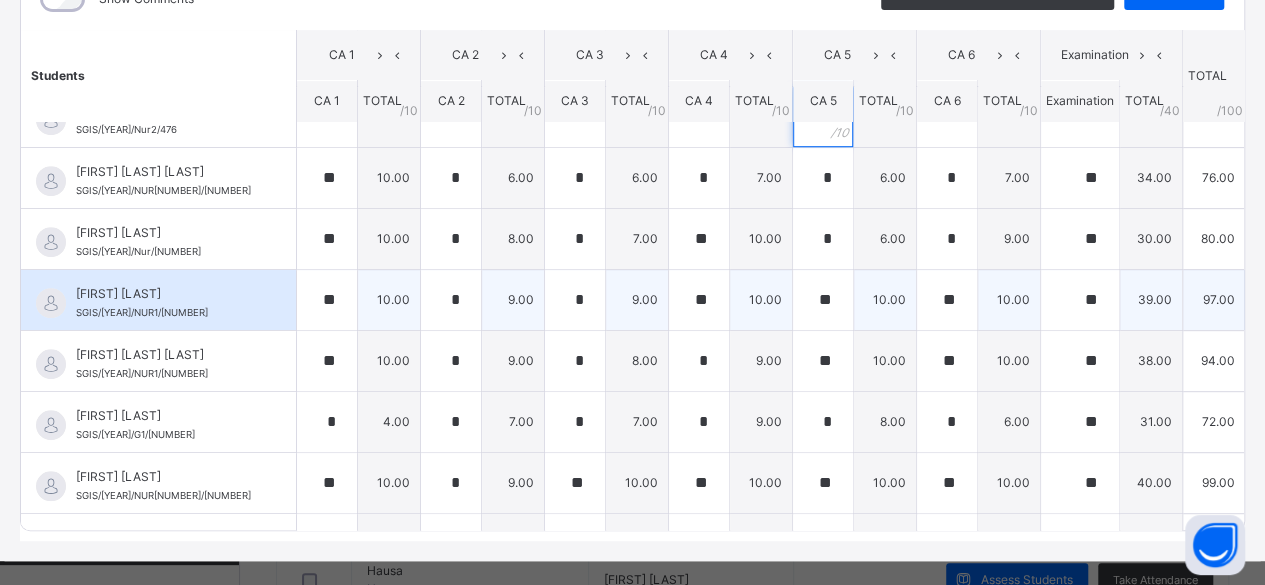 type 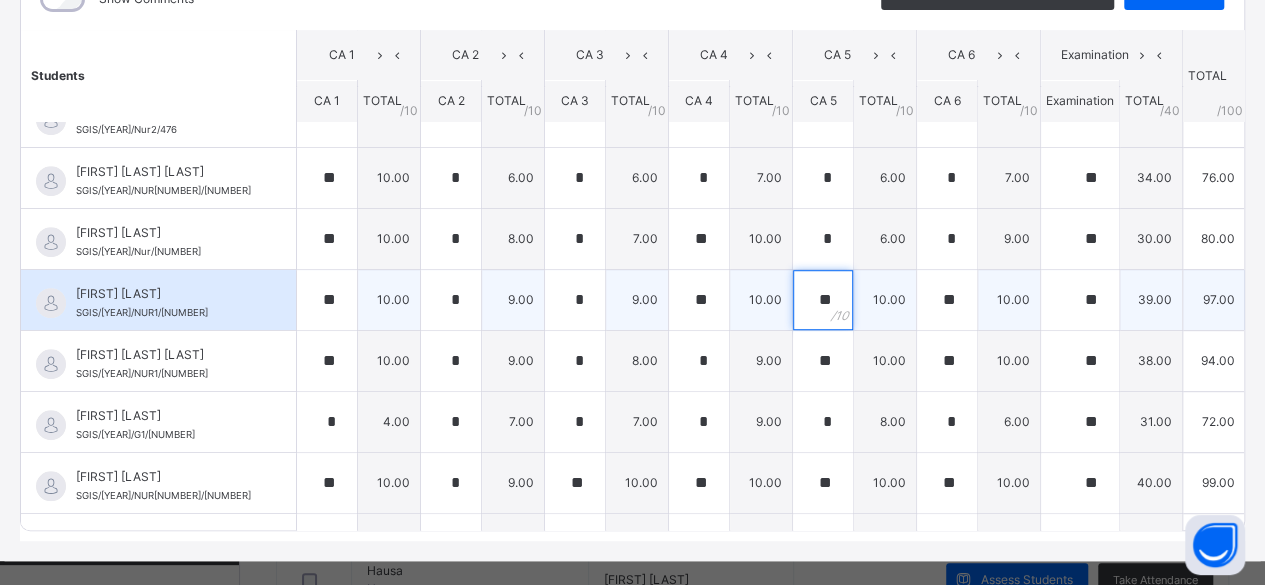 click on "**" at bounding box center (823, 300) 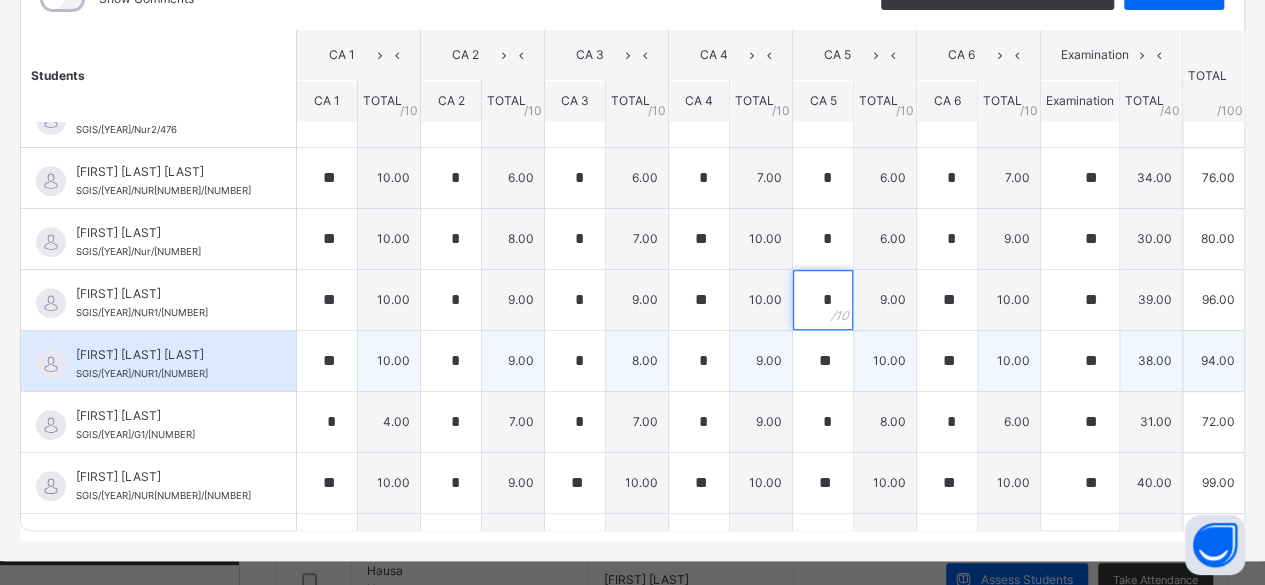 type on "*" 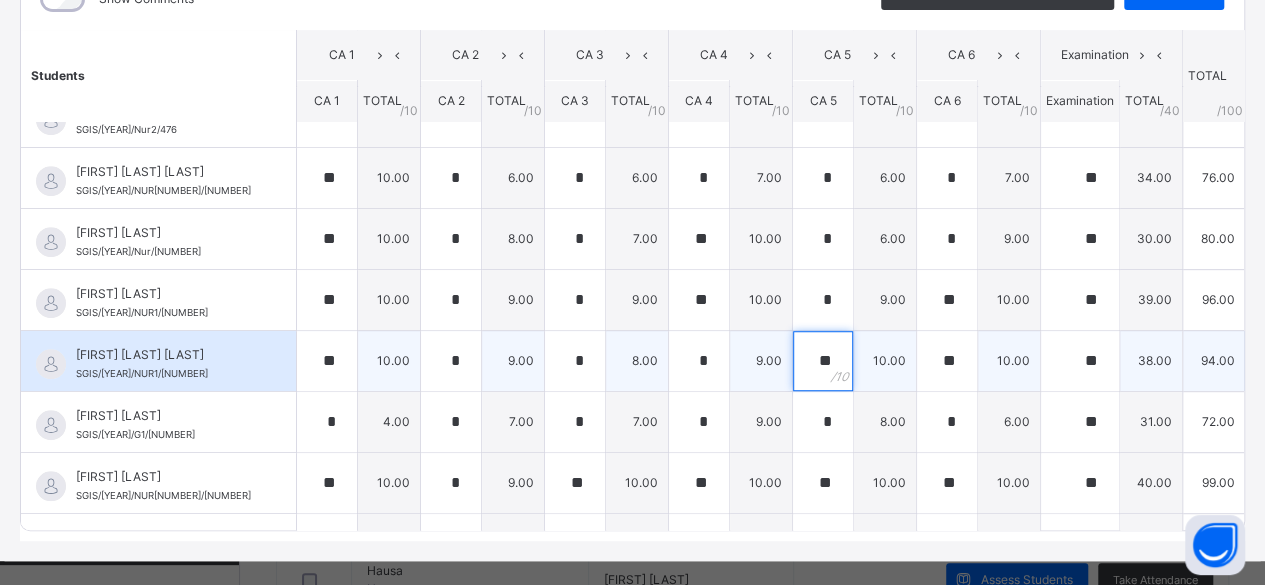 click on "**" at bounding box center [823, 361] 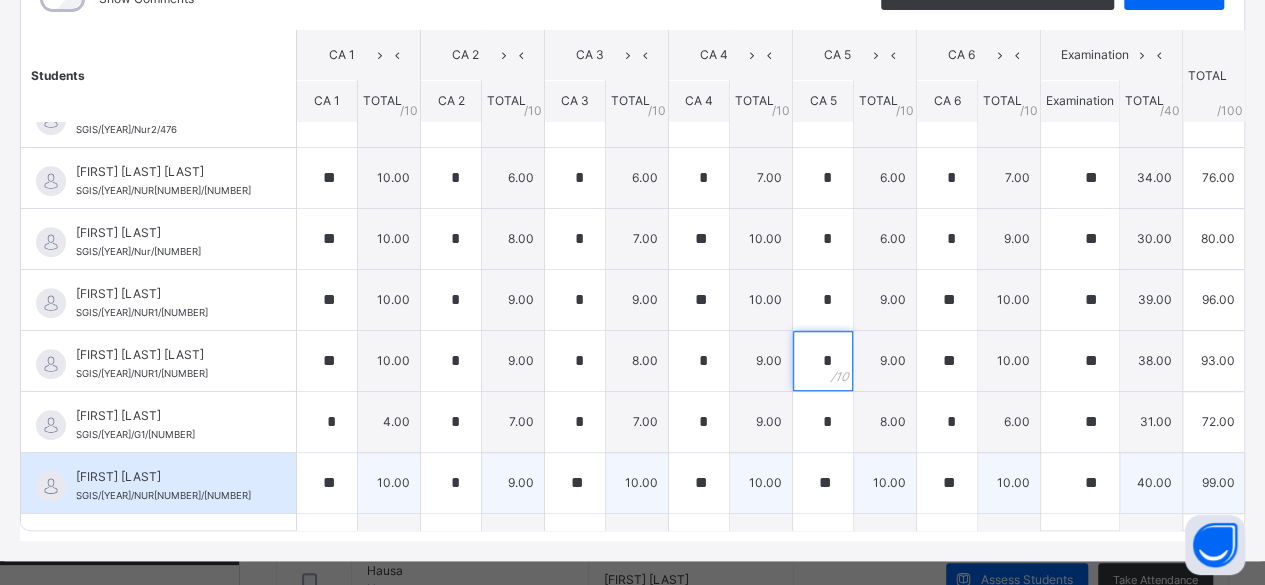 type on "*" 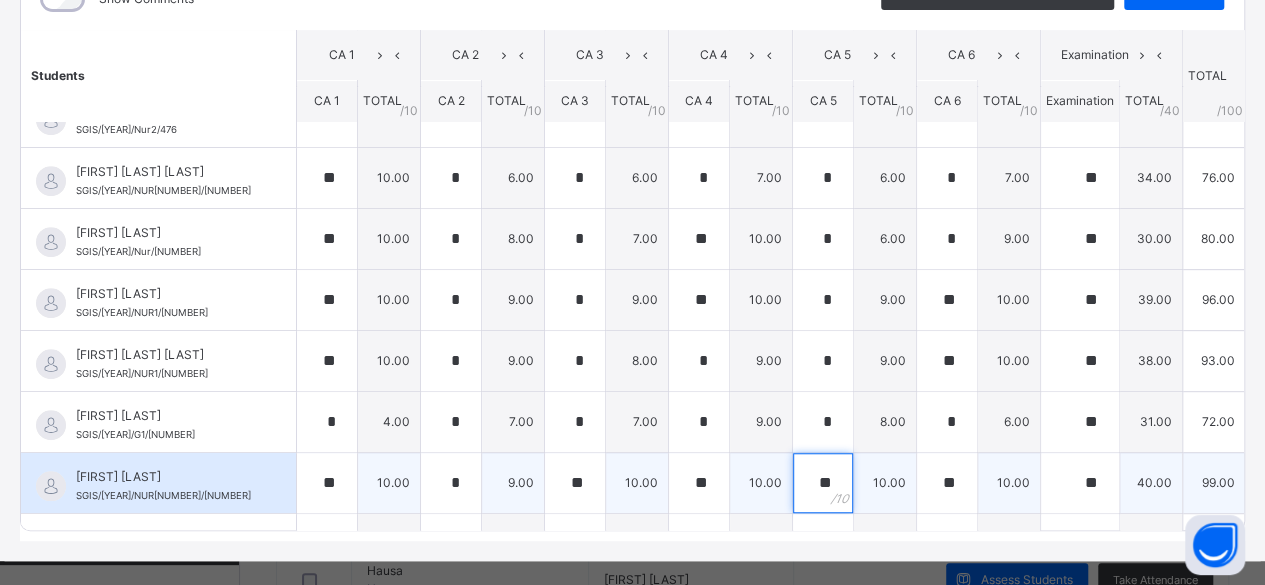 click on "**" at bounding box center [823, 483] 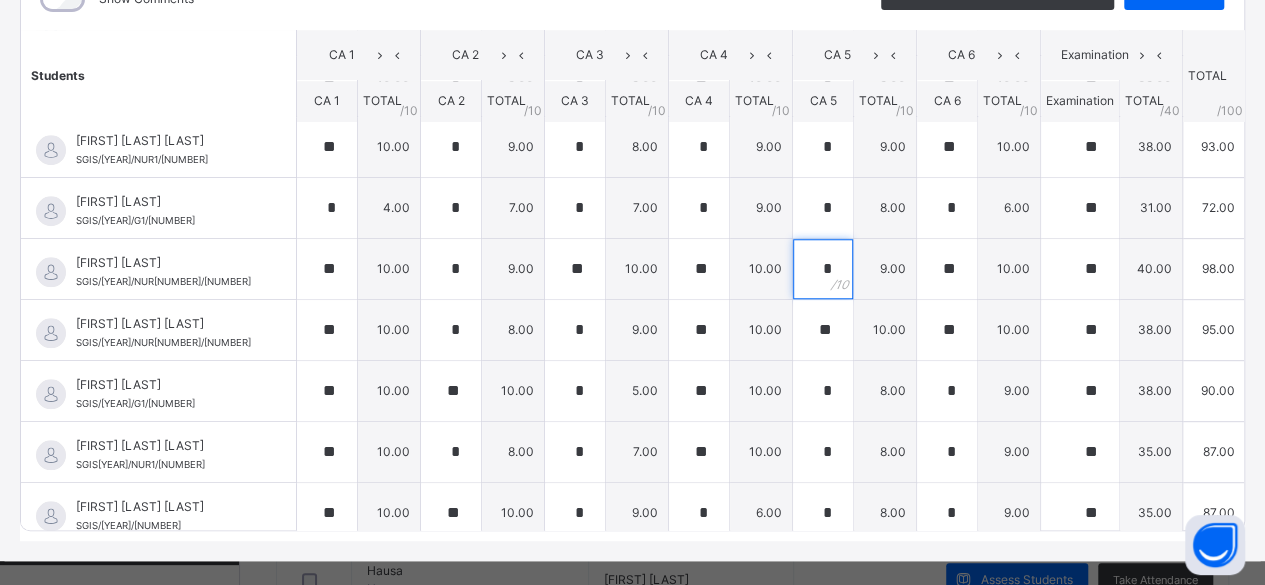 scroll, scrollTop: 820, scrollLeft: 0, axis: vertical 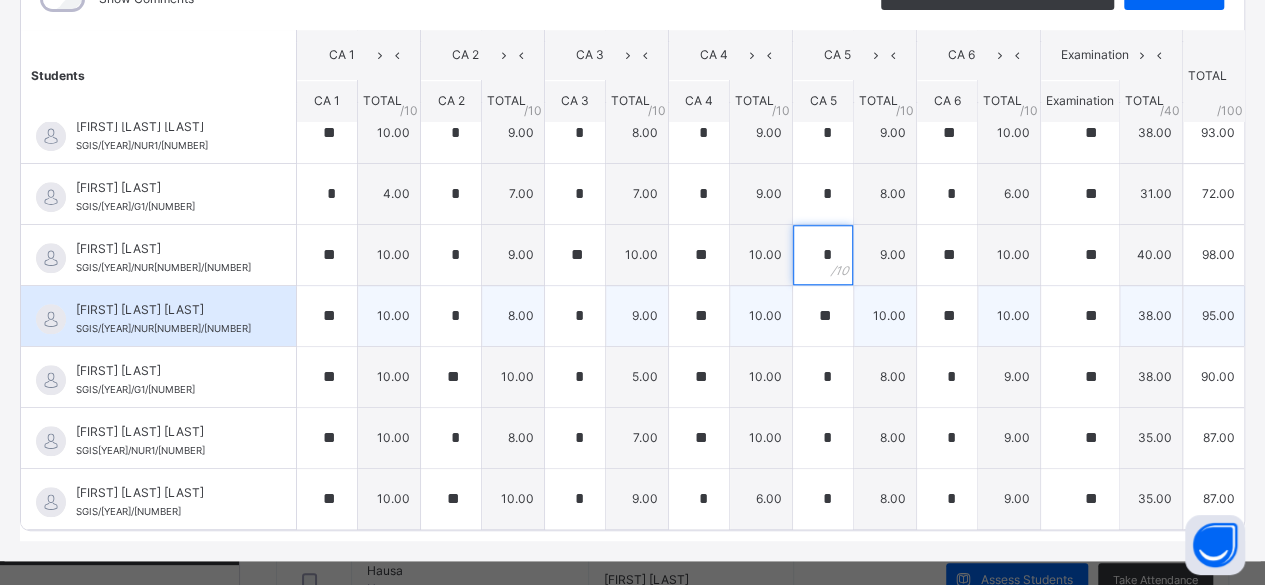 type 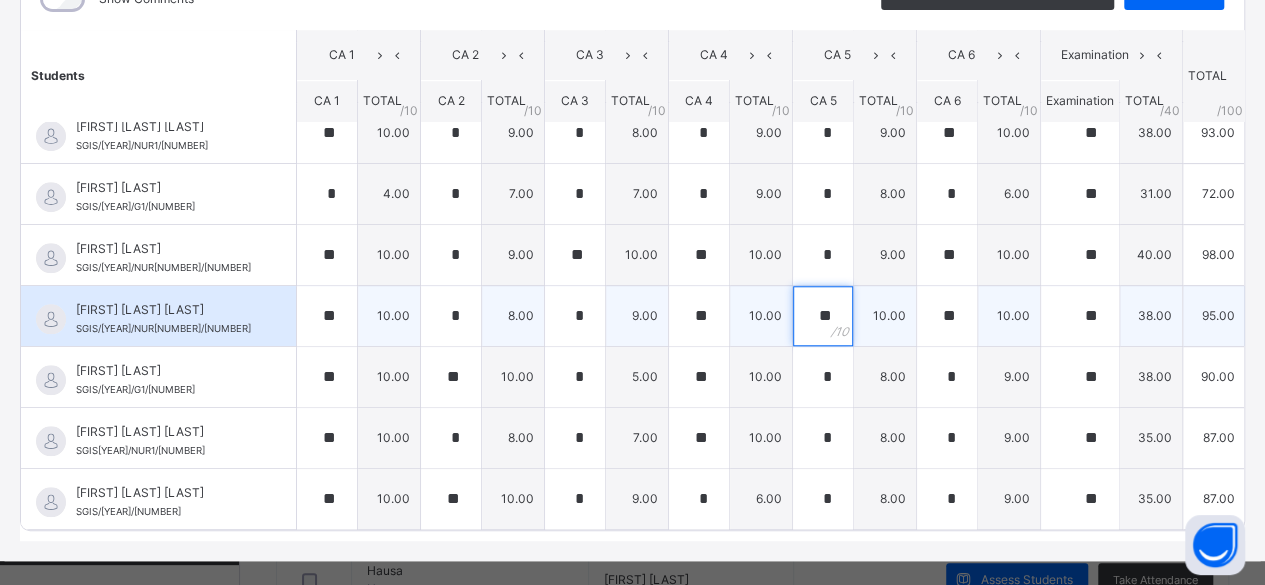click on "**" at bounding box center (823, 316) 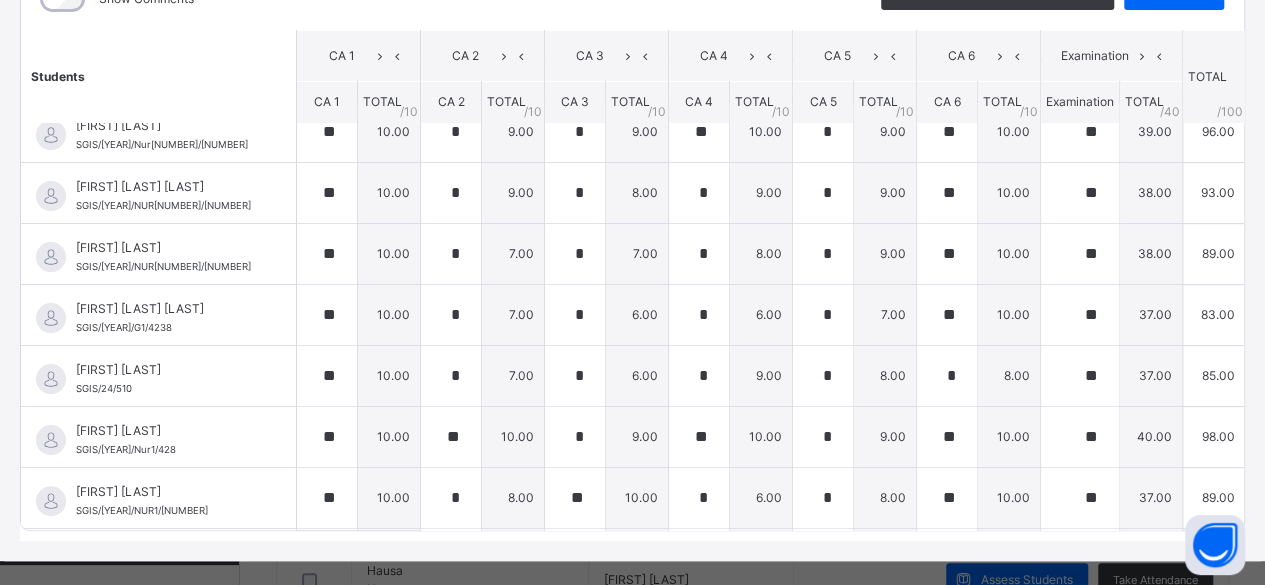 scroll, scrollTop: 20, scrollLeft: 0, axis: vertical 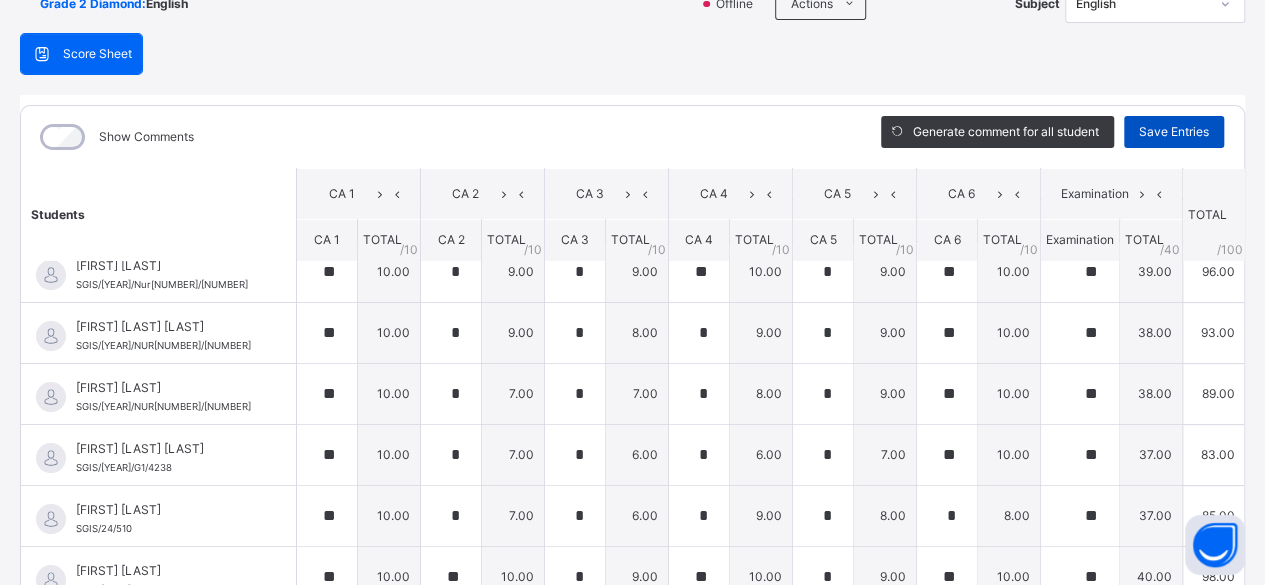 click on "Save Entries" at bounding box center [1174, 132] 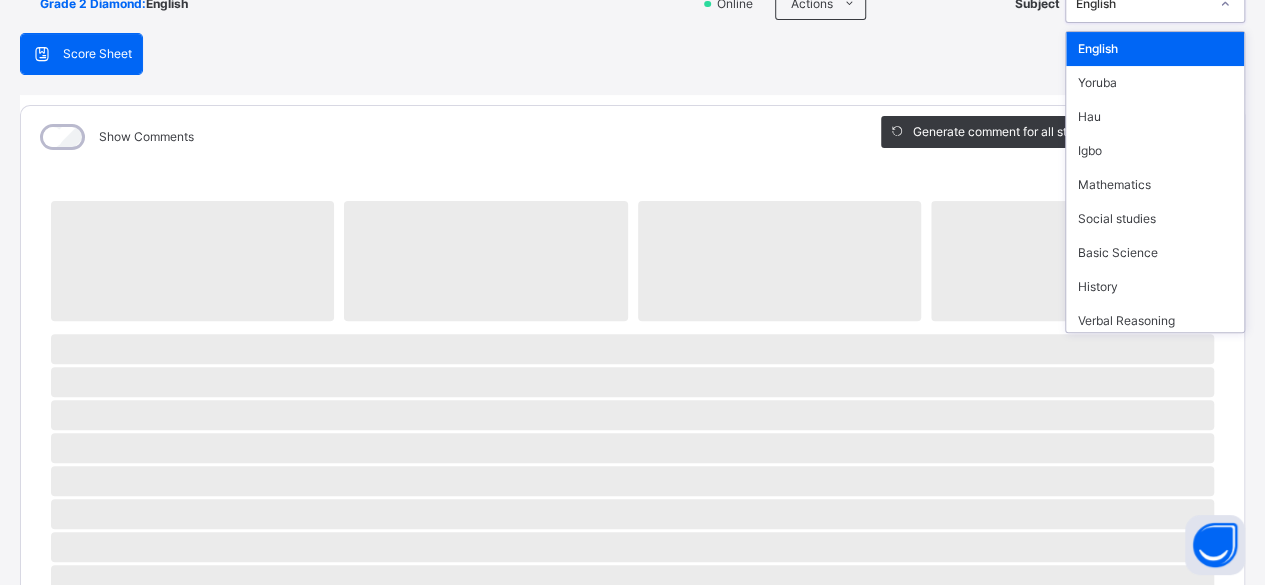 scroll, scrollTop: 157, scrollLeft: 0, axis: vertical 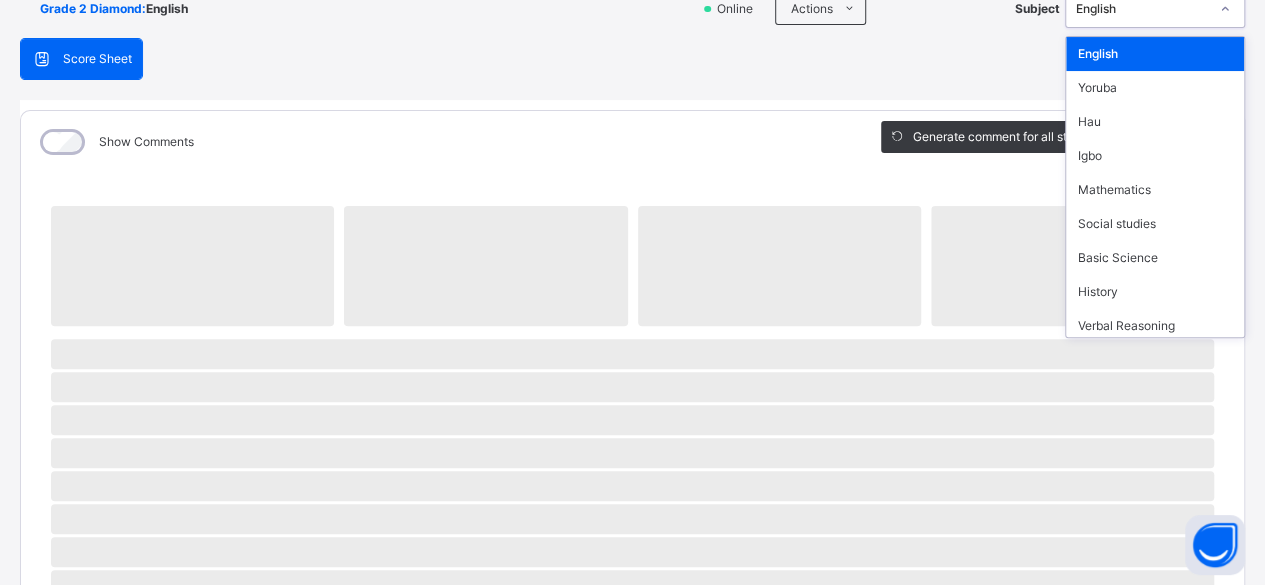 click 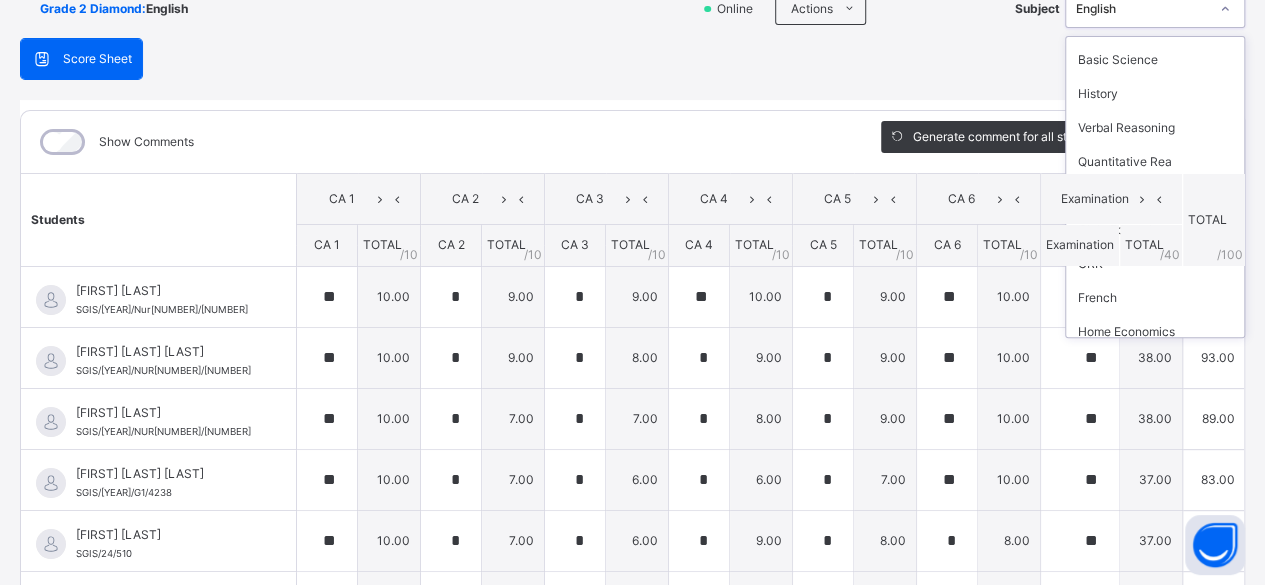 scroll, scrollTop: 200, scrollLeft: 0, axis: vertical 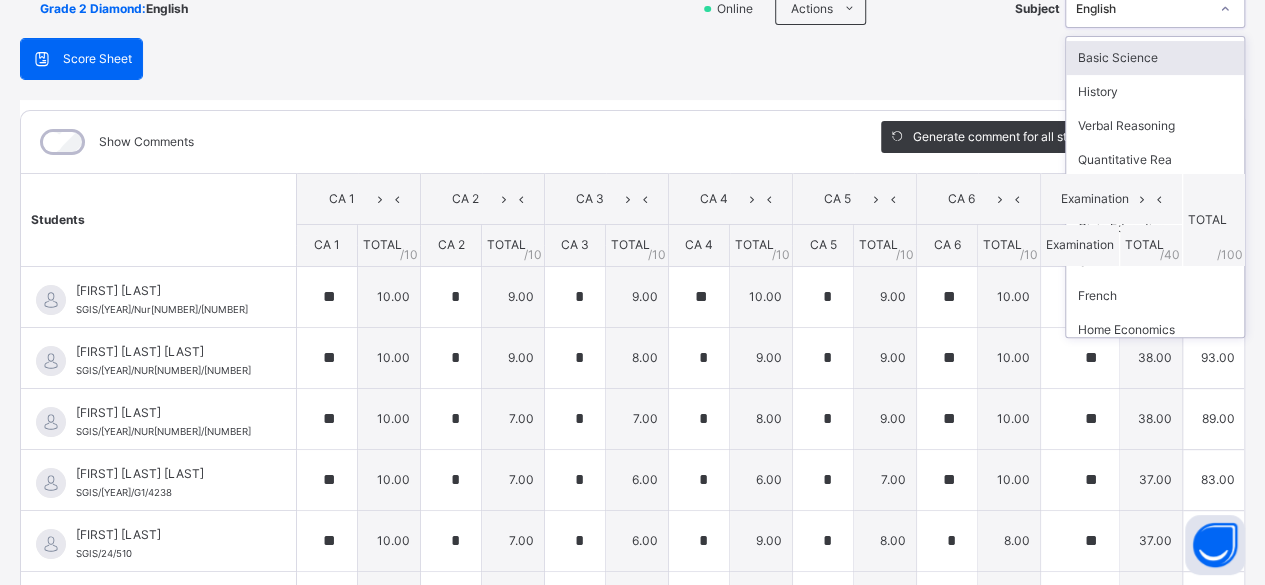 click on "Basic Science" at bounding box center [1155, 58] 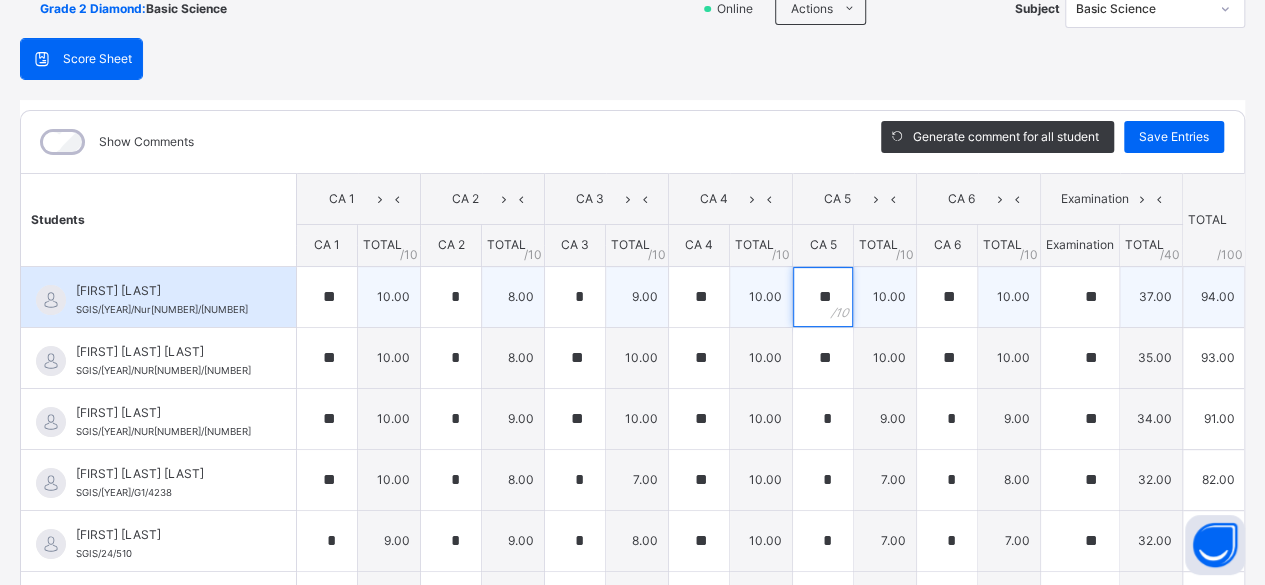 click on "**" at bounding box center [823, 297] 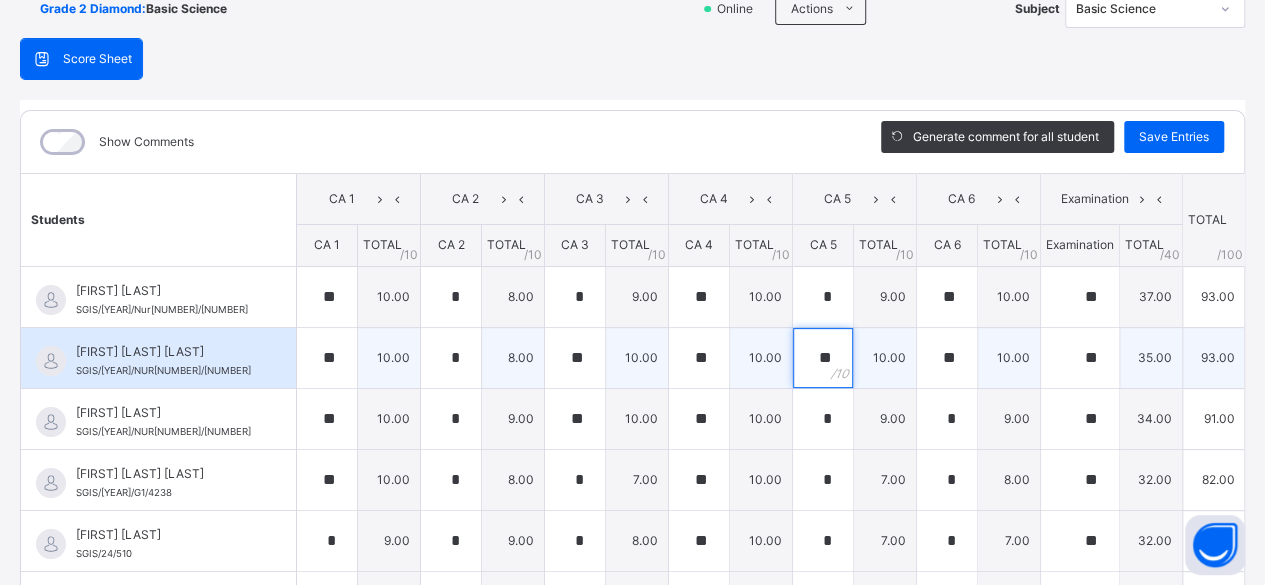 click on "**" at bounding box center (823, 358) 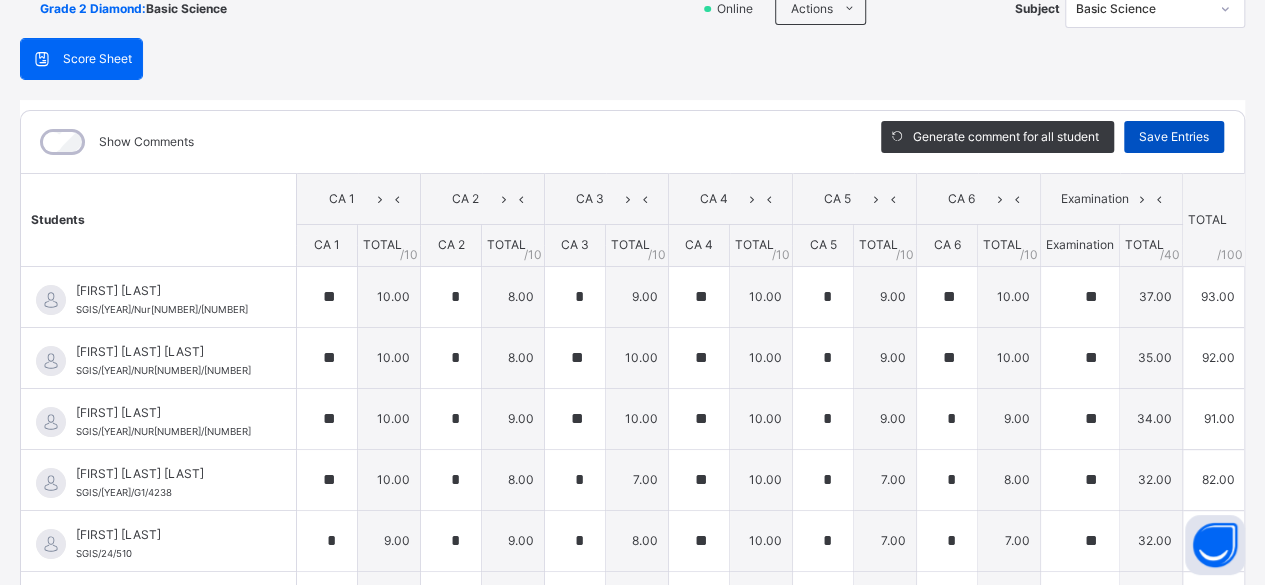click on "Save Entries" at bounding box center (1174, 137) 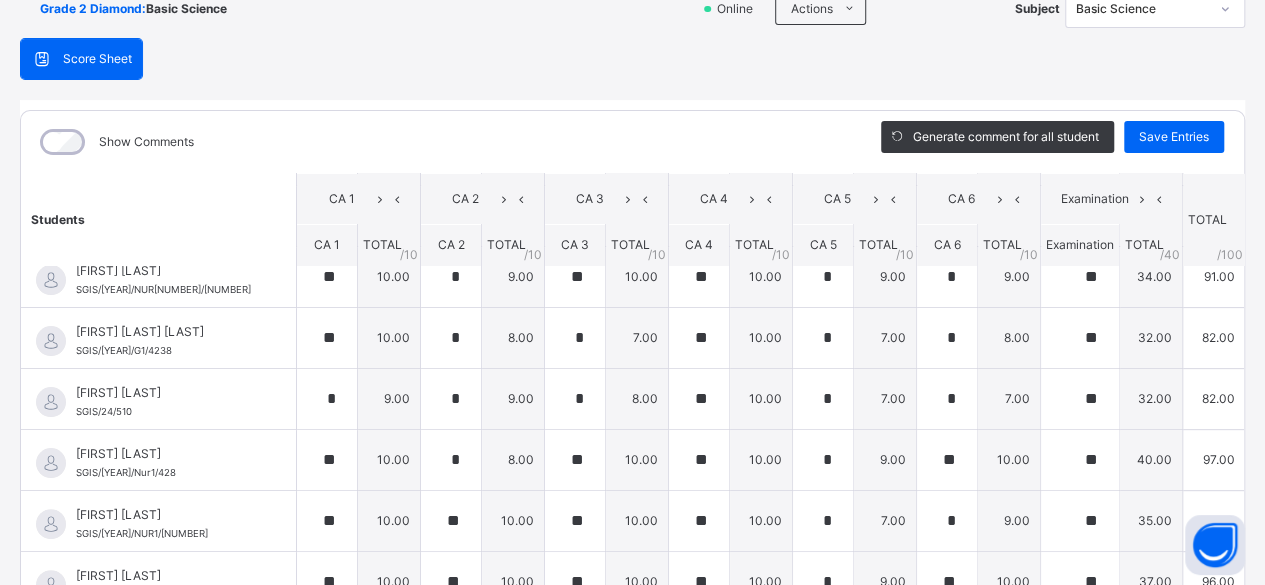 scroll, scrollTop: 144, scrollLeft: 0, axis: vertical 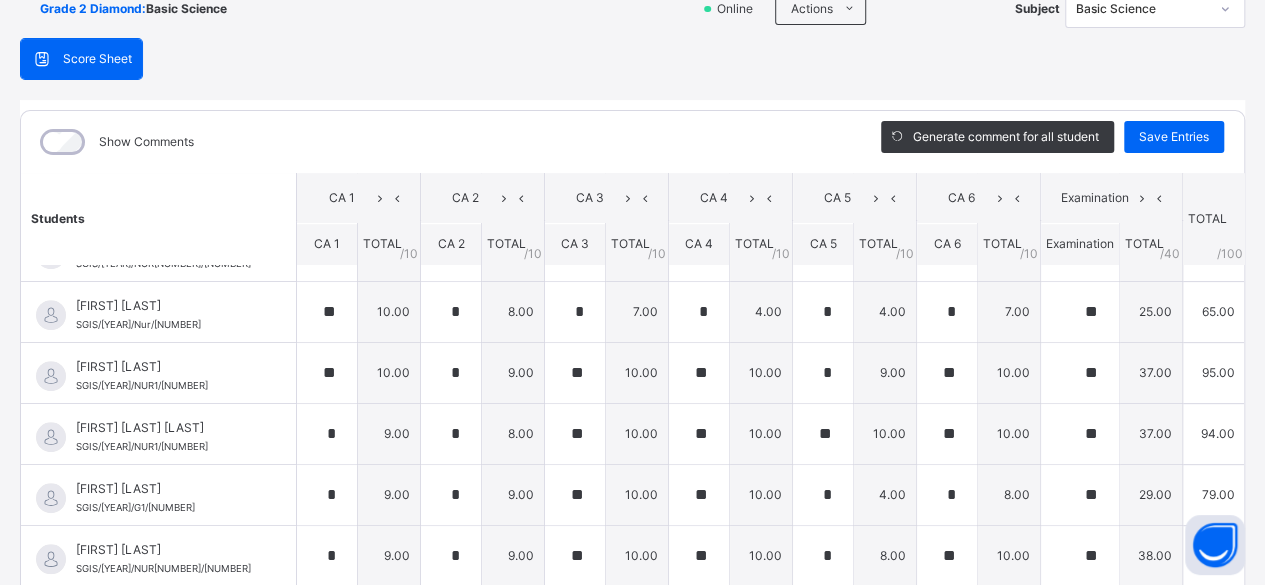 click 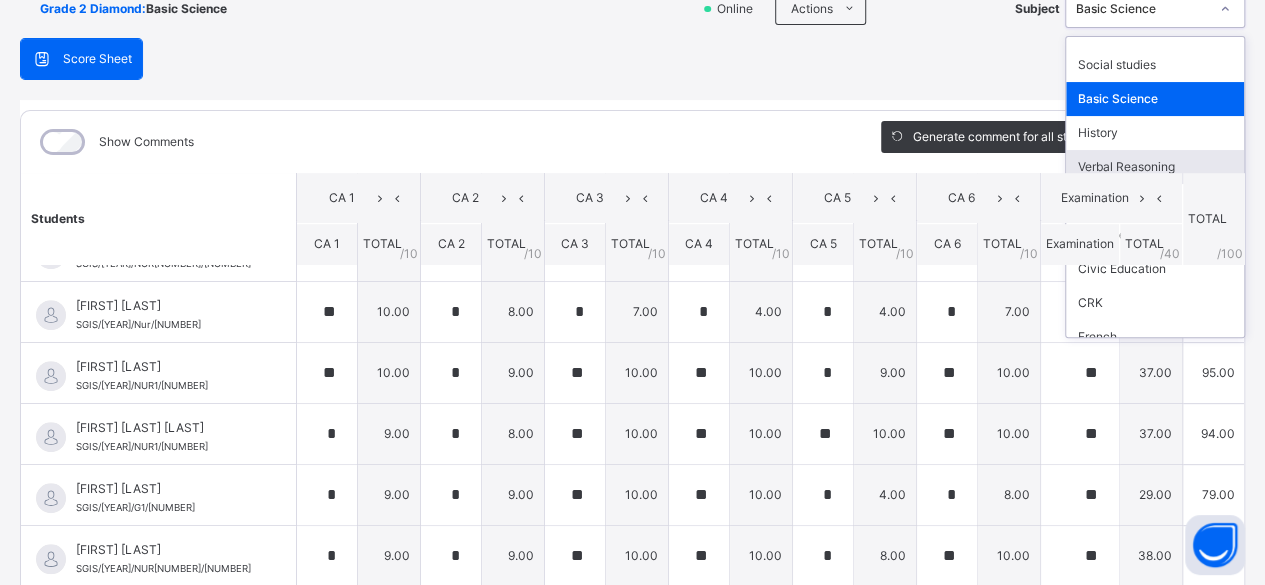 scroll, scrollTop: 160, scrollLeft: 0, axis: vertical 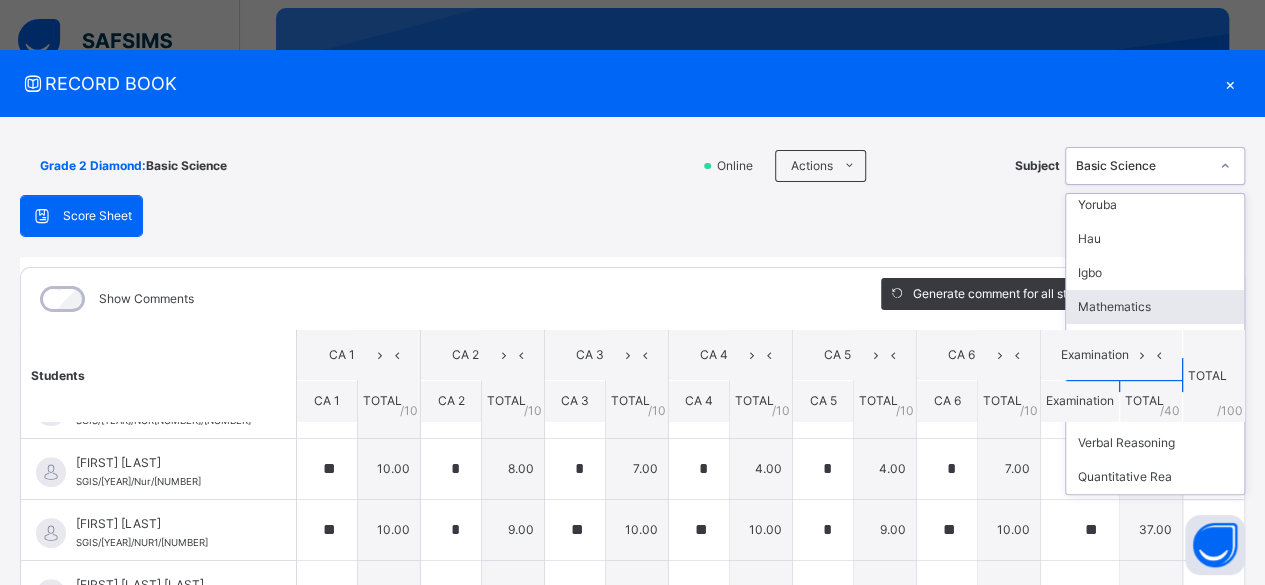 click on "Mathematics" at bounding box center [1155, 307] 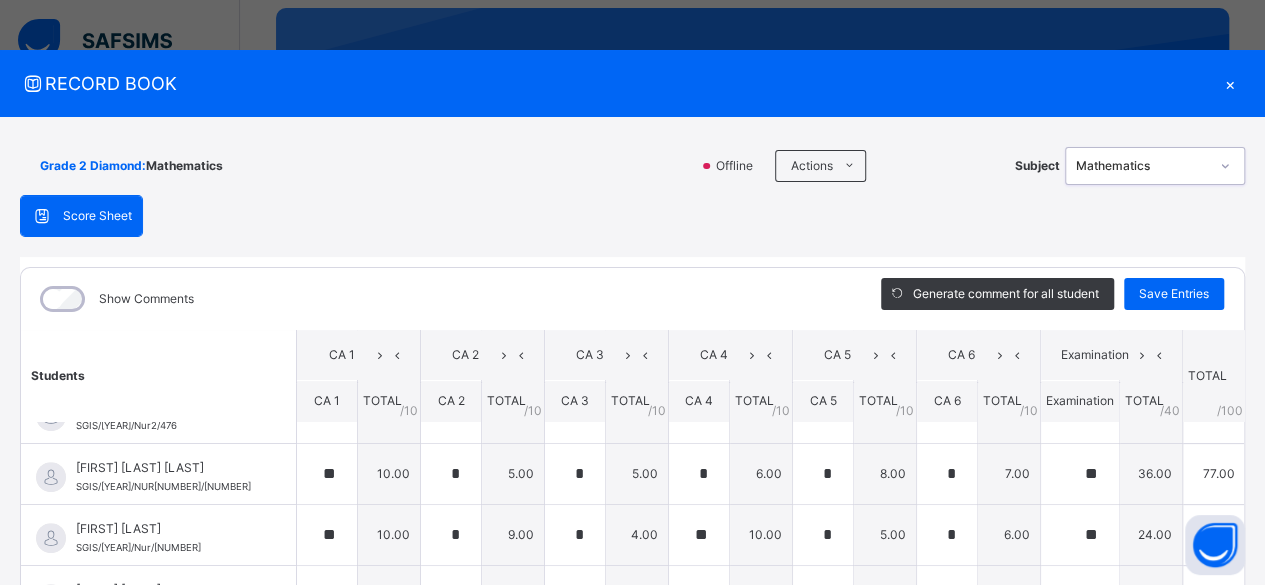 scroll, scrollTop: 548, scrollLeft: 0, axis: vertical 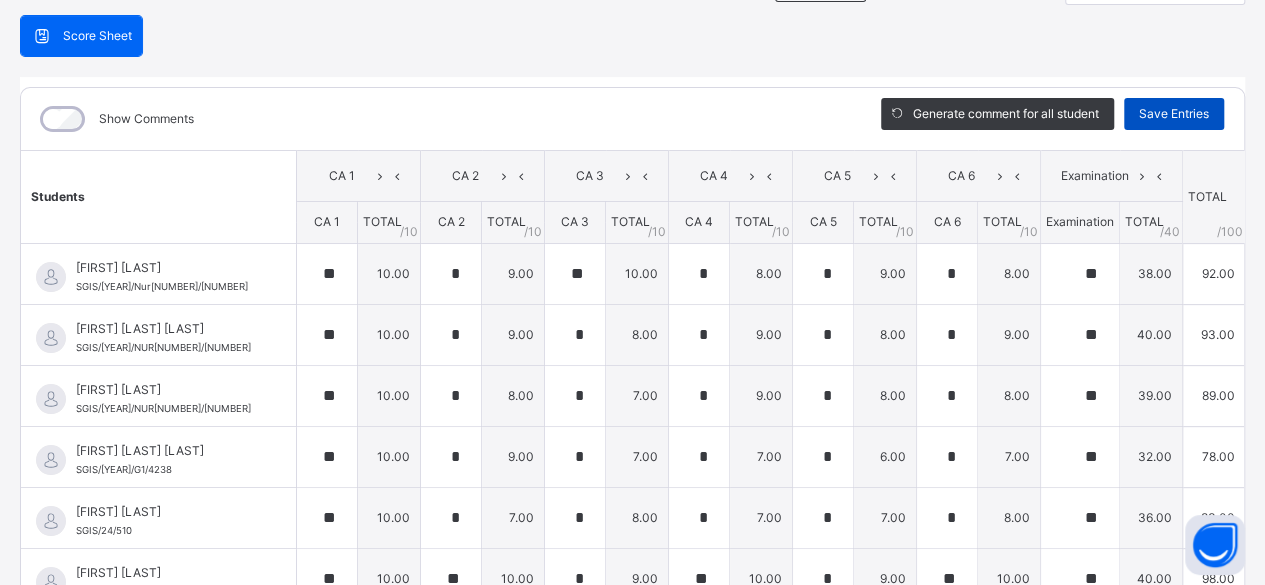click on "Save Entries" at bounding box center [1174, 114] 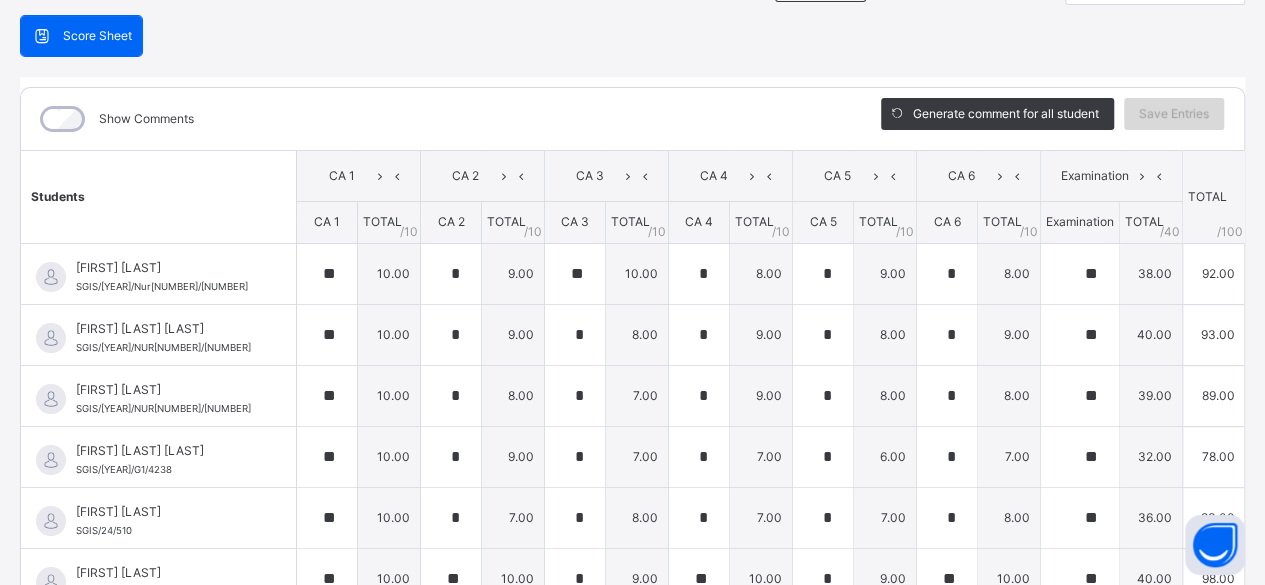 click on "Save Entries" at bounding box center [1174, 114] 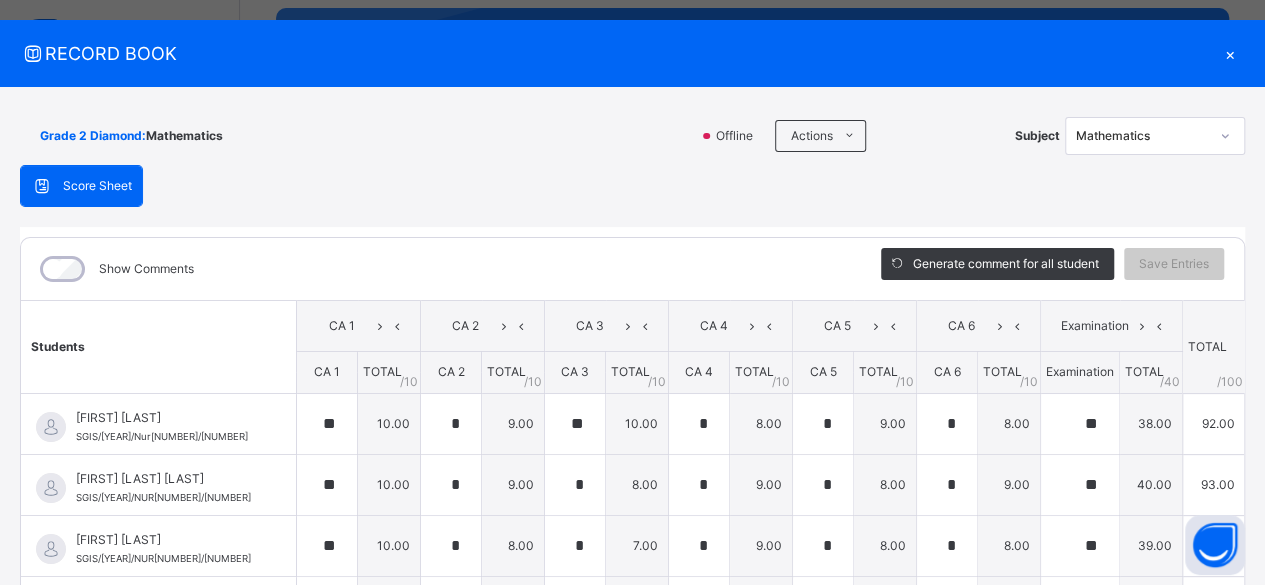 scroll, scrollTop: 28, scrollLeft: 0, axis: vertical 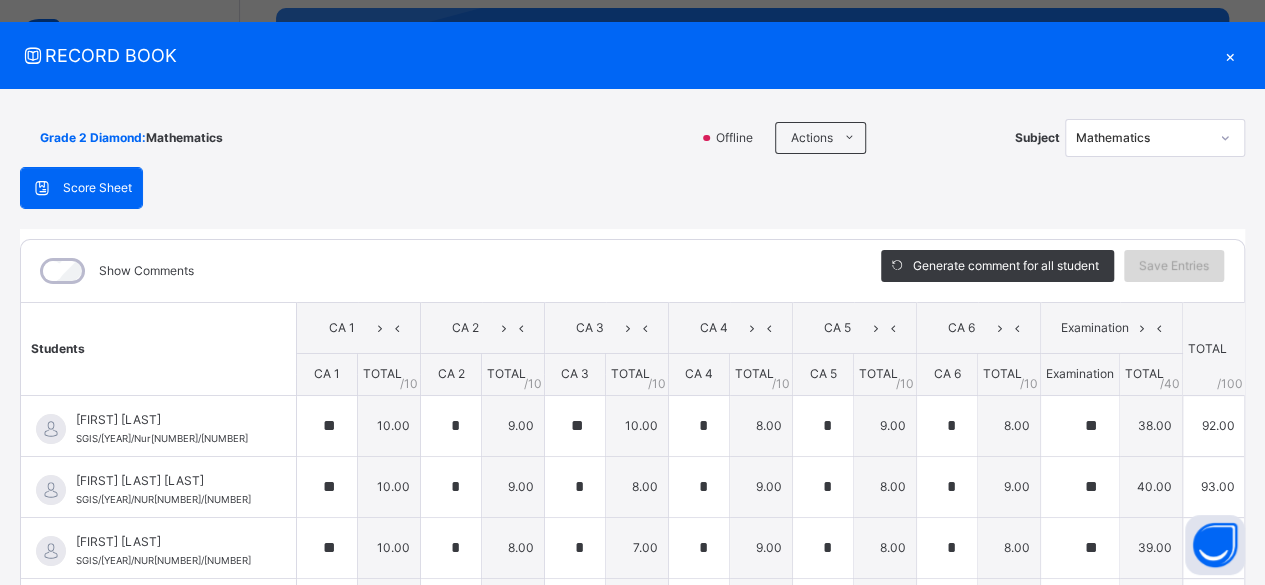 click on "Save Entries" at bounding box center (1174, 266) 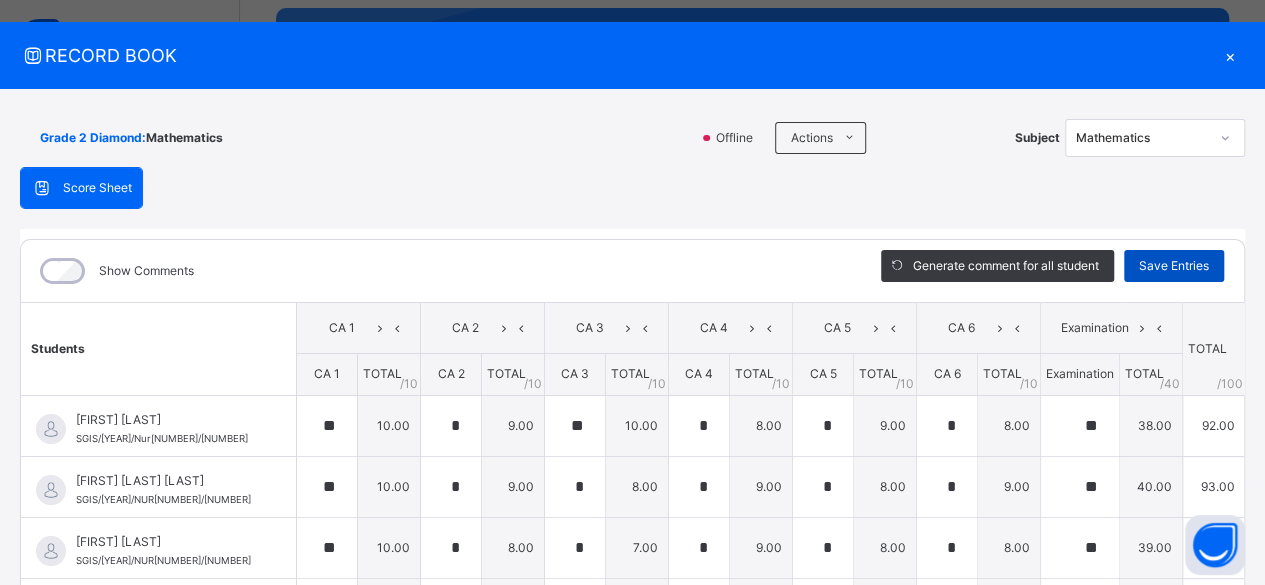 click on "Save Entries" at bounding box center [1174, 266] 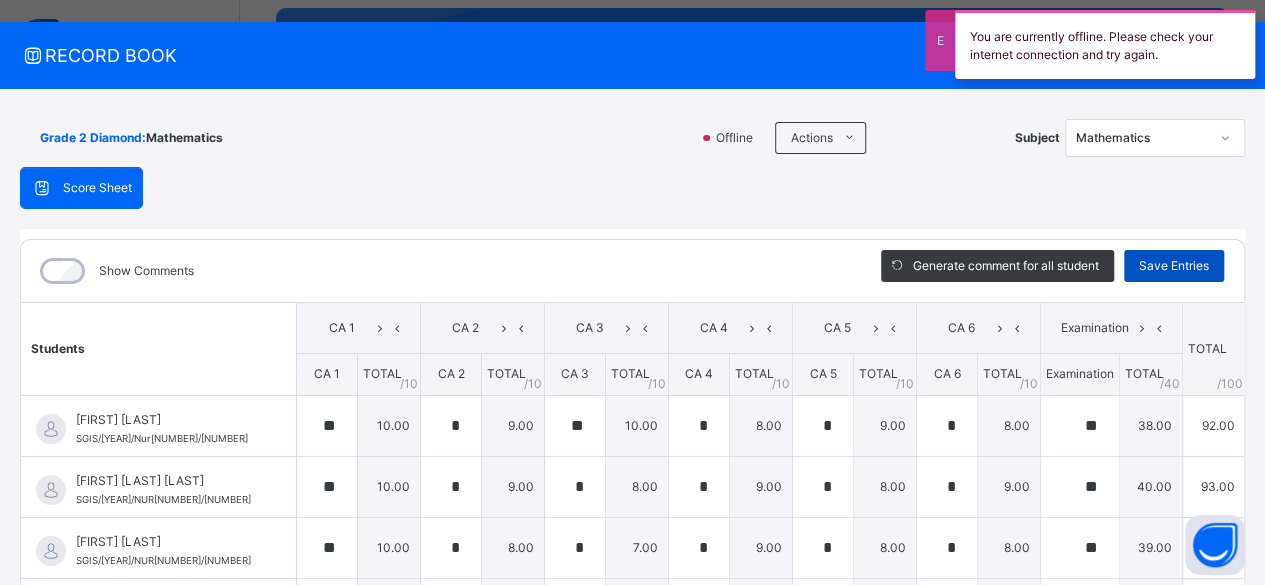 click on "Save Entries" at bounding box center [1174, 266] 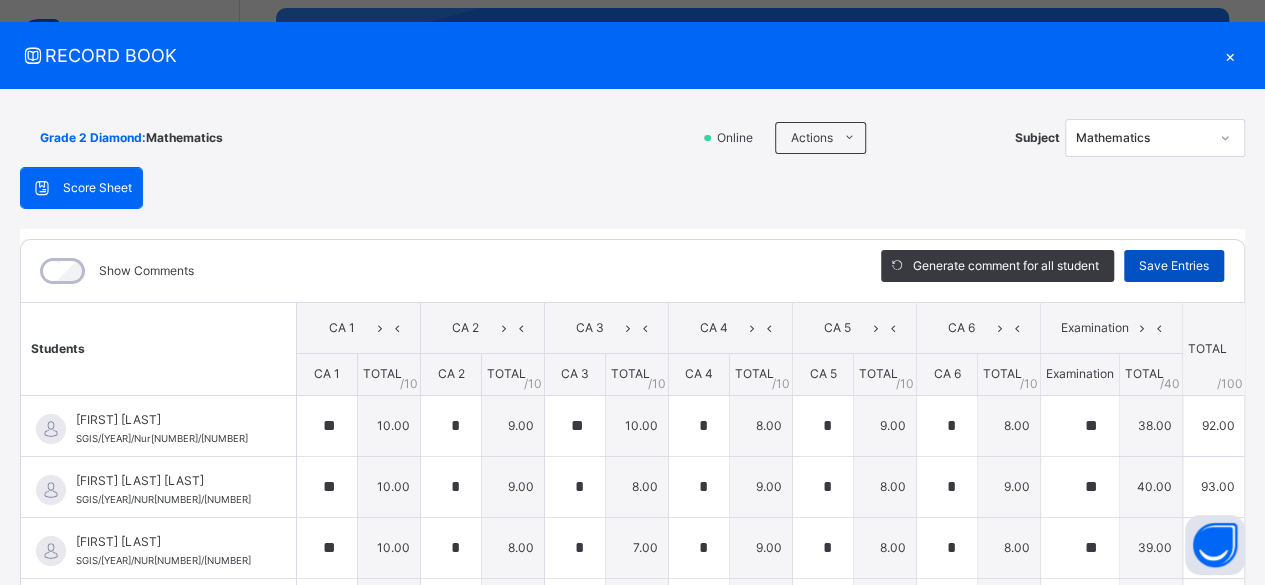 click on "Save Entries" at bounding box center (1174, 266) 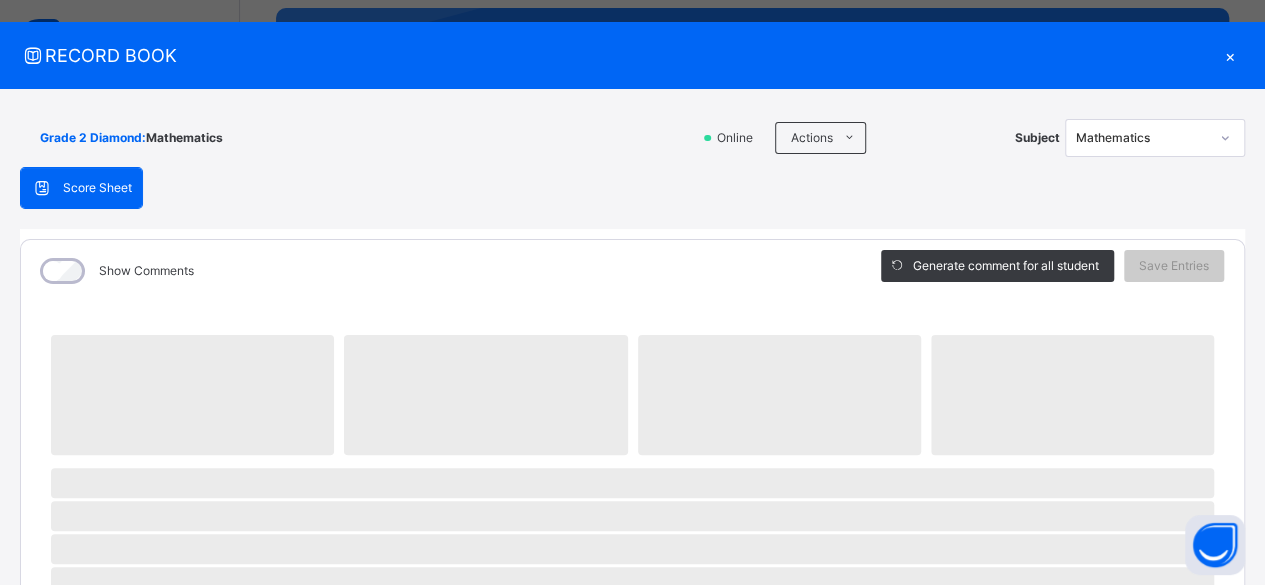 click on "×" at bounding box center [1230, 55] 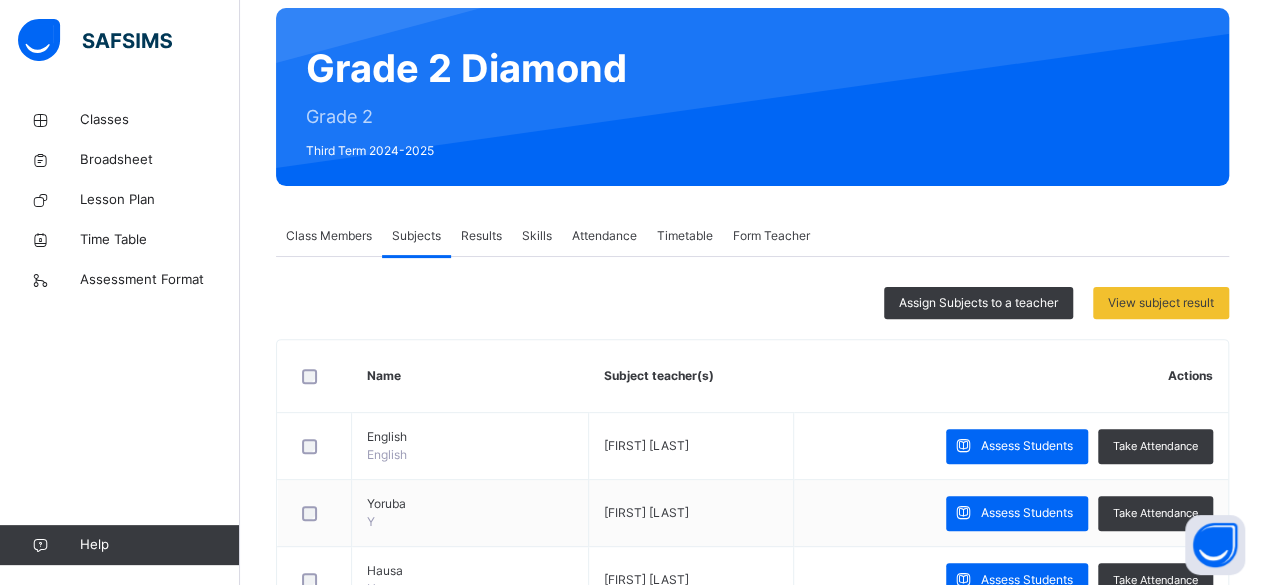 click on "Results" at bounding box center [481, 236] 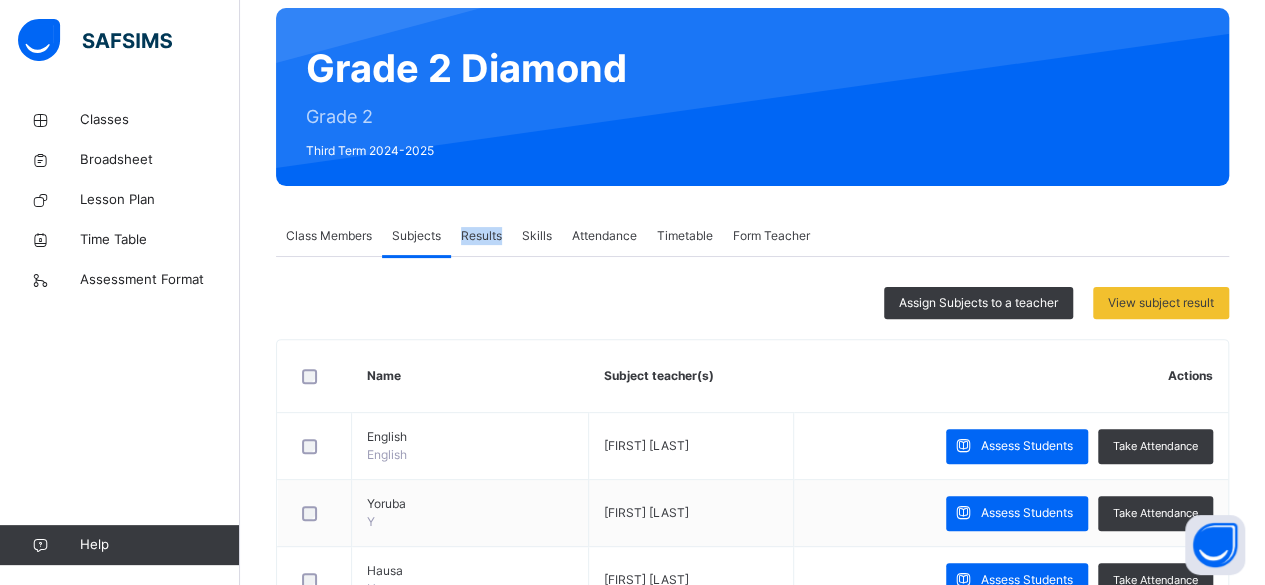 click on "Results" at bounding box center [481, 236] 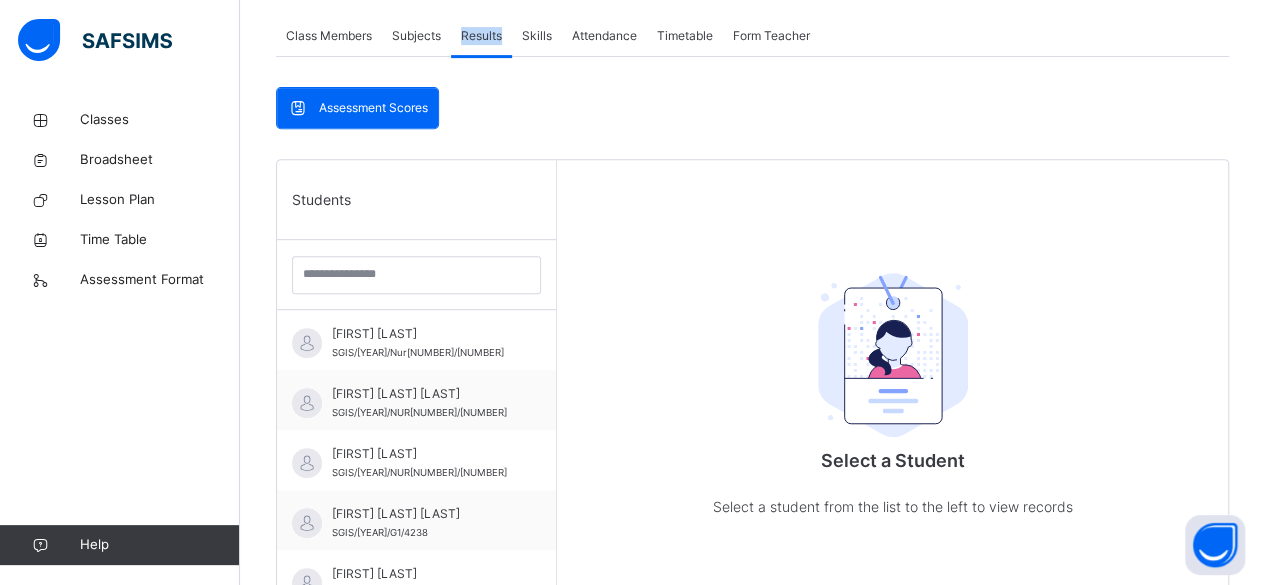 scroll, scrollTop: 426, scrollLeft: 0, axis: vertical 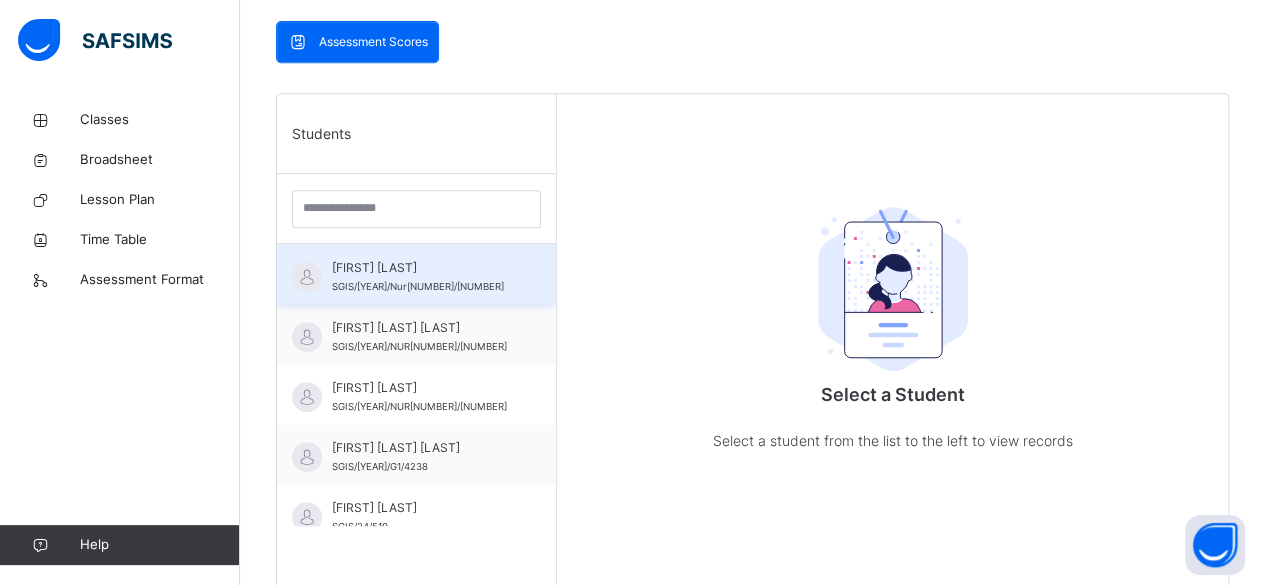 click on "[ID]" at bounding box center (418, 286) 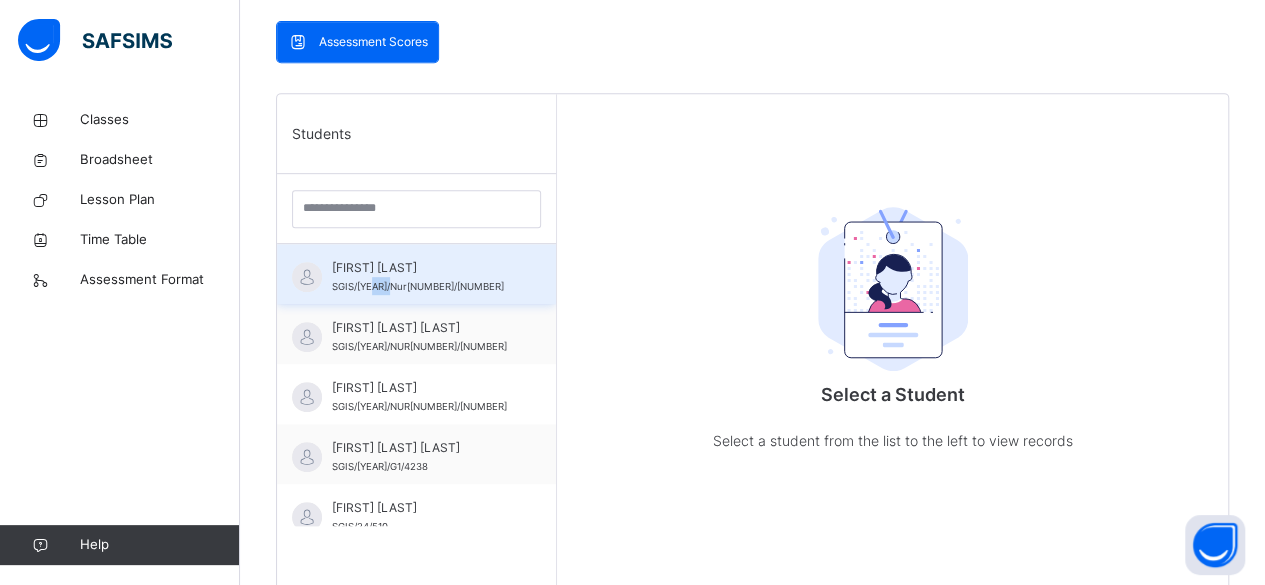 click on "[ID]" at bounding box center (418, 286) 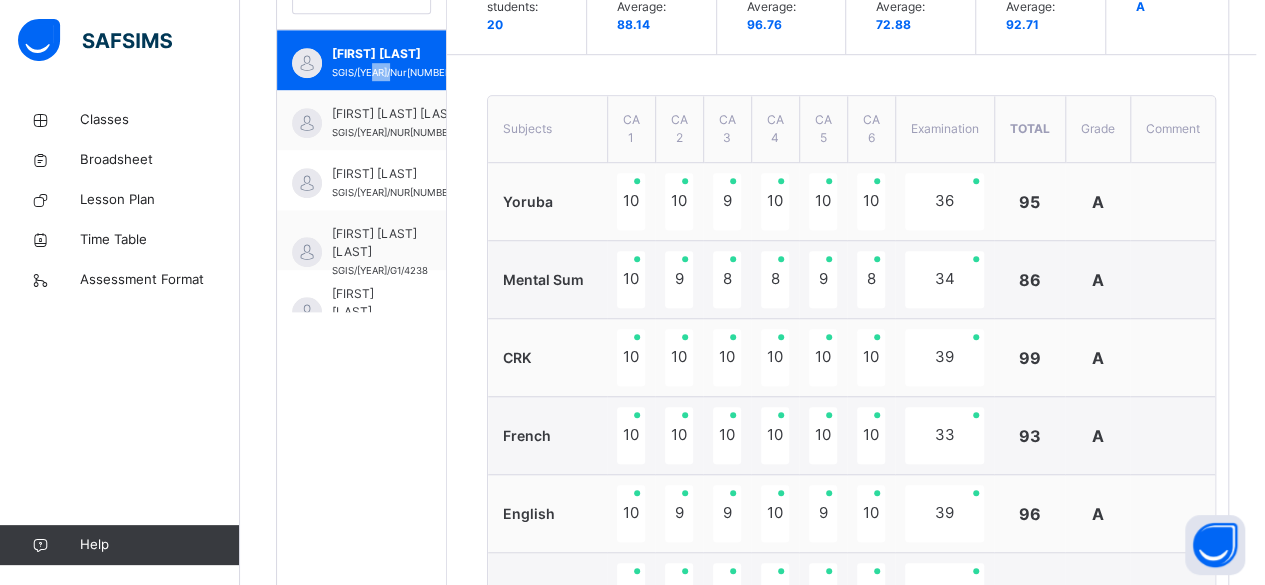 scroll, scrollTop: 560, scrollLeft: 0, axis: vertical 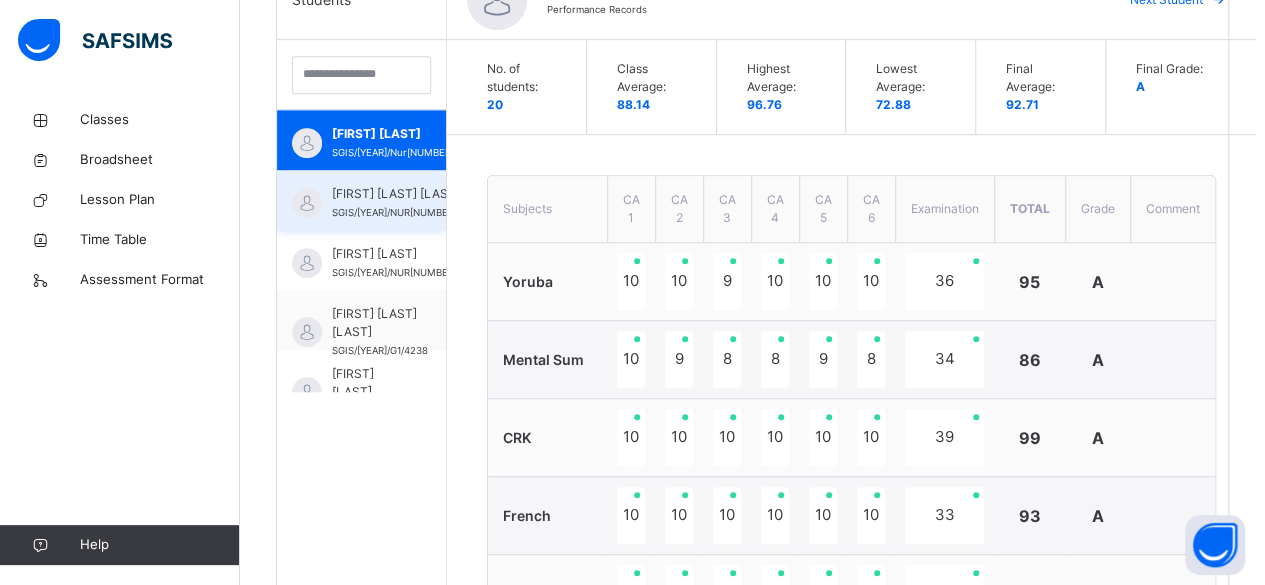click on "[FIRST] [LAST] [LAST]" at bounding box center (419, 194) 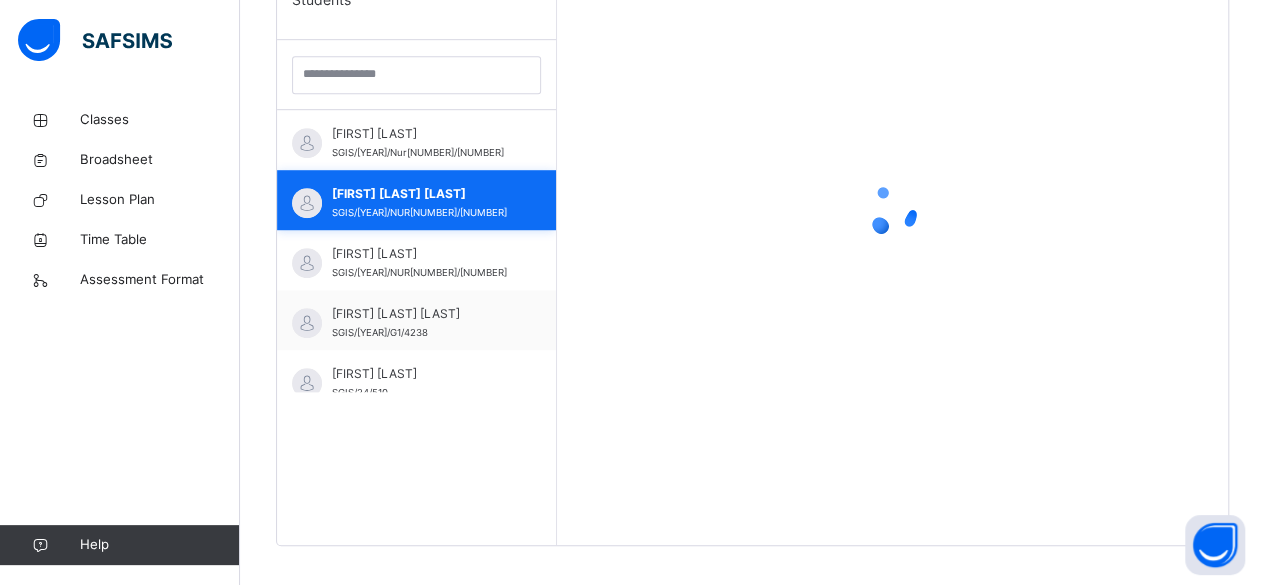 click on "[FIRST] [LAST] [LAST]" at bounding box center [421, 194] 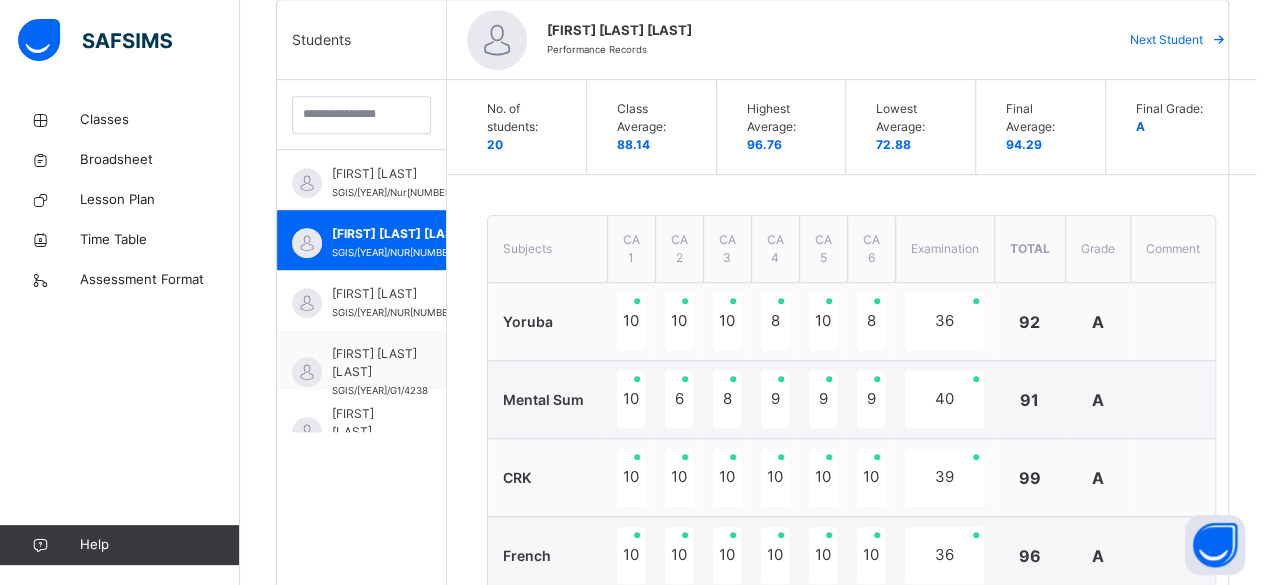 scroll, scrollTop: 480, scrollLeft: 0, axis: vertical 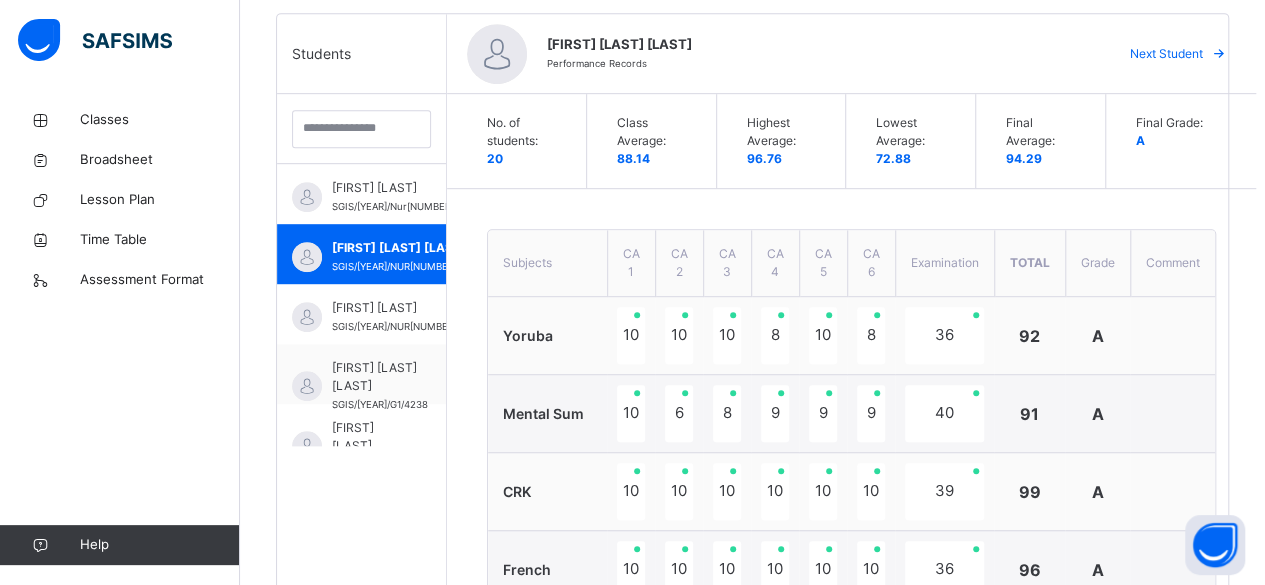 click at bounding box center (1218, 54) 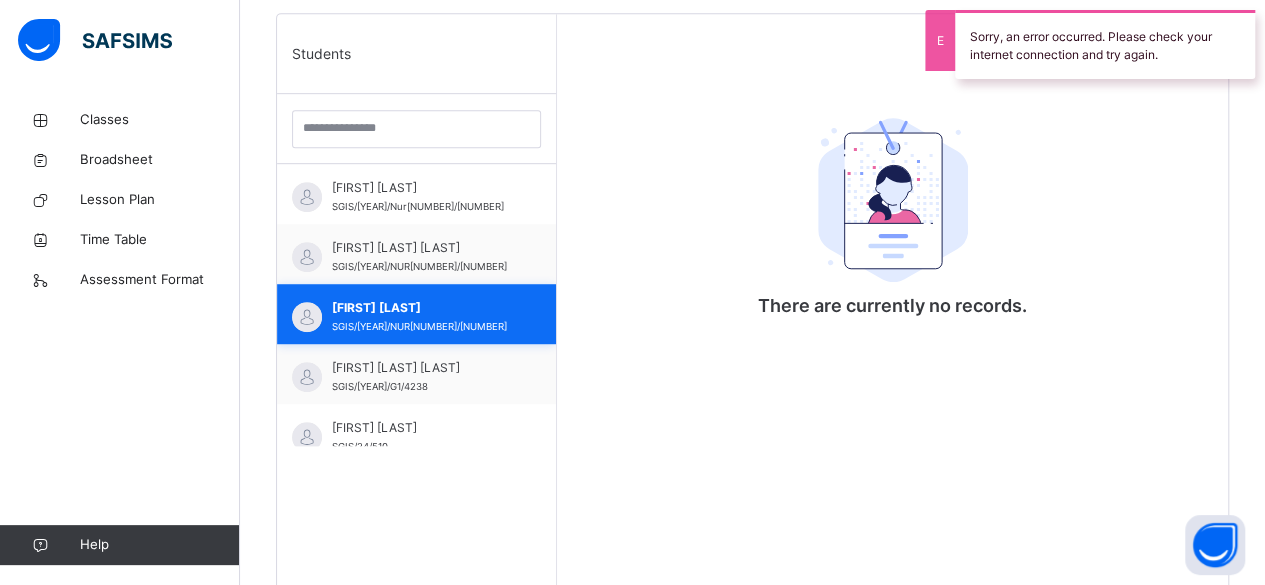 click on "Ayafa Aaron Tamaraebi SGIS/19/NUR1/217" at bounding box center [416, 314] 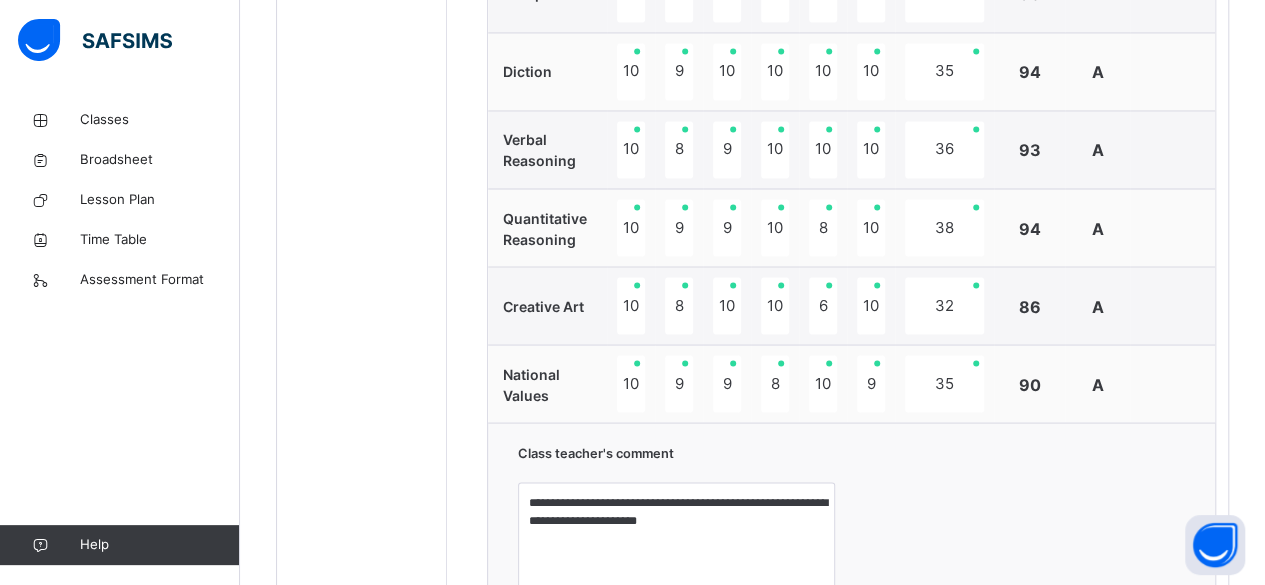 scroll, scrollTop: 1732, scrollLeft: 0, axis: vertical 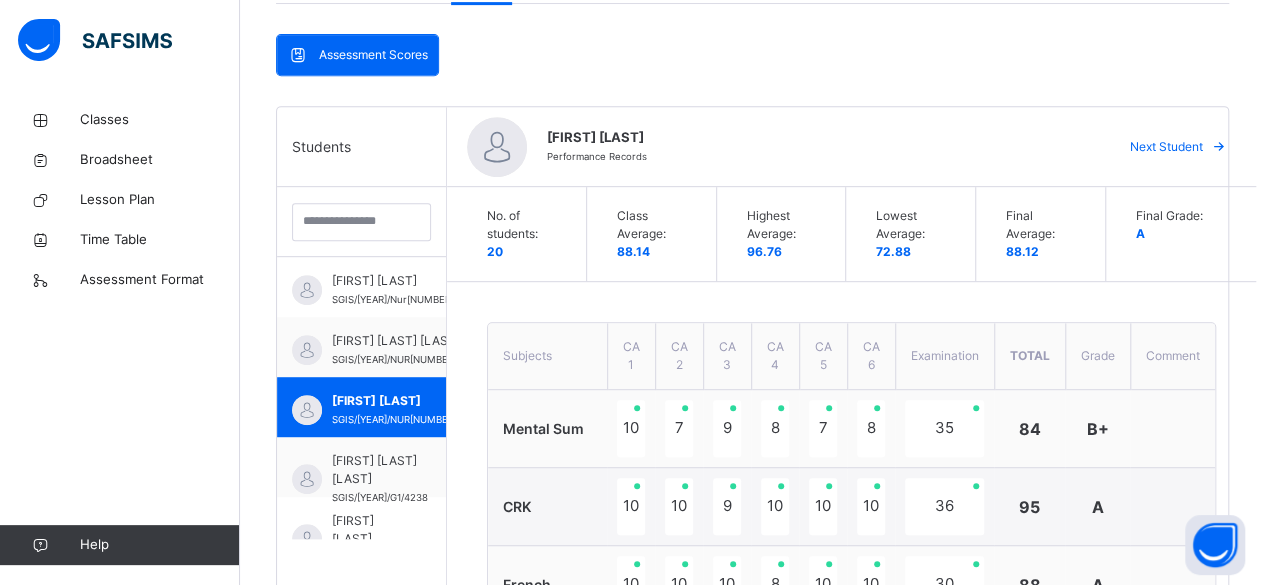click at bounding box center (1219, 147) 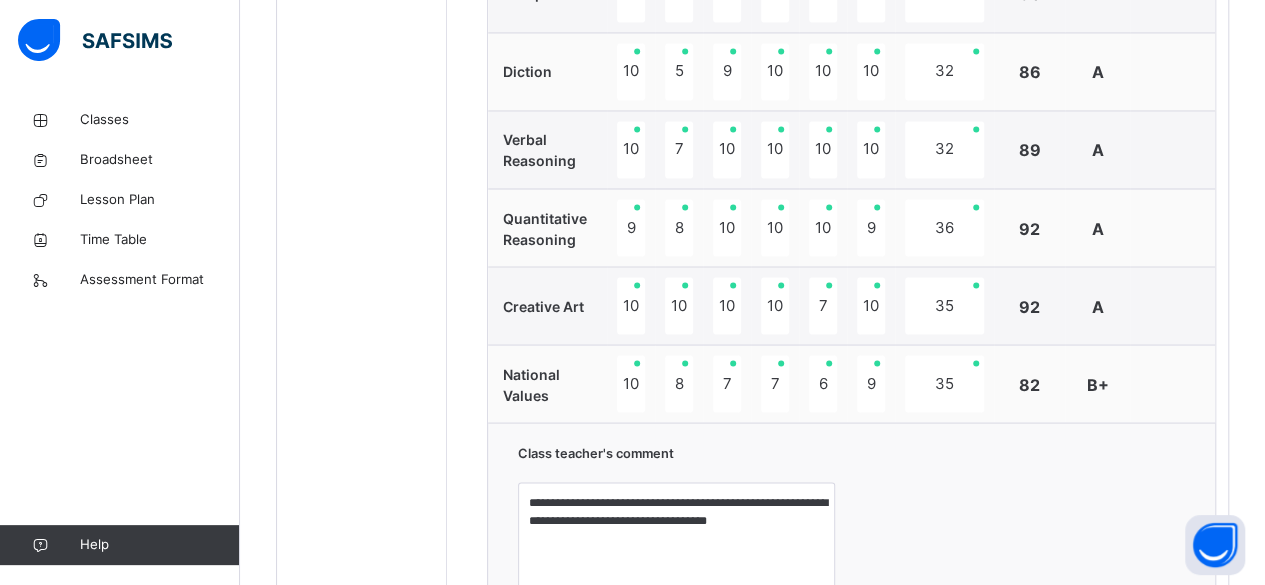 scroll, scrollTop: 1733, scrollLeft: 0, axis: vertical 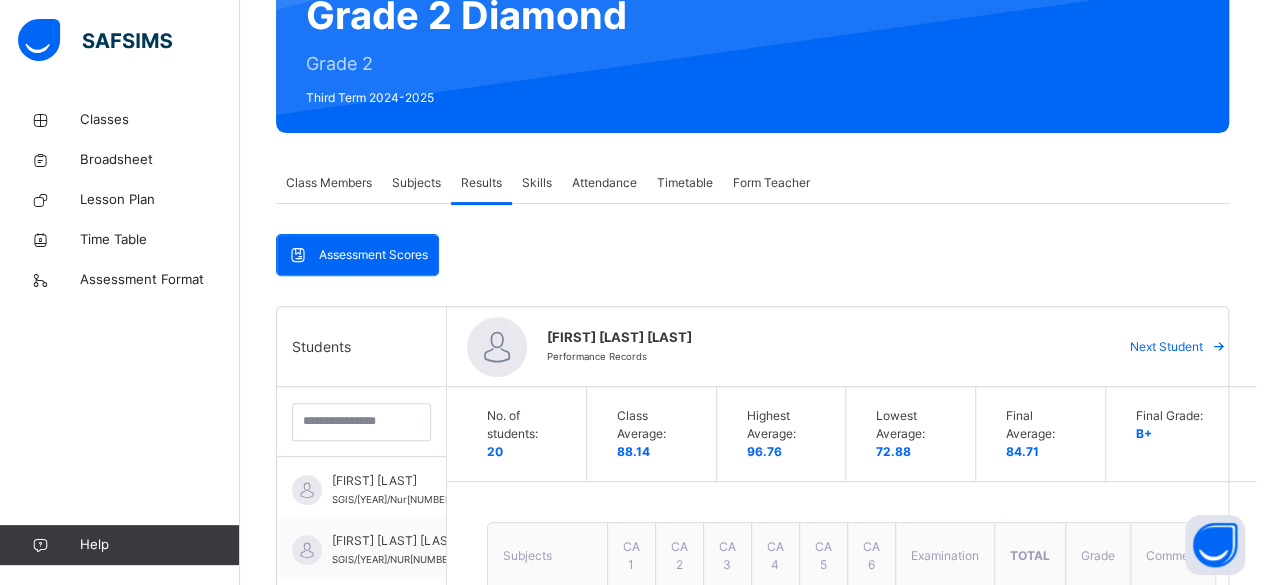 click on "Next Student" at bounding box center (1166, 347) 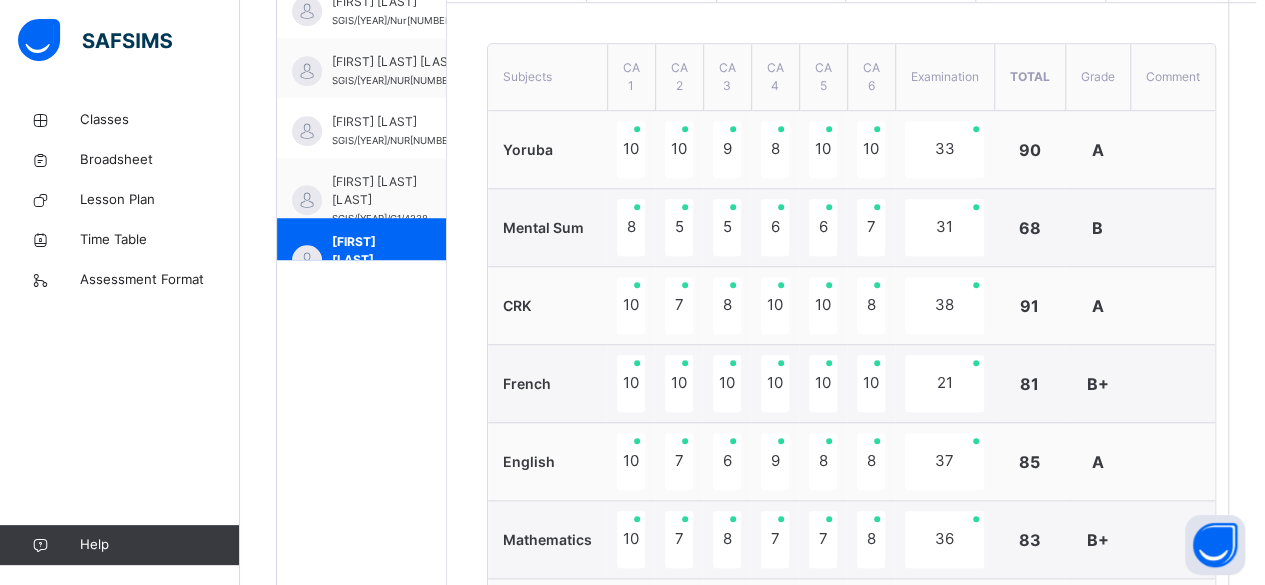 scroll, scrollTop: 599, scrollLeft: 0, axis: vertical 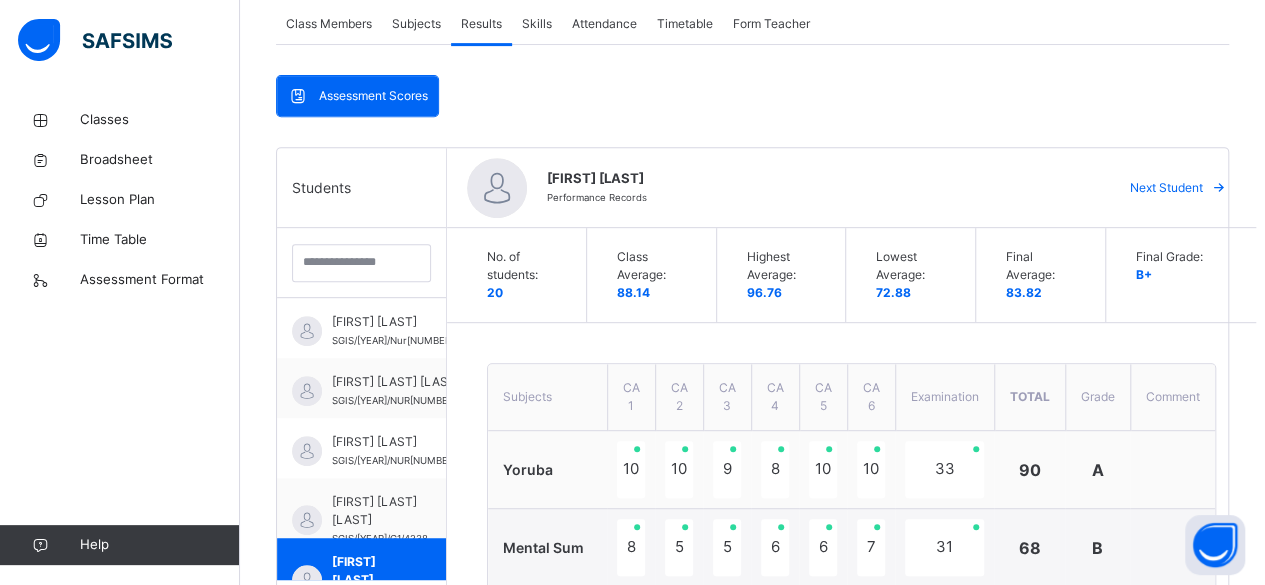 click on "Next Student" at bounding box center [1166, 188] 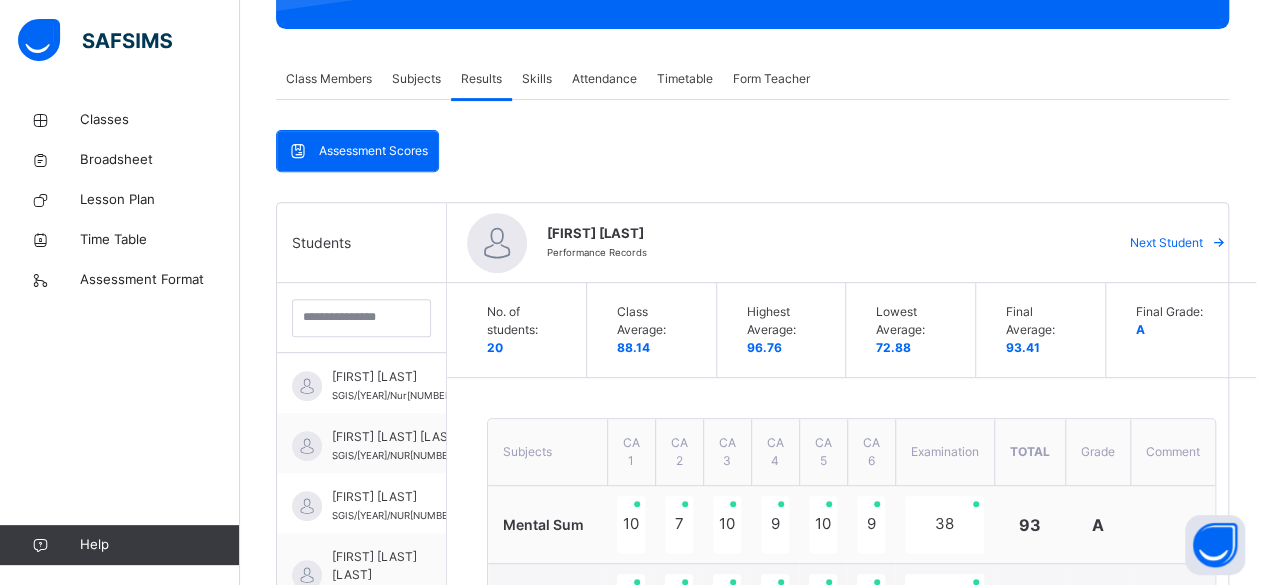 scroll, scrollTop: 310, scrollLeft: 0, axis: vertical 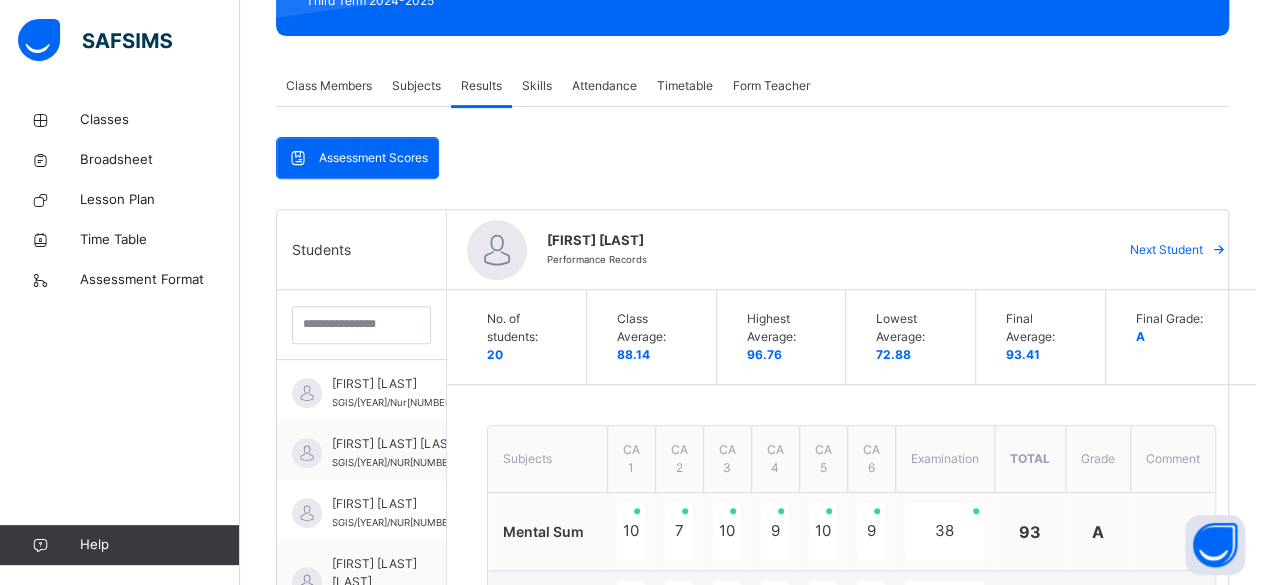 click on "Next Student" at bounding box center (1166, 250) 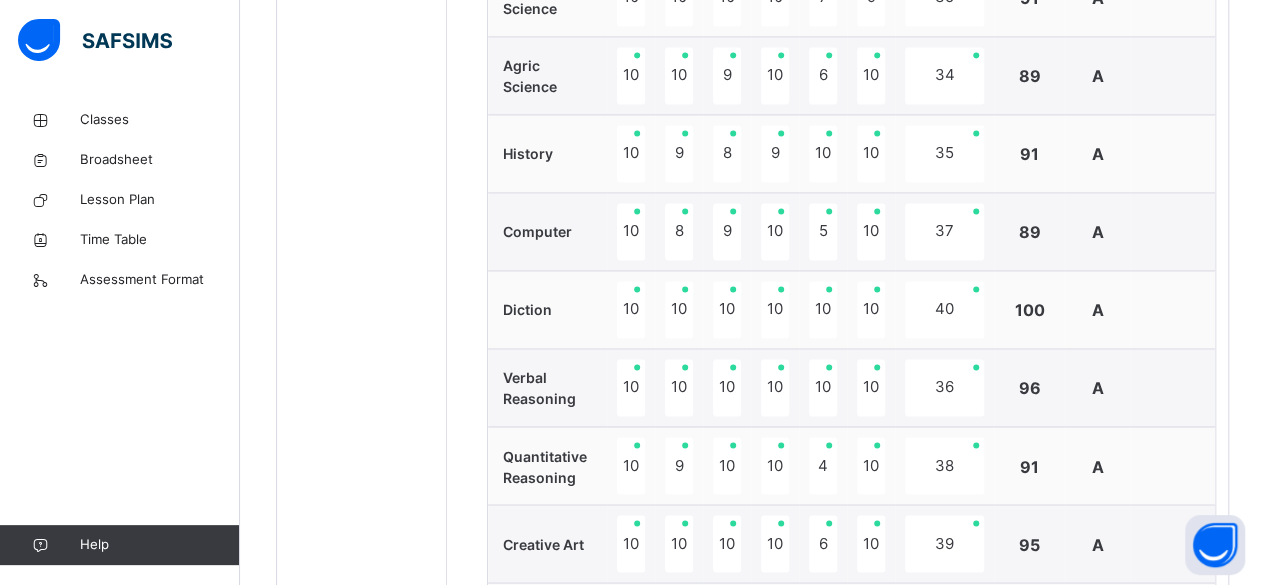 scroll, scrollTop: 1484, scrollLeft: 0, axis: vertical 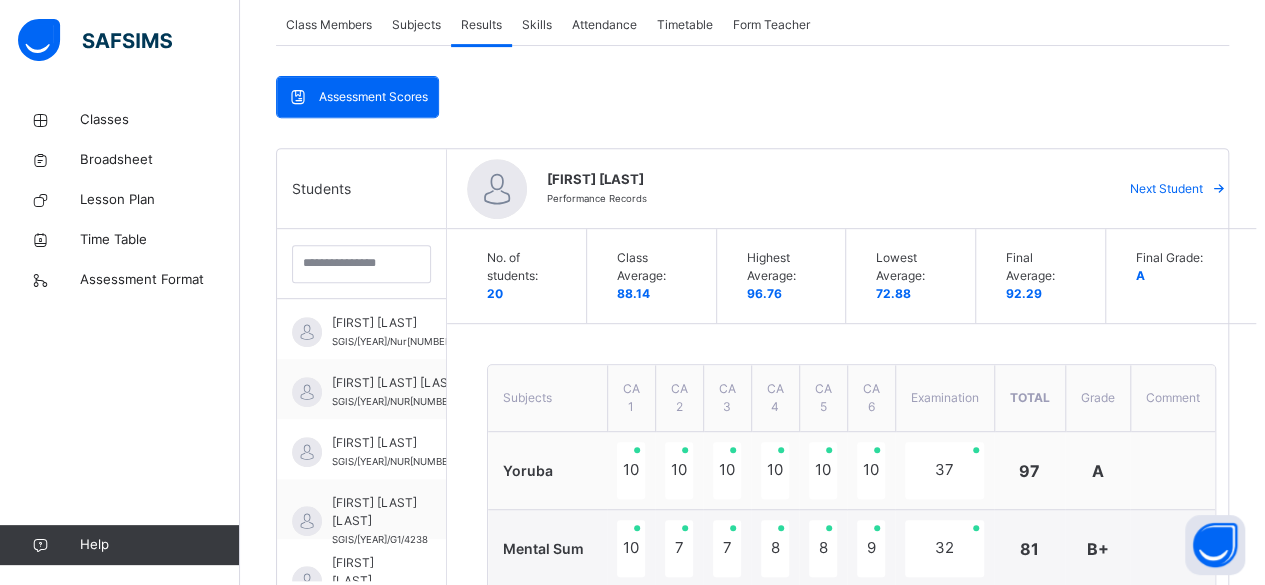 click on "Next Student" at bounding box center (1166, 189) 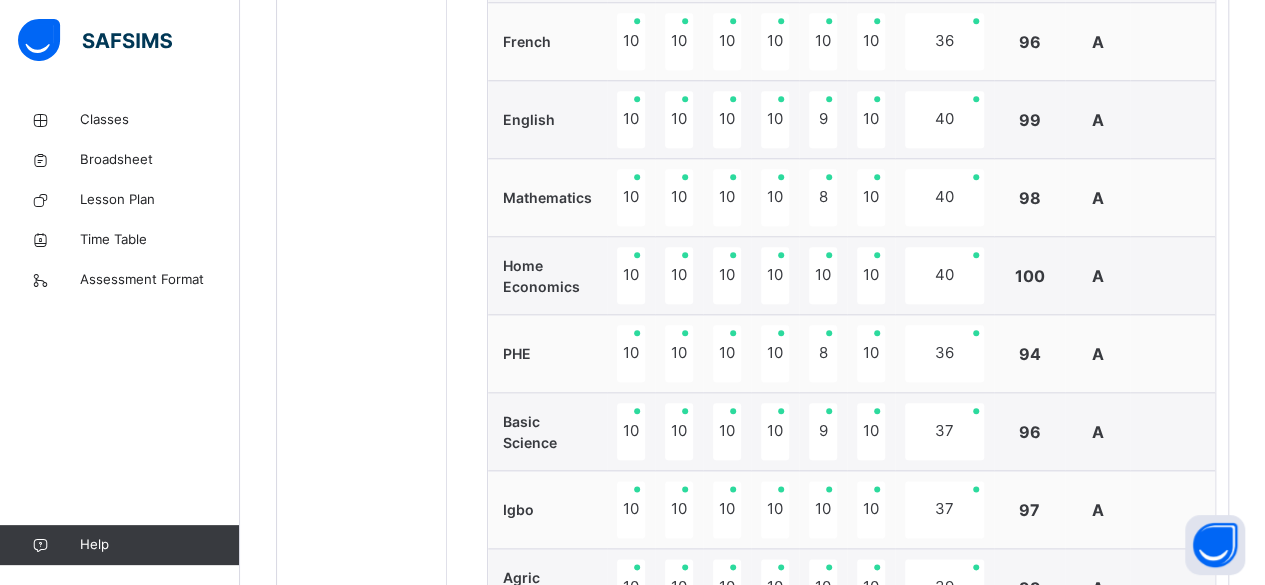 scroll, scrollTop: 962, scrollLeft: 0, axis: vertical 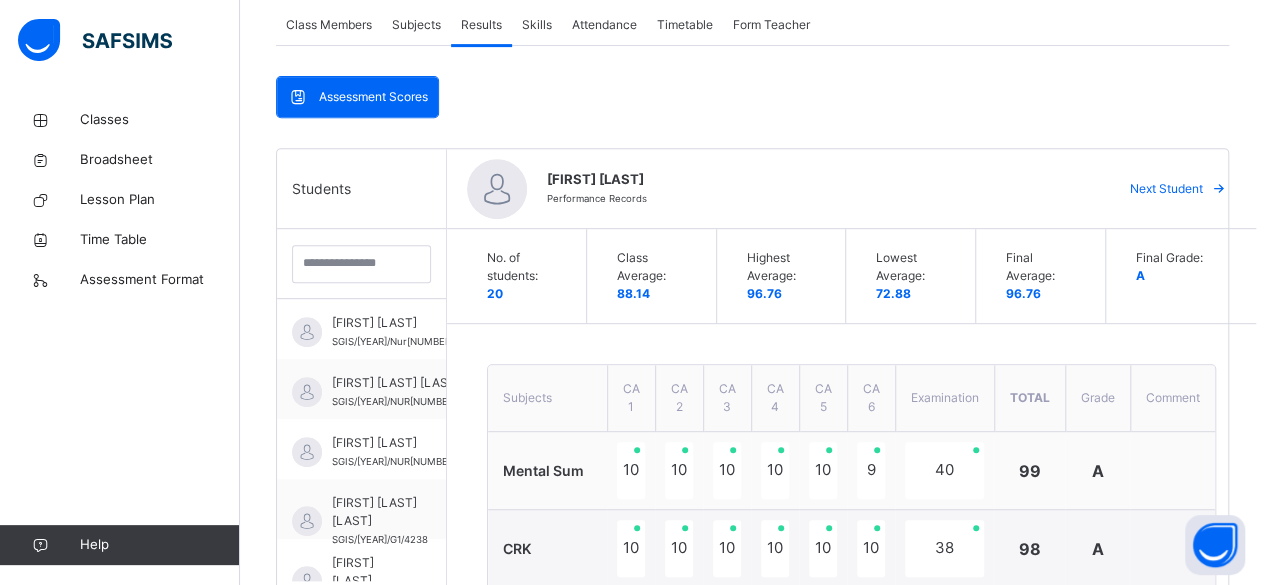 click on "Subjects" at bounding box center (416, 25) 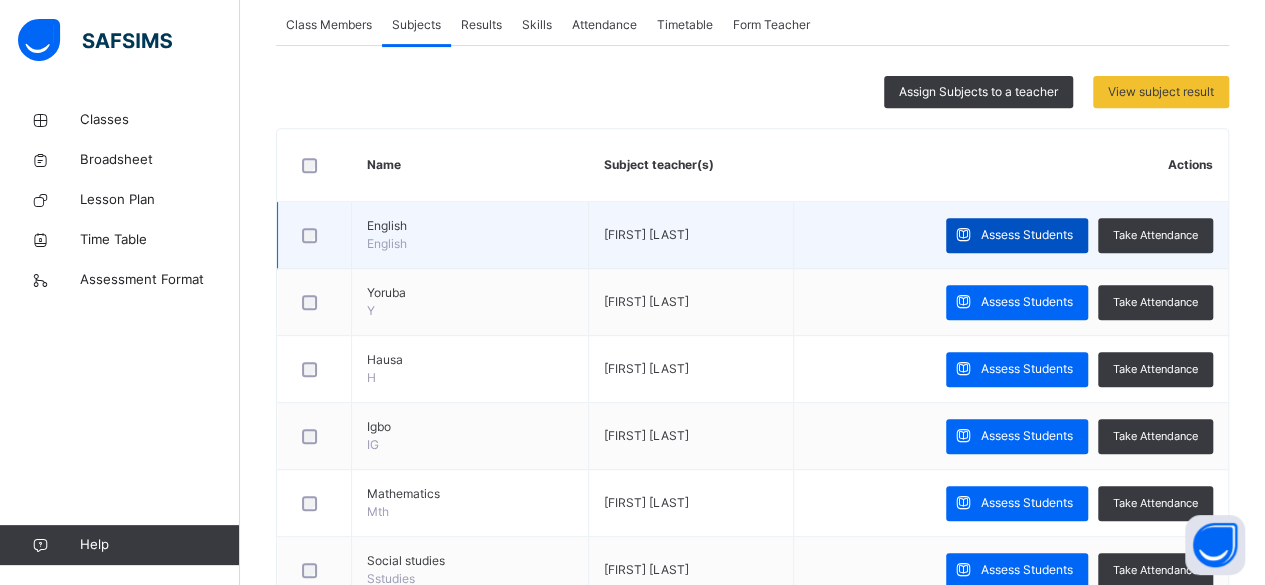 click on "Assess Students" at bounding box center [1027, 235] 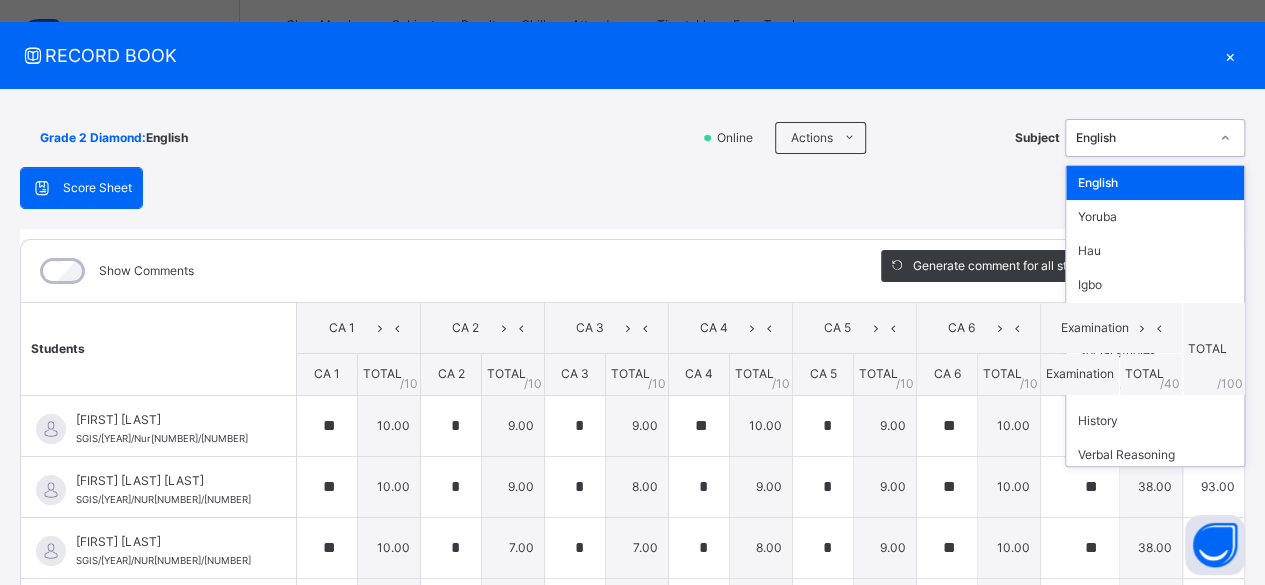 click 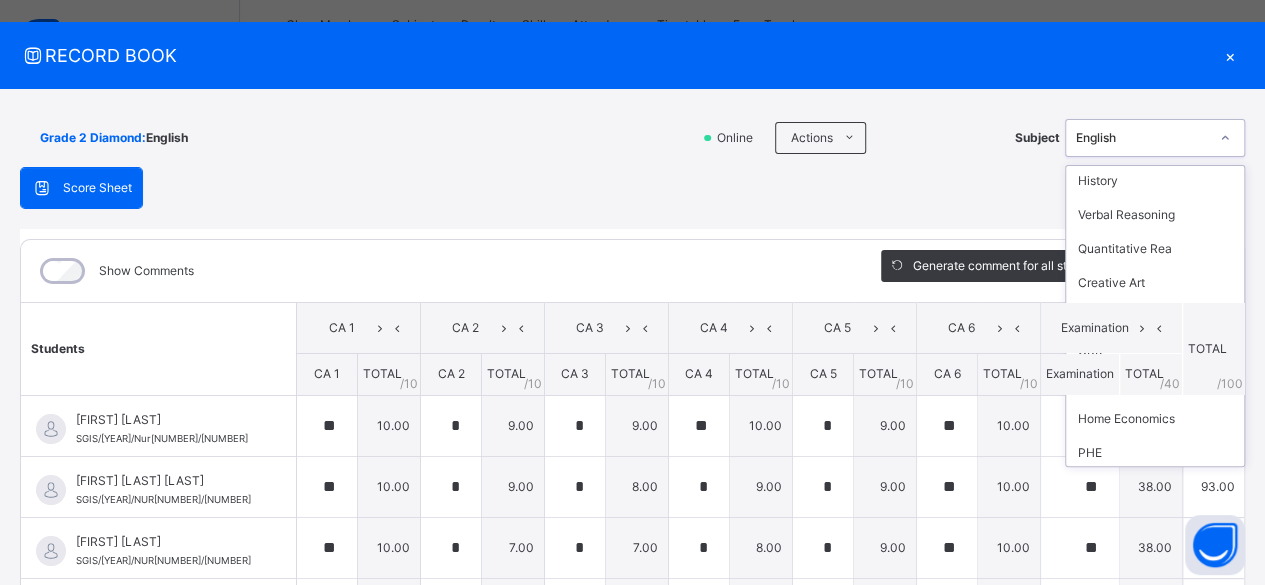 scroll, scrollTop: 240, scrollLeft: 0, axis: vertical 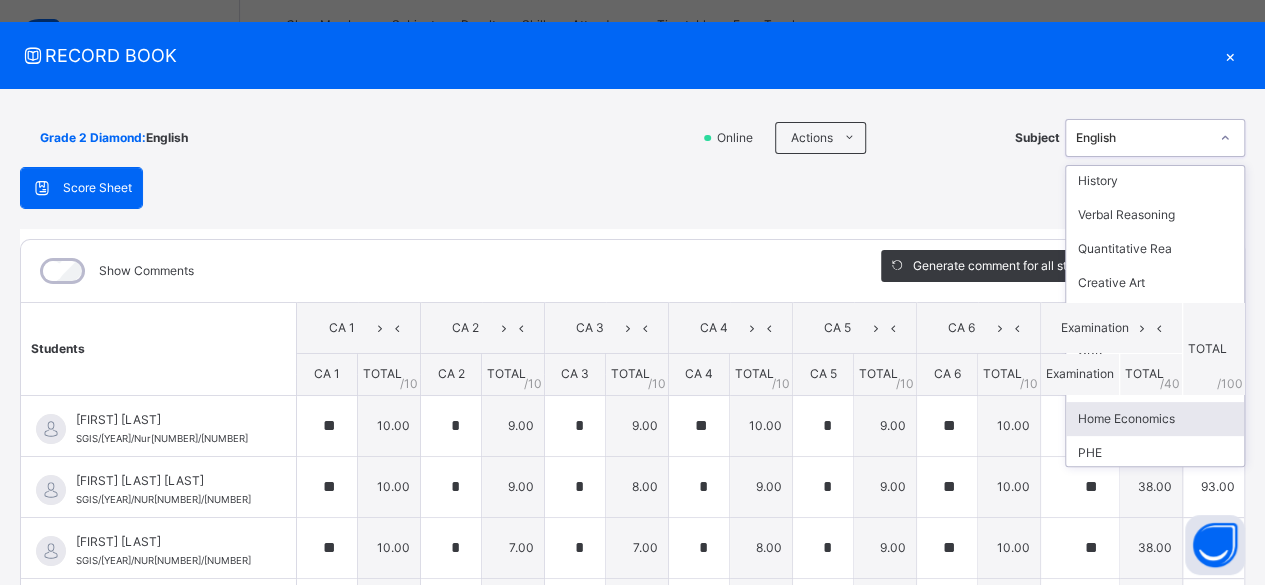 click on "Home Economics" at bounding box center [1155, 419] 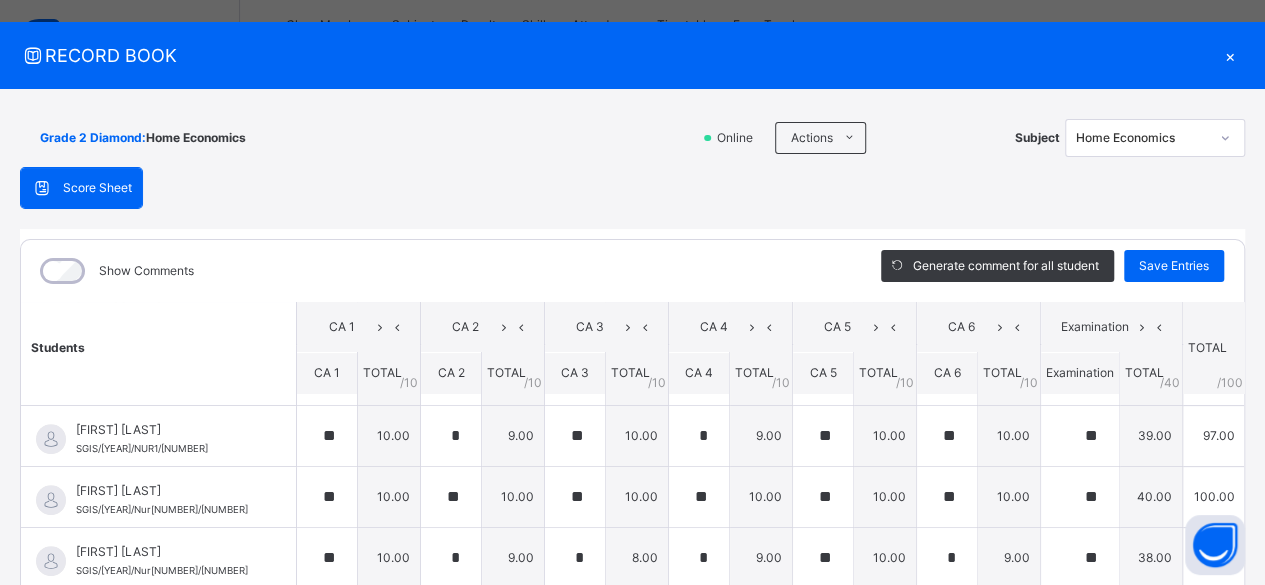 scroll, scrollTop: 360, scrollLeft: 0, axis: vertical 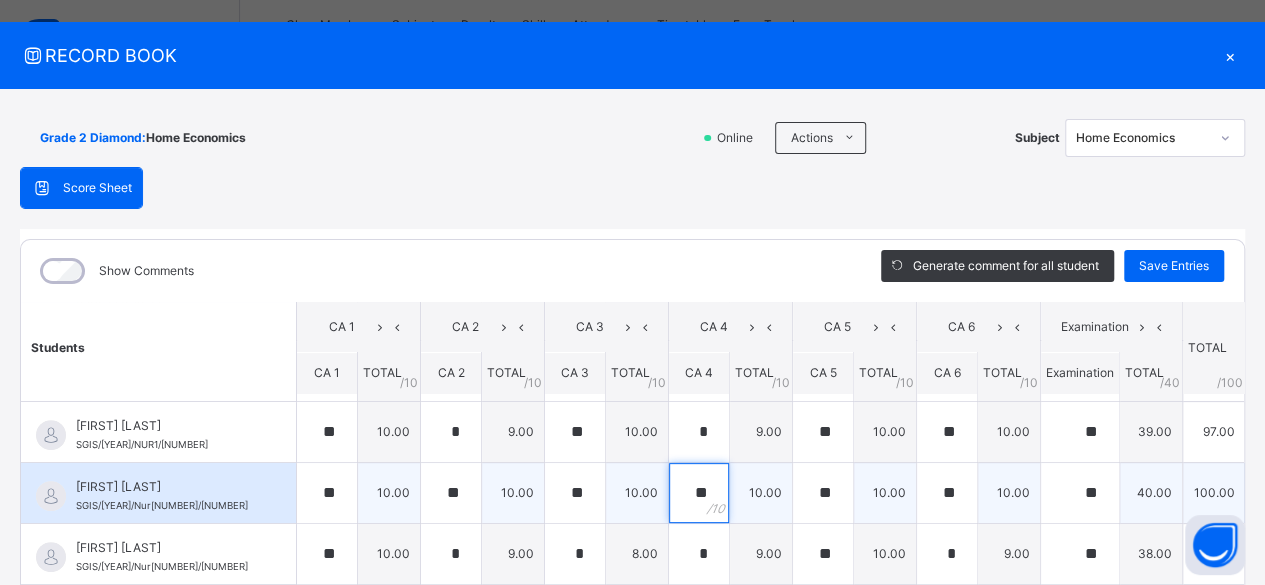 click on "**" at bounding box center (699, 493) 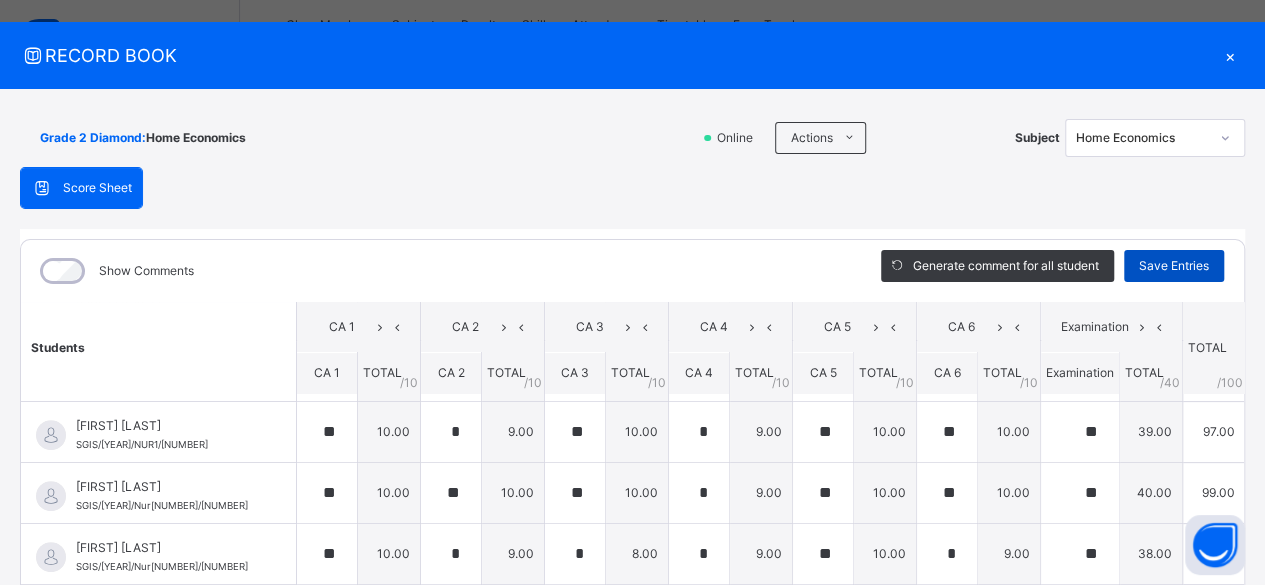 click on "Save Entries" at bounding box center (1174, 266) 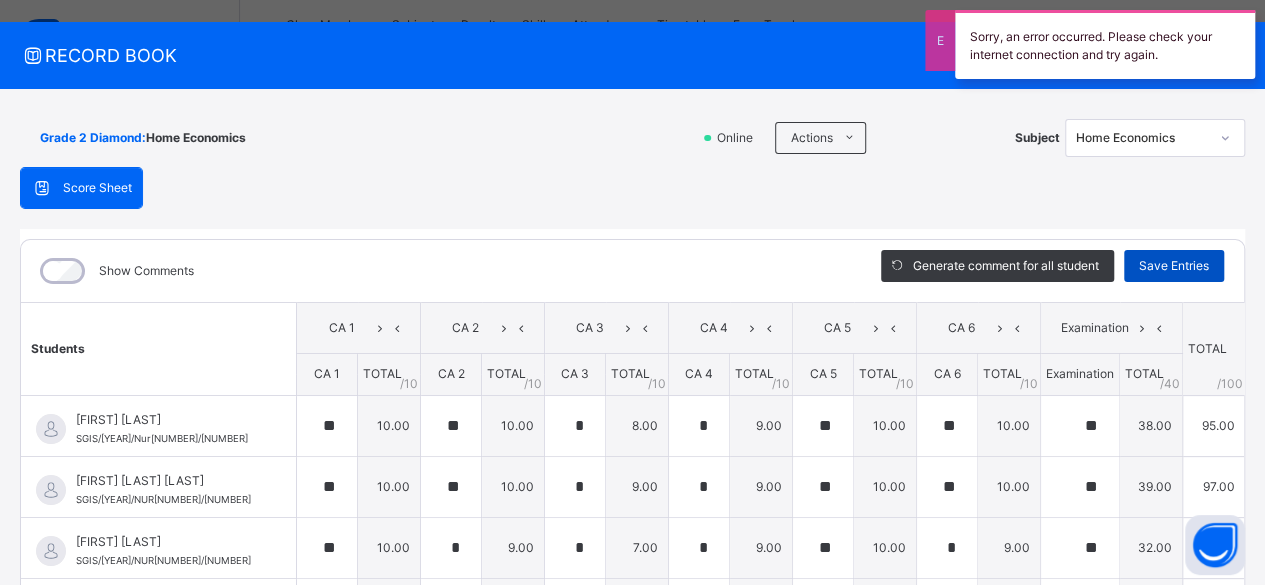 click on "Save Entries" at bounding box center [1174, 266] 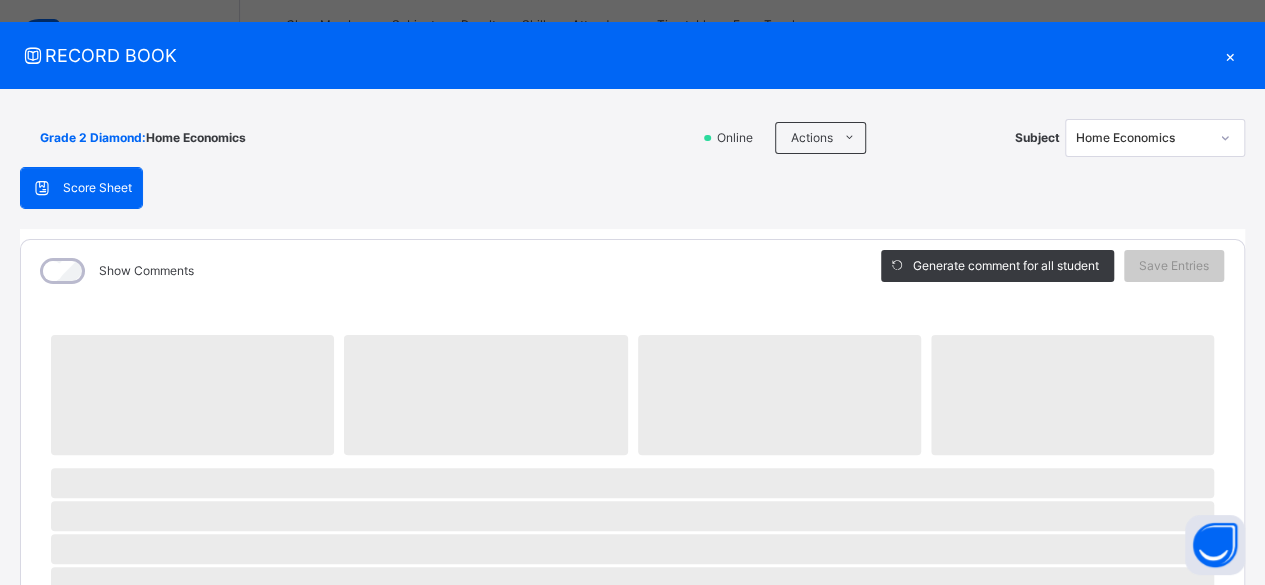 click on "×" at bounding box center (1230, 55) 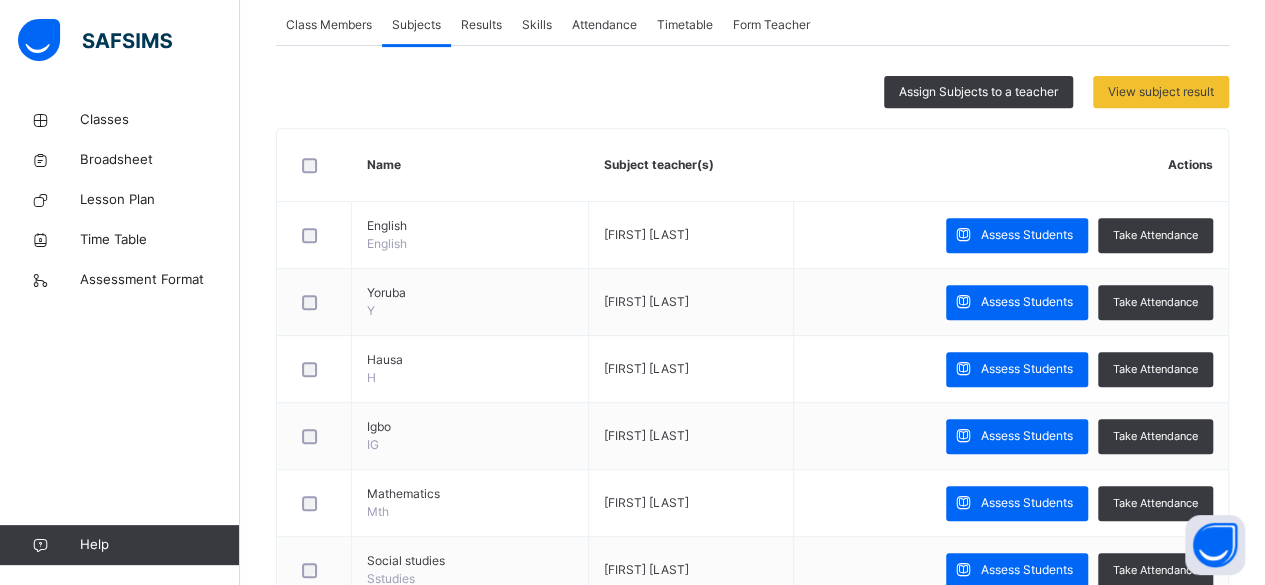 click on "Results" at bounding box center (481, 25) 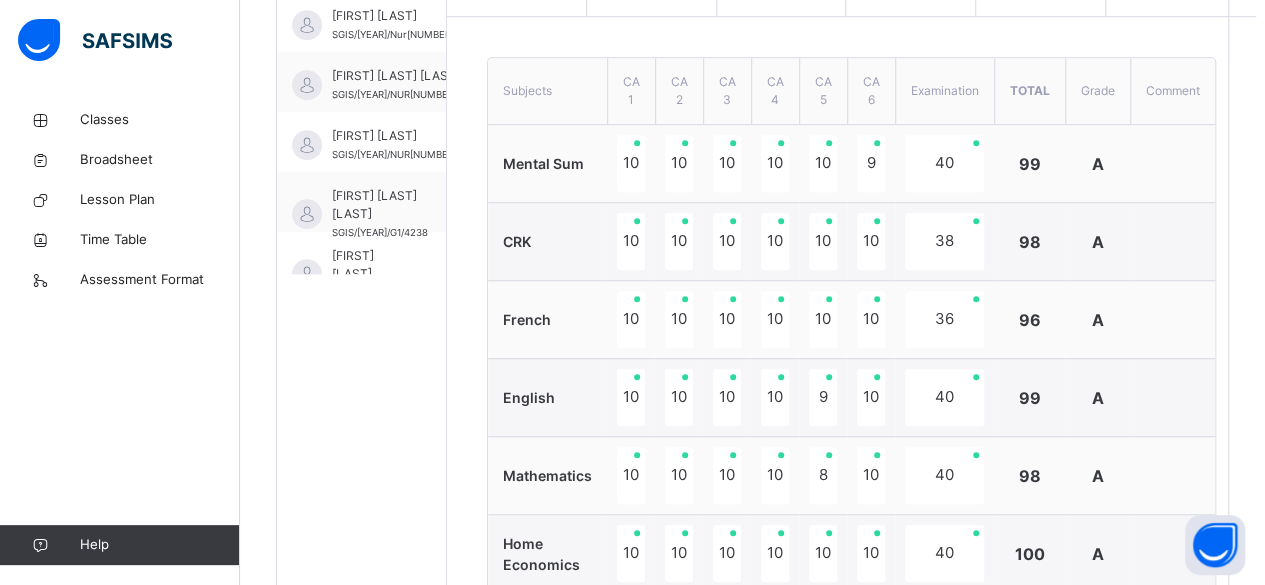scroll, scrollTop: 691, scrollLeft: 0, axis: vertical 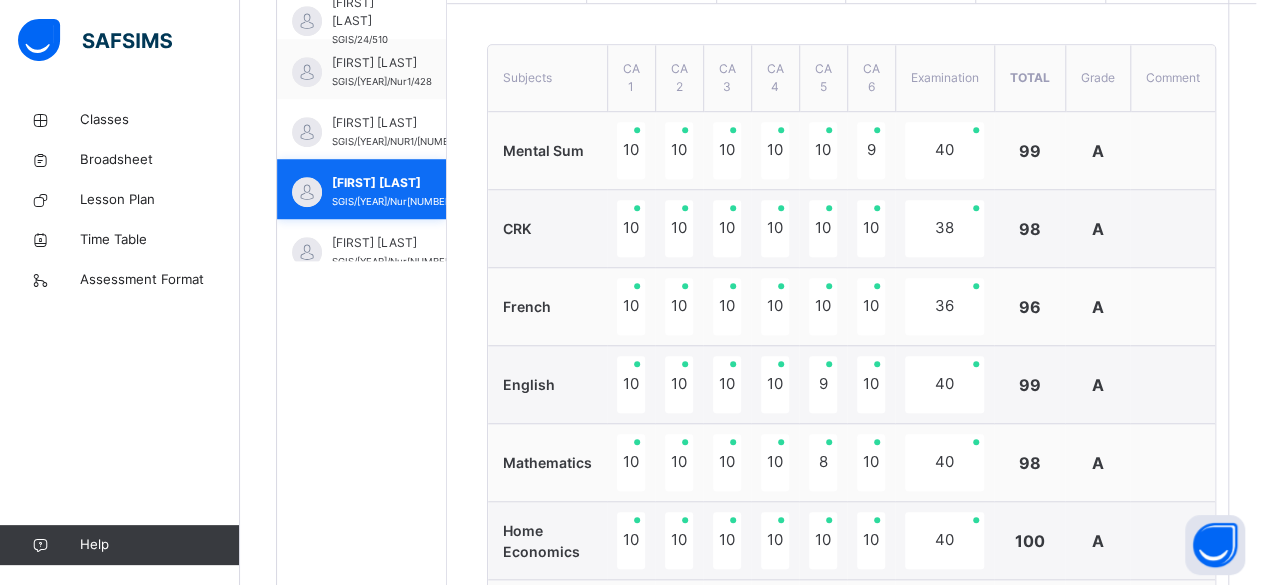 click on "[FIRST] [LAST] [LAST]" at bounding box center [418, 183] 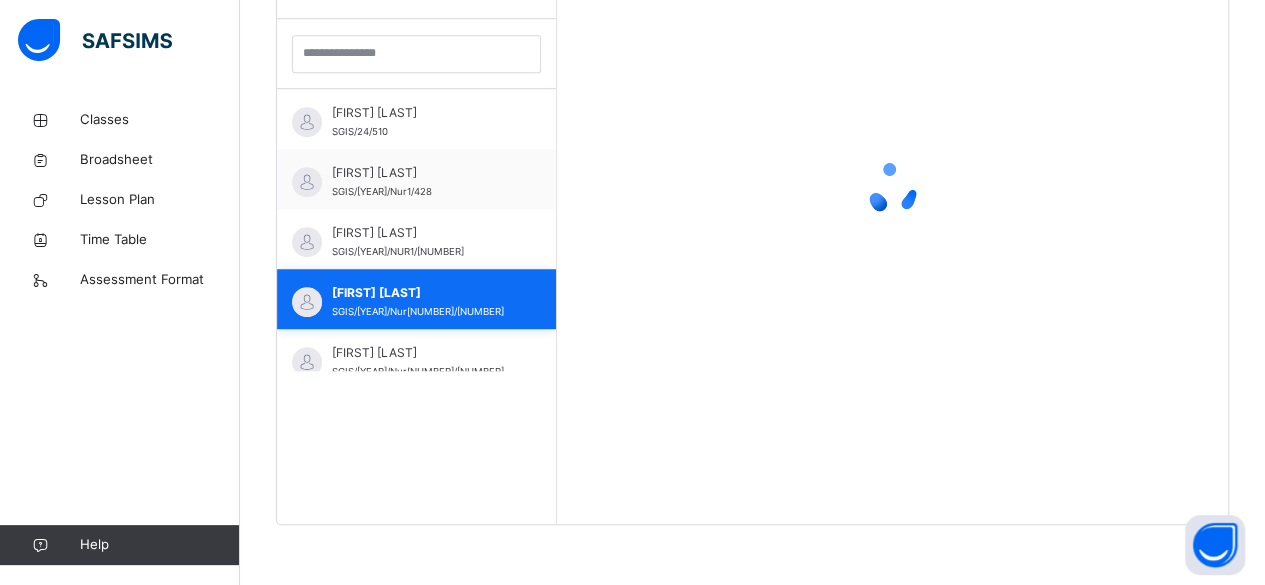 scroll, scrollTop: 579, scrollLeft: 0, axis: vertical 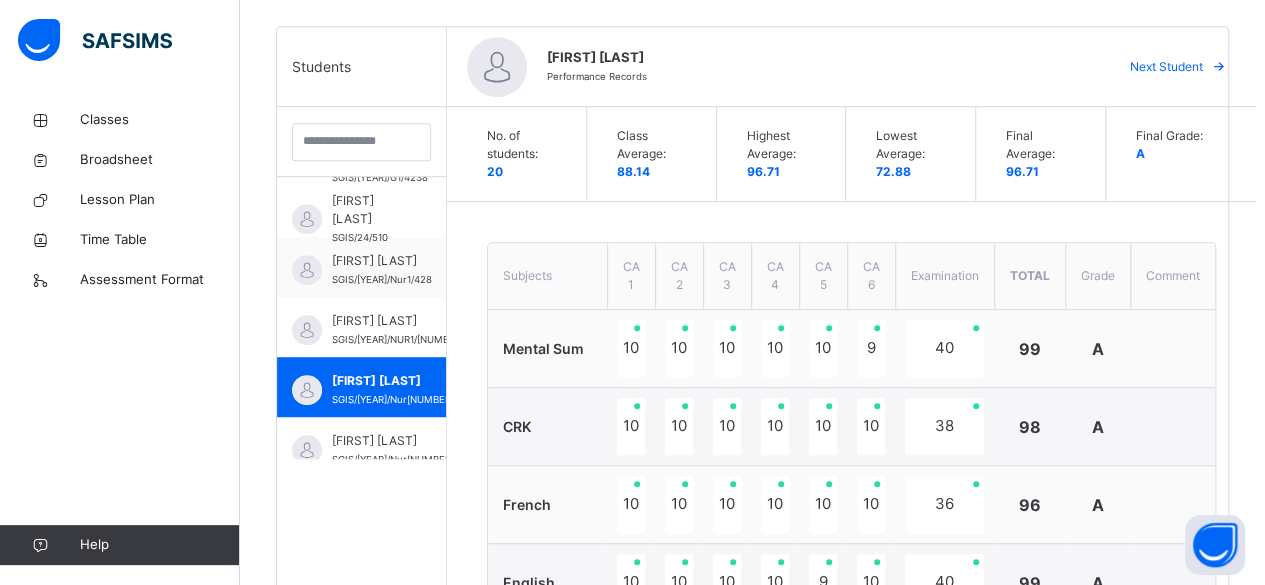 click on "Next Student" at bounding box center [1166, 67] 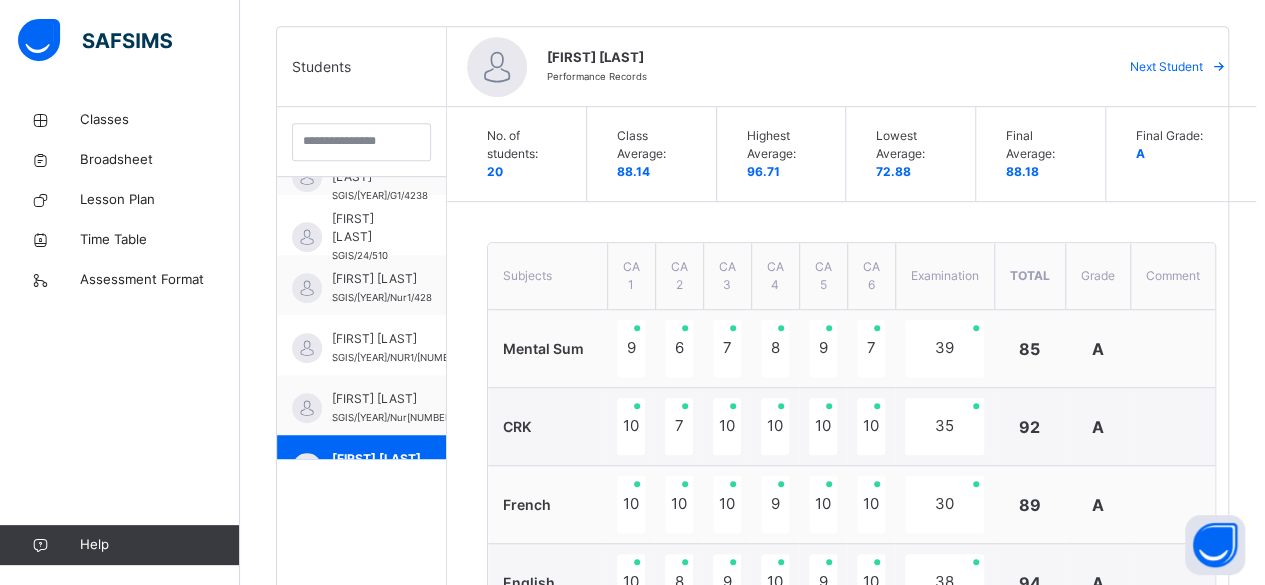 scroll, scrollTop: 240, scrollLeft: 0, axis: vertical 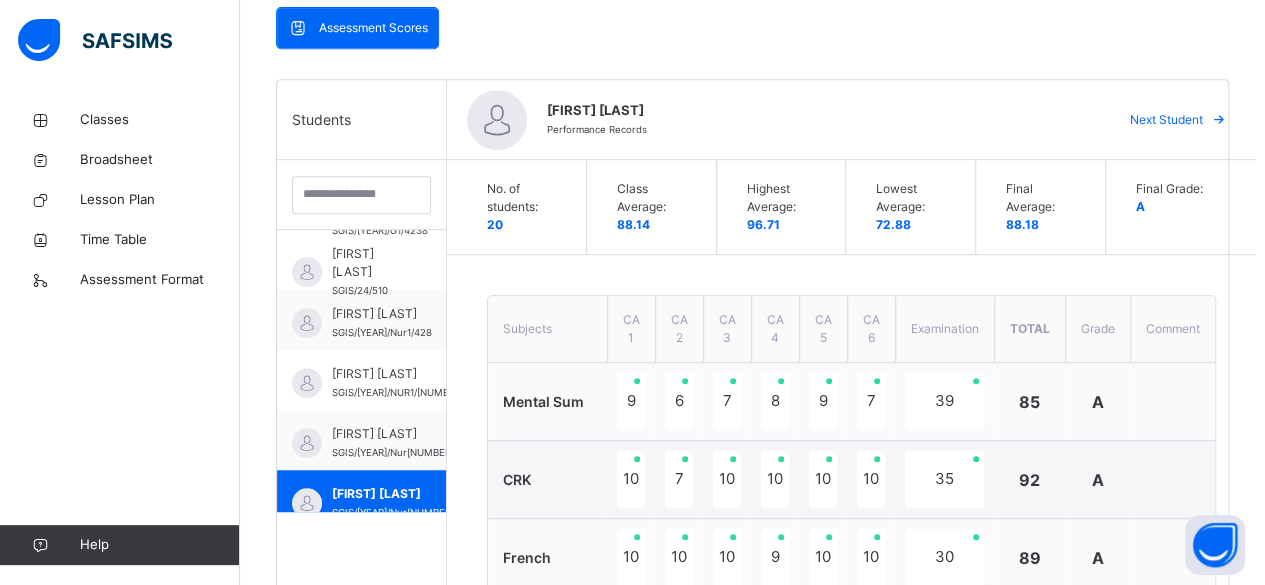 click on "Next Student" at bounding box center (1166, 120) 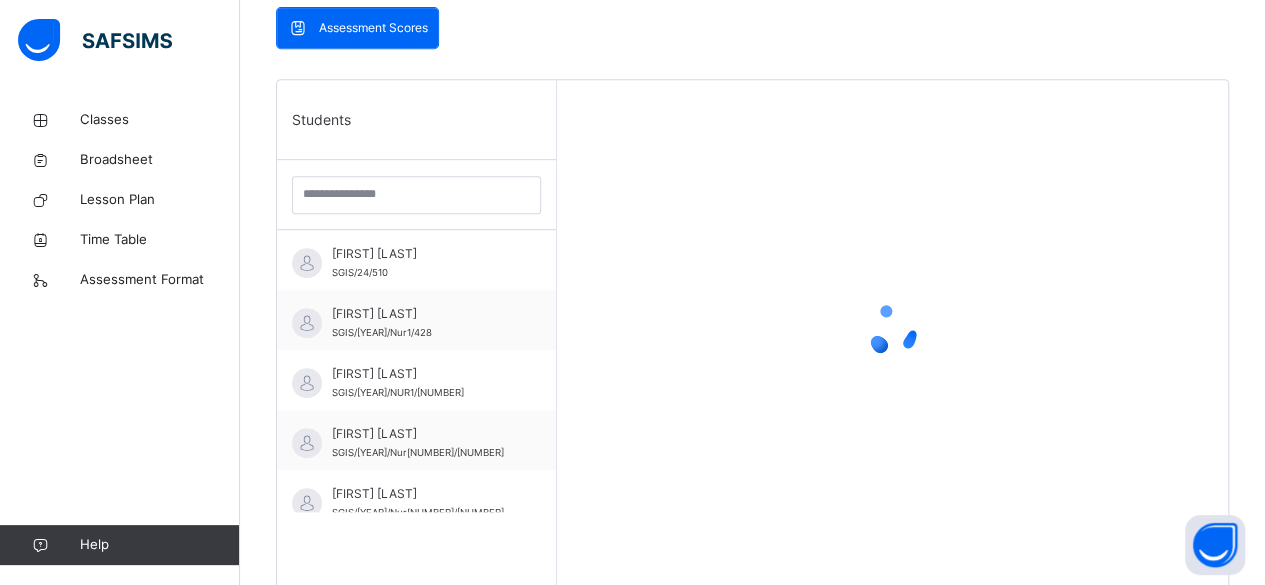 scroll, scrollTop: 222, scrollLeft: 0, axis: vertical 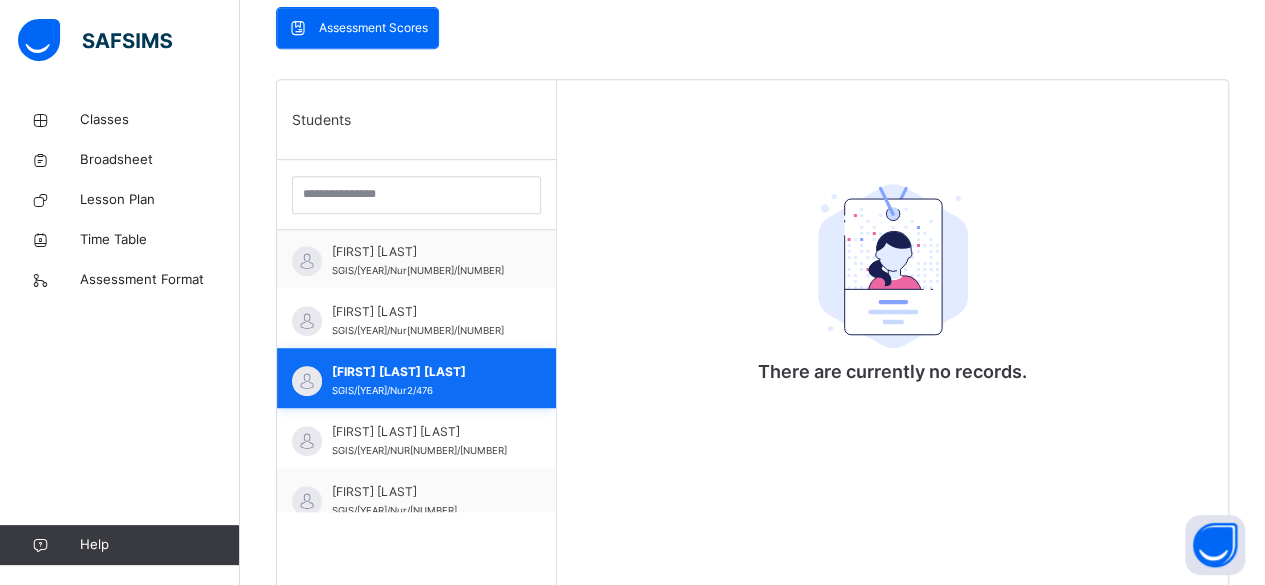 click on "Iroenyeonwu  Adaeze SGIS/22/Nur2/476" at bounding box center [416, 378] 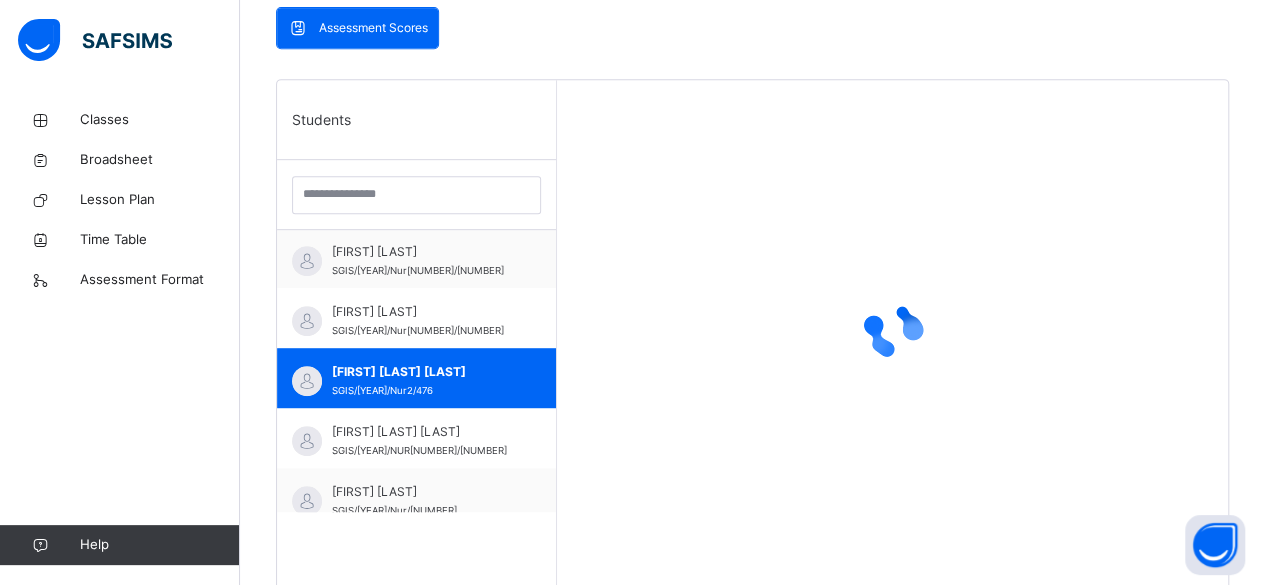 click at bounding box center (892, 330) 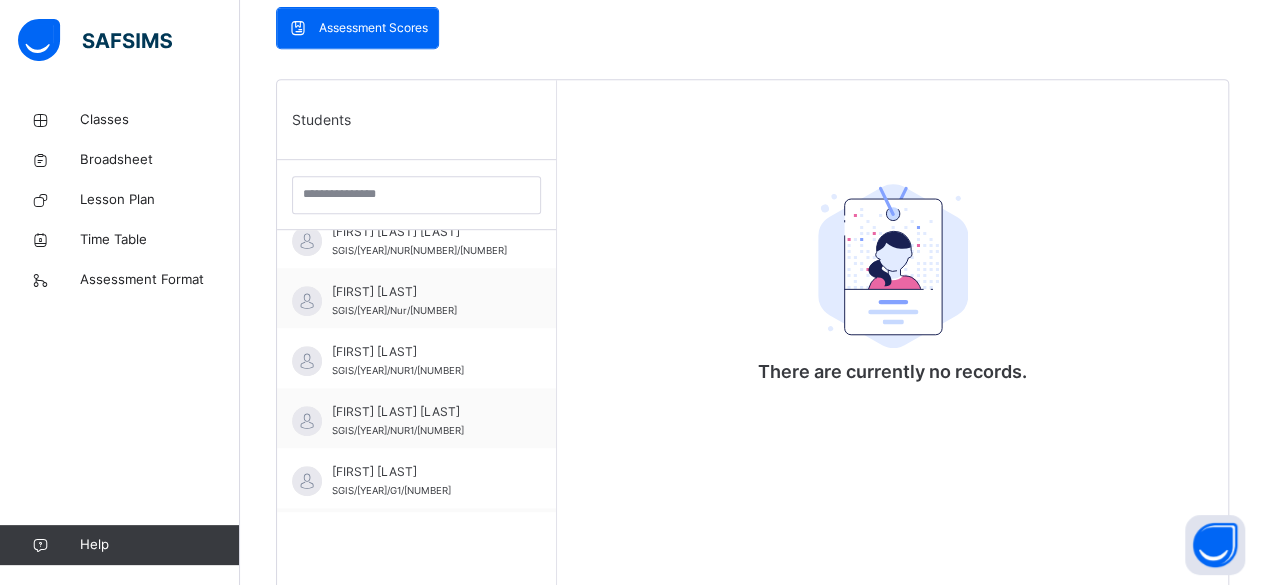 scroll, scrollTop: 662, scrollLeft: 0, axis: vertical 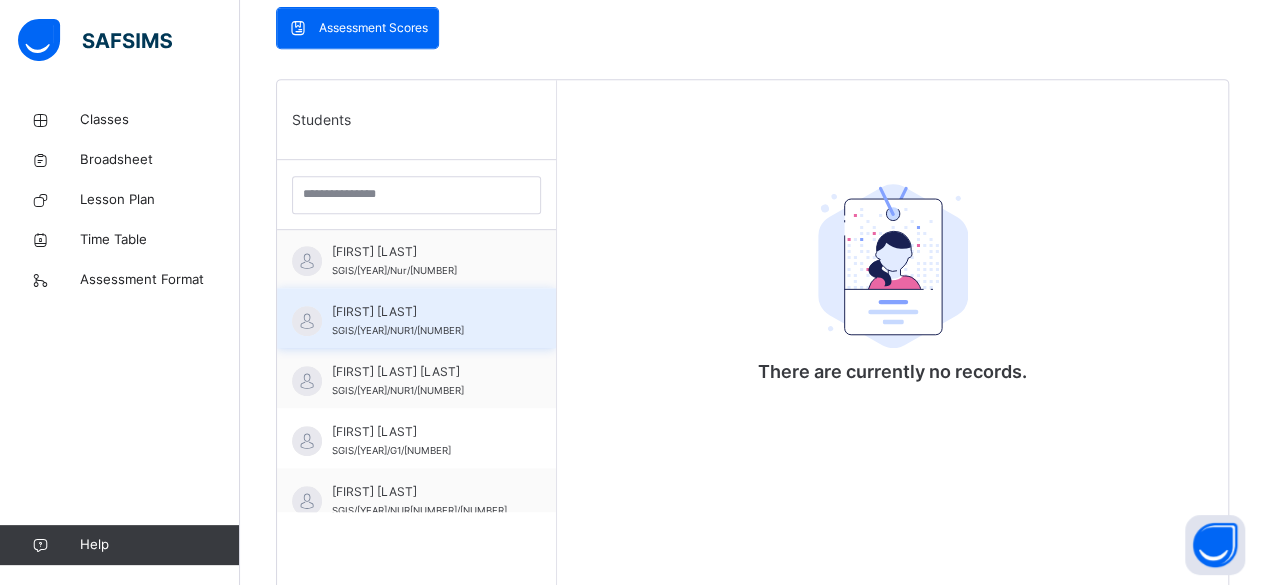 click on "Nasamu  Chizaram SGIS/18/NUR1/188" at bounding box center (421, 321) 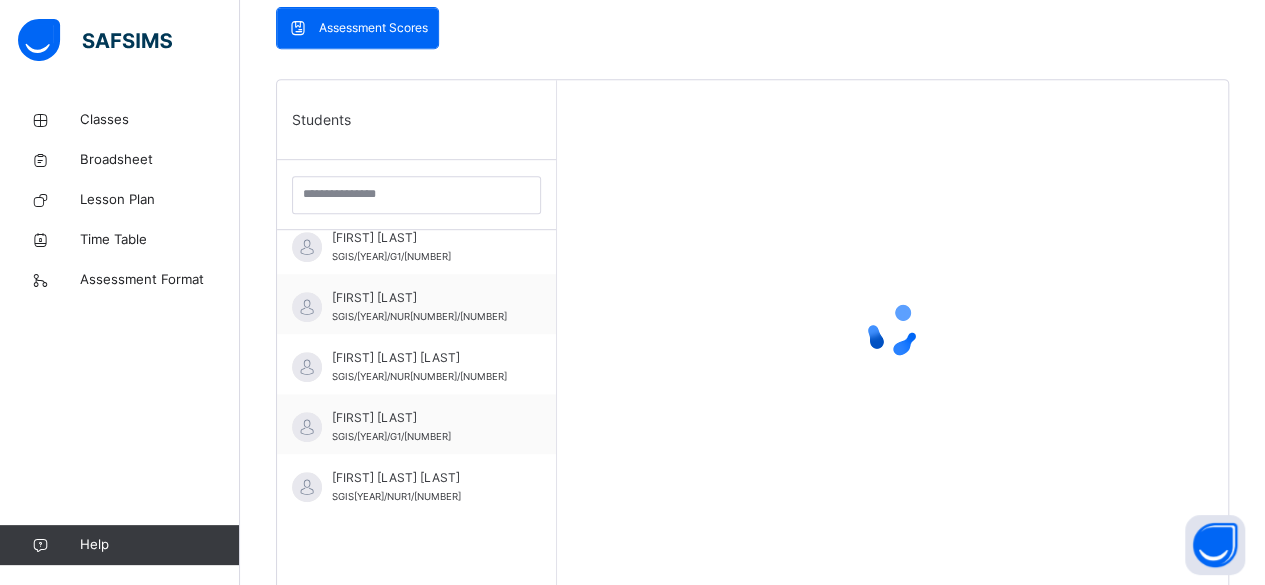 scroll, scrollTop: 847, scrollLeft: 0, axis: vertical 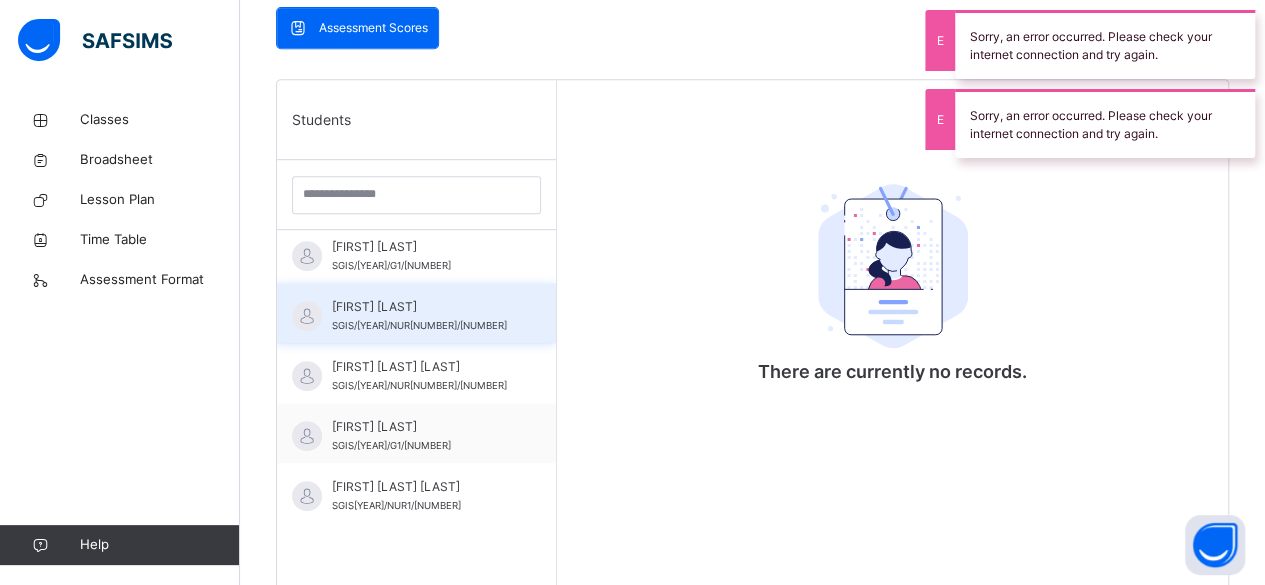 click on "Okpara  Gabrielle SGIS/20/NUR1/423" at bounding box center (416, 313) 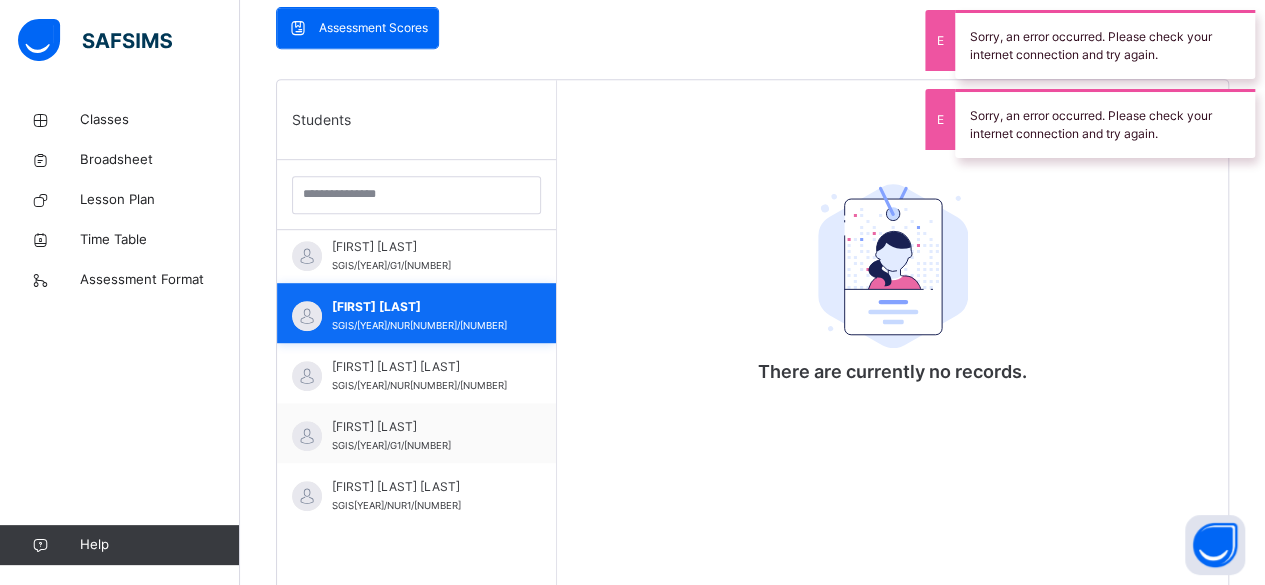 click on "Okpara  Gabrielle SGIS/20/NUR1/423" at bounding box center (416, 313) 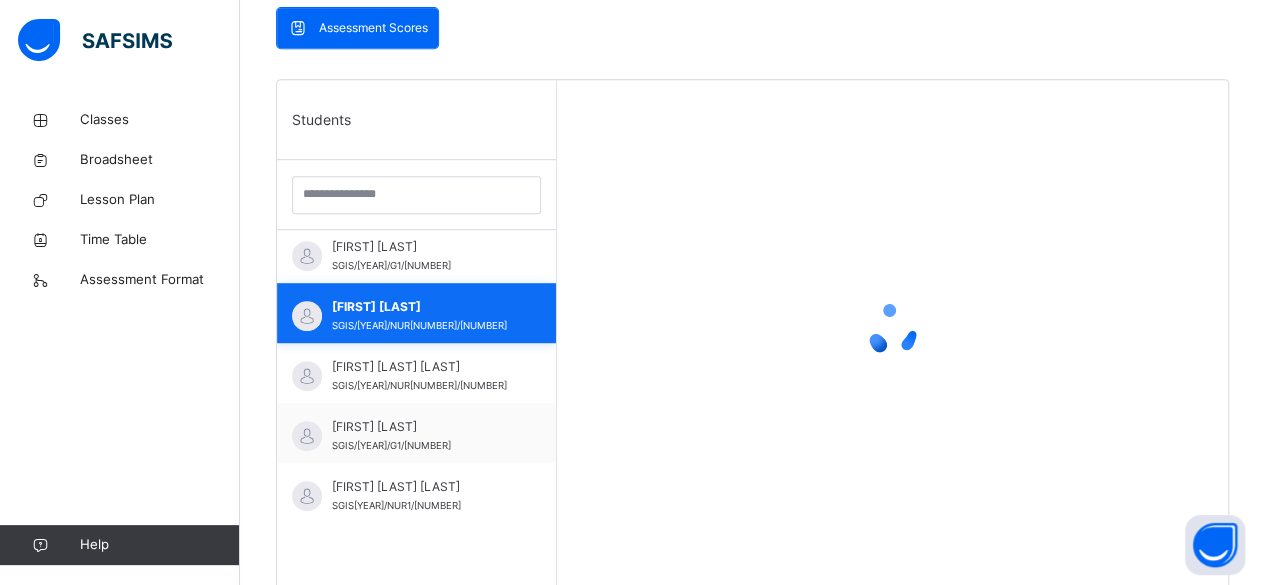 click on "[FIRST] [LAST]" at bounding box center [421, 307] 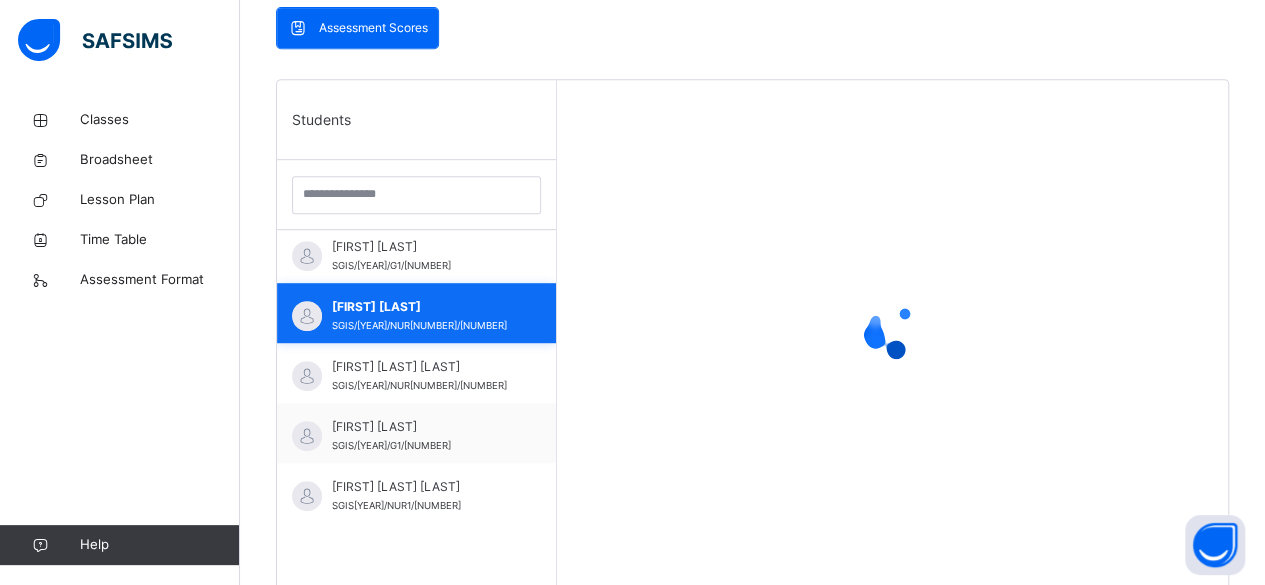 click on "[FIRST] [LAST]" at bounding box center [421, 307] 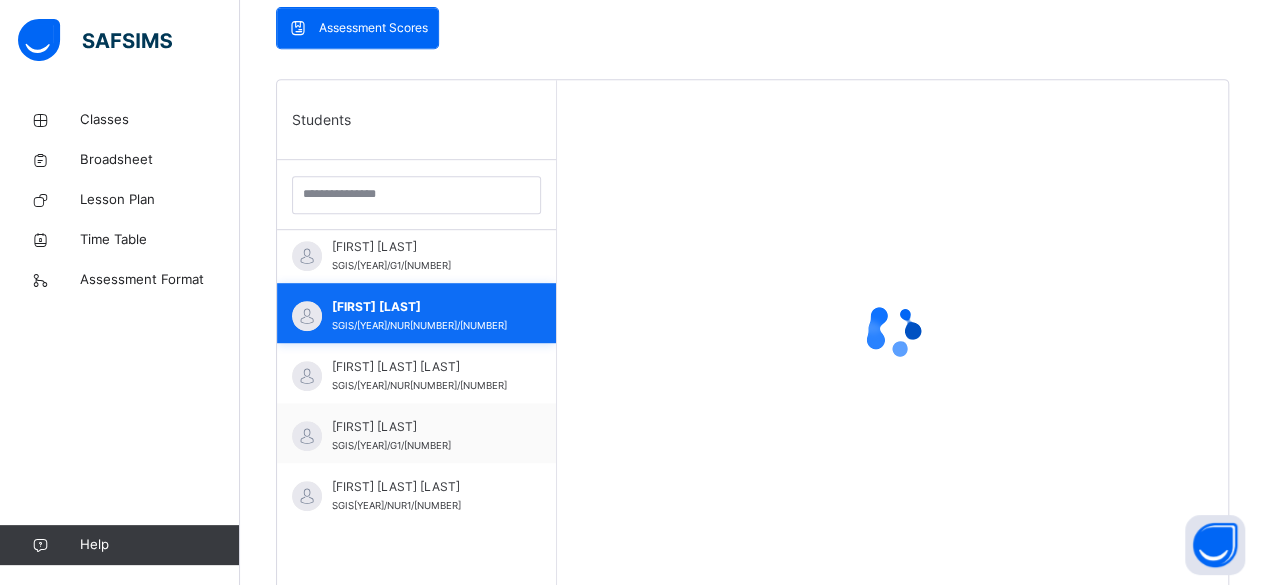 click on "[FIRST] [LAST]" at bounding box center (421, 307) 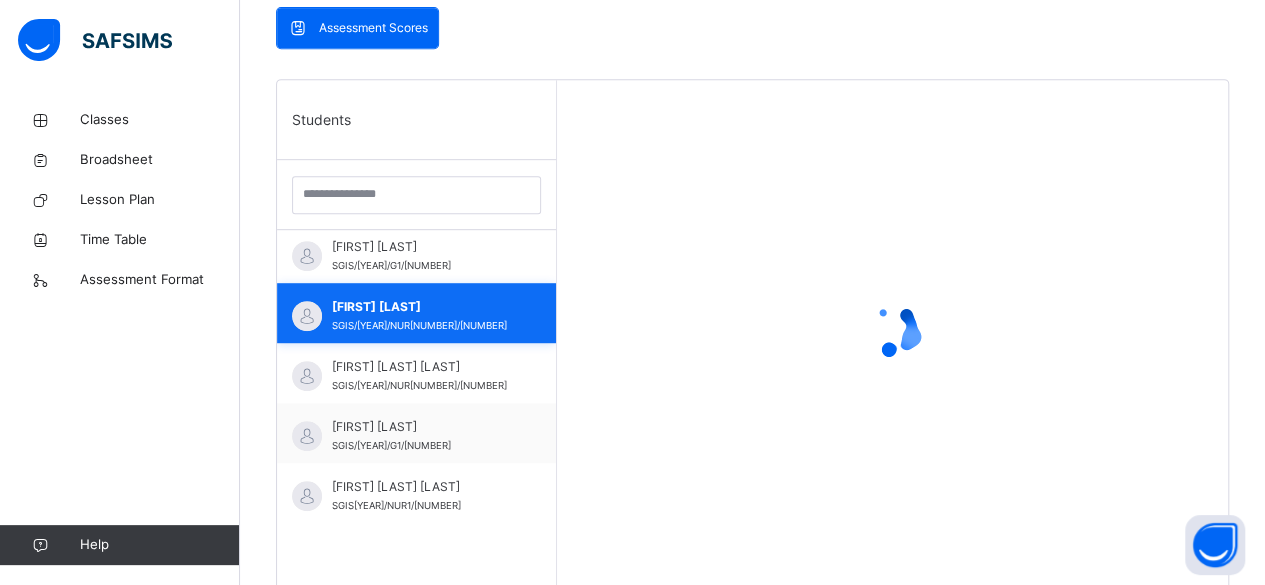 click on "[FIRST] [LAST]" at bounding box center [421, 307] 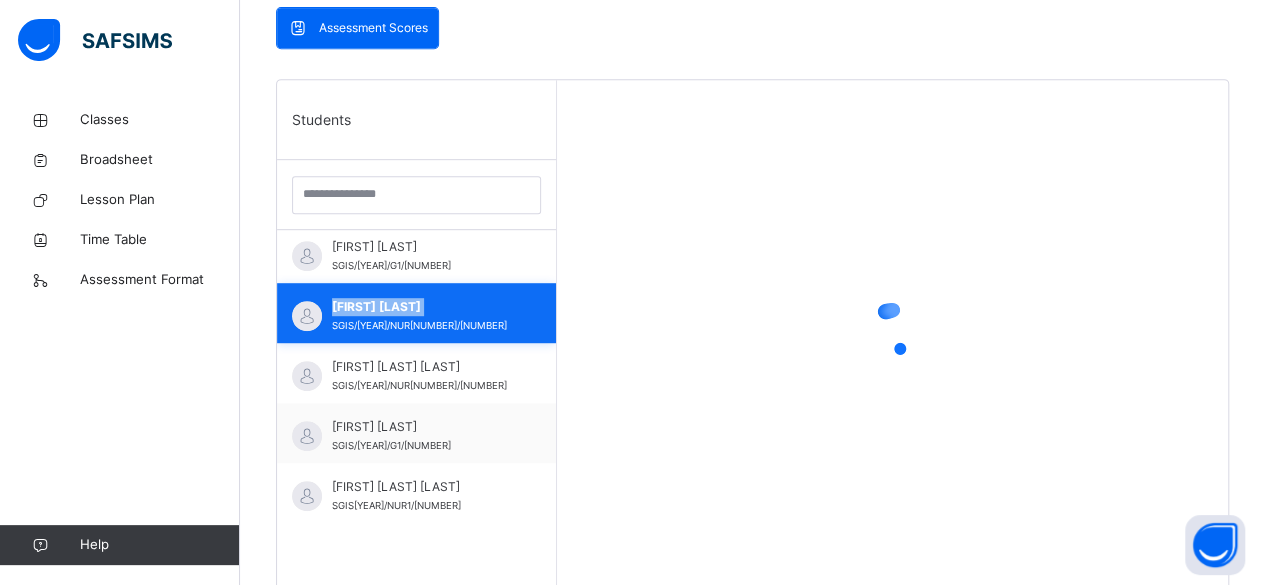 click on "[FIRST] [LAST]" at bounding box center [421, 307] 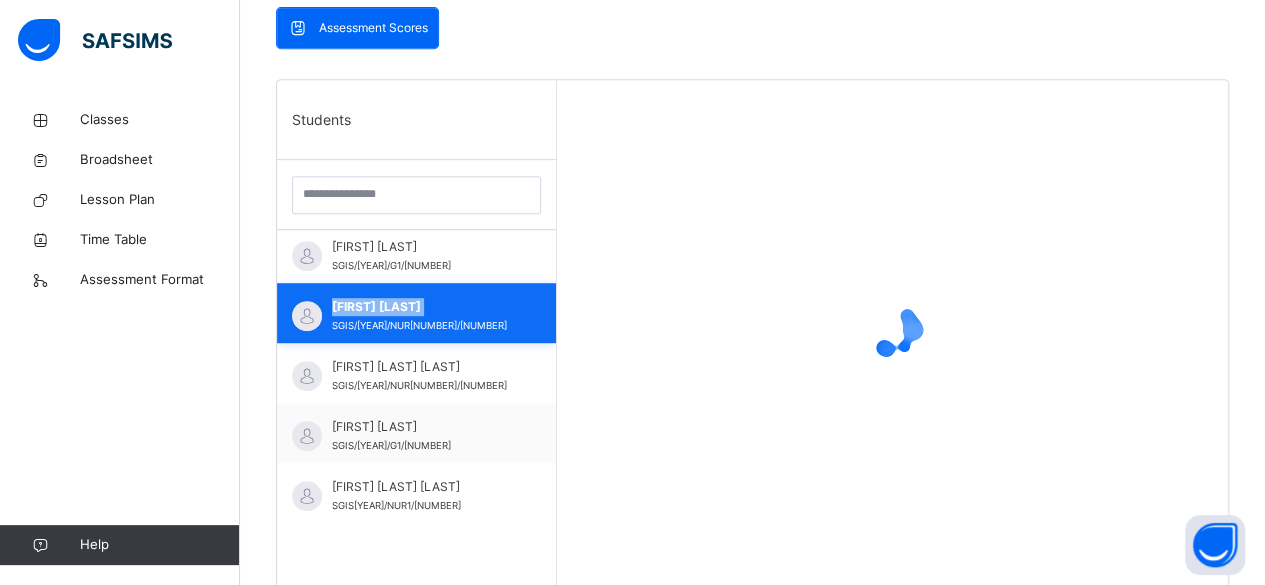 click on "[FIRST] [LAST]" at bounding box center [421, 307] 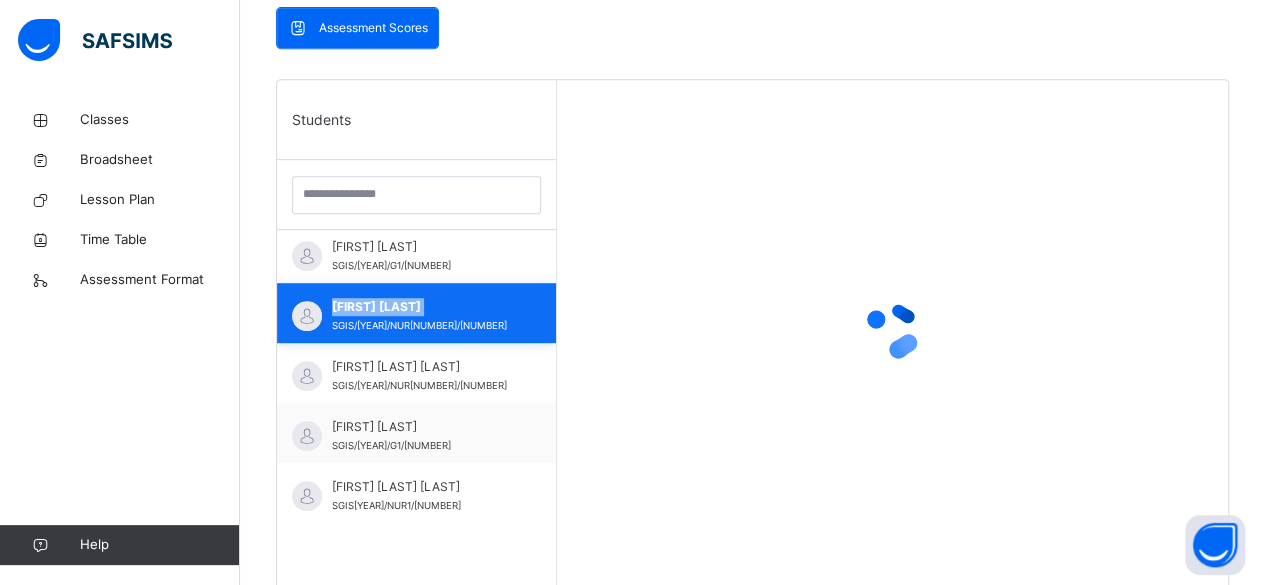 click on "[FIRST] [LAST]" at bounding box center (421, 307) 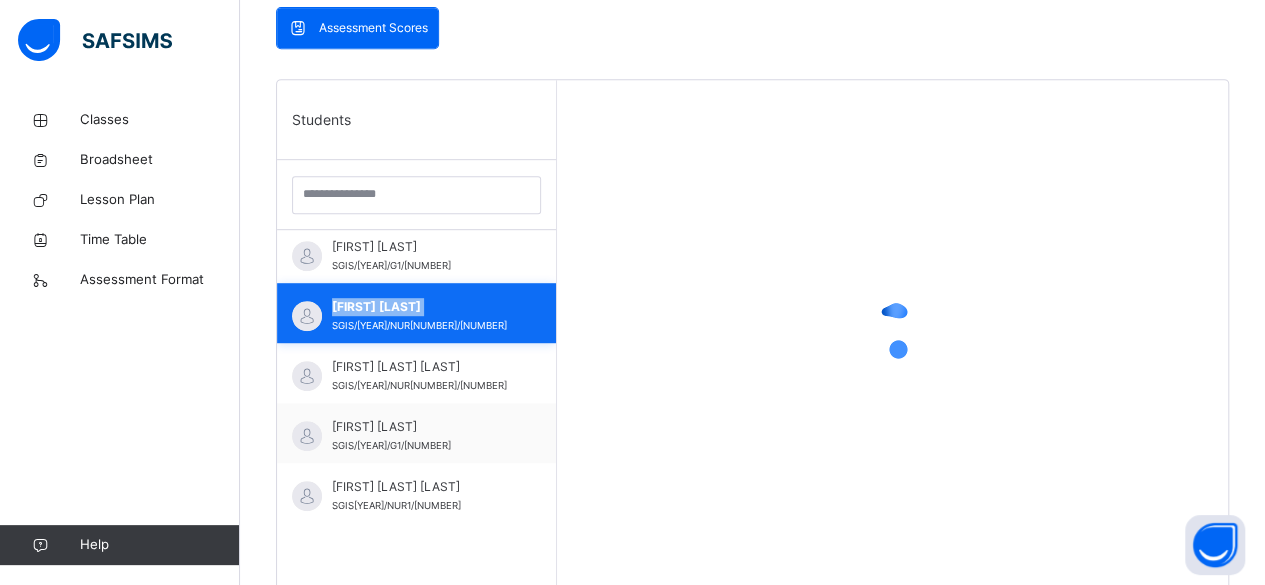 click on "[FIRST] [LAST]" at bounding box center (421, 307) 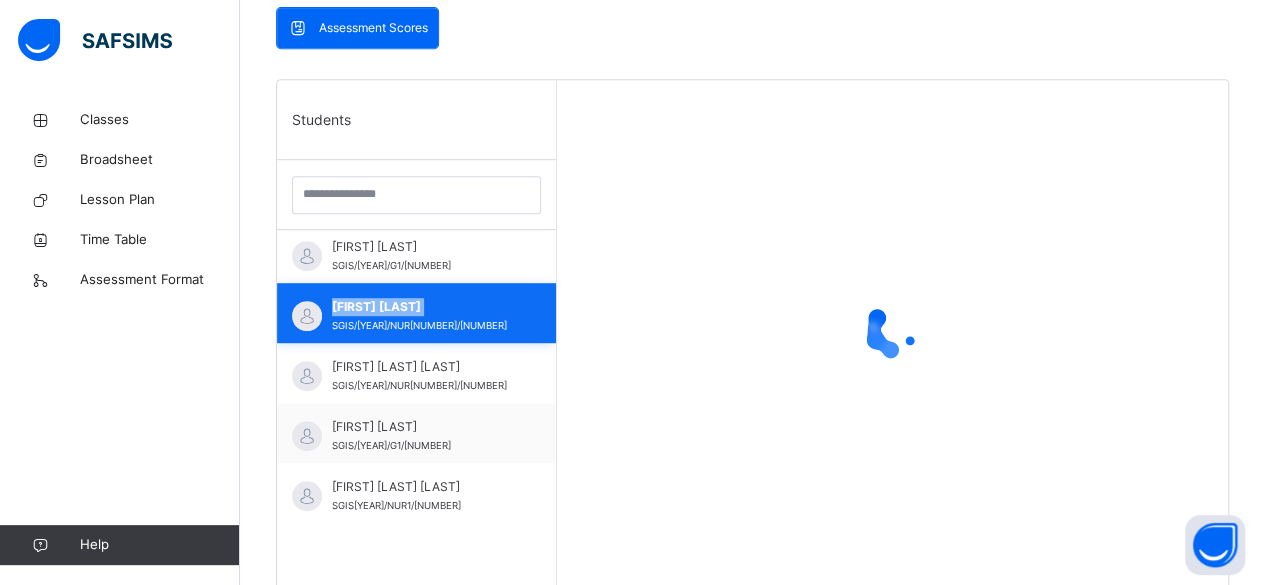 click on "[FIRST] [LAST]" at bounding box center (421, 307) 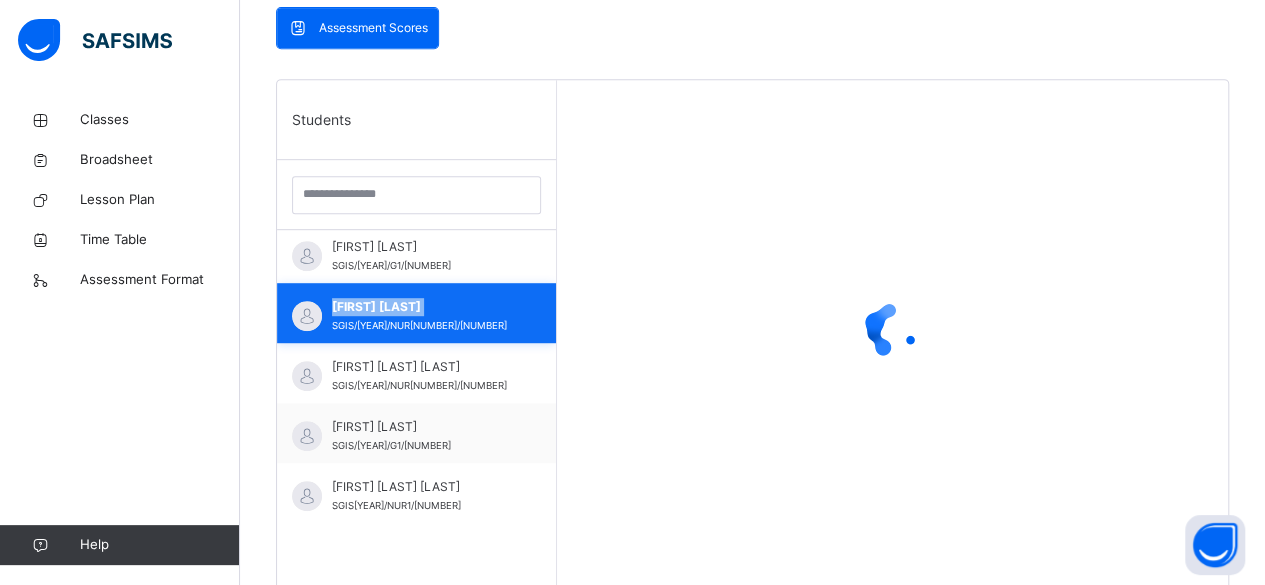 click on "[FIRST] [LAST]" at bounding box center (421, 307) 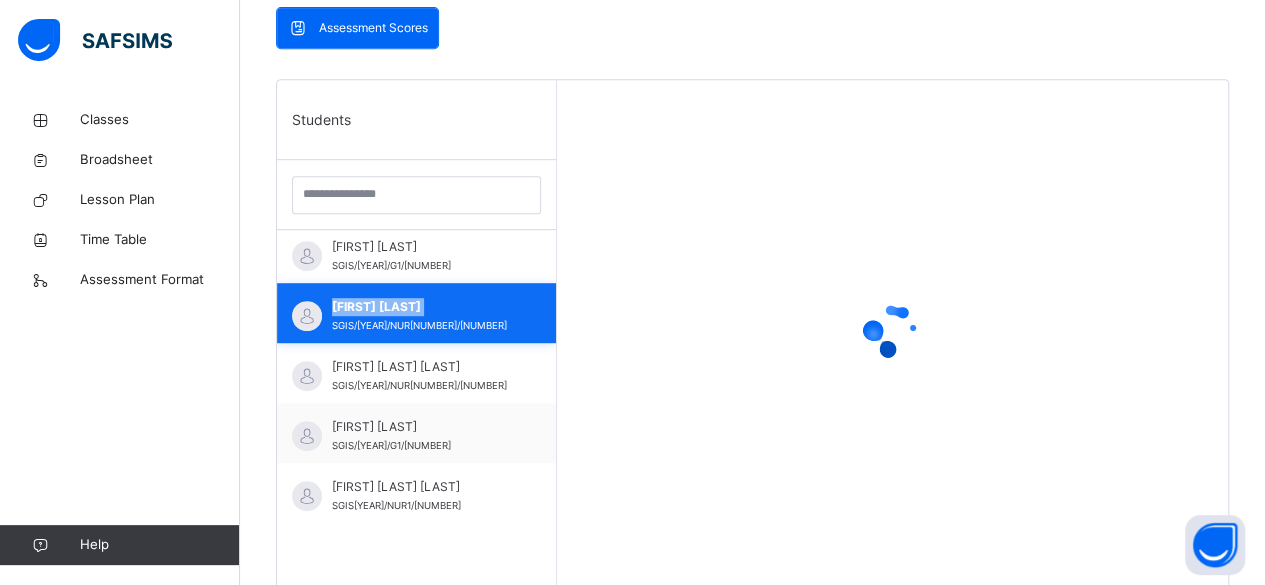 click on "[FIRST] [LAST]" at bounding box center [421, 307] 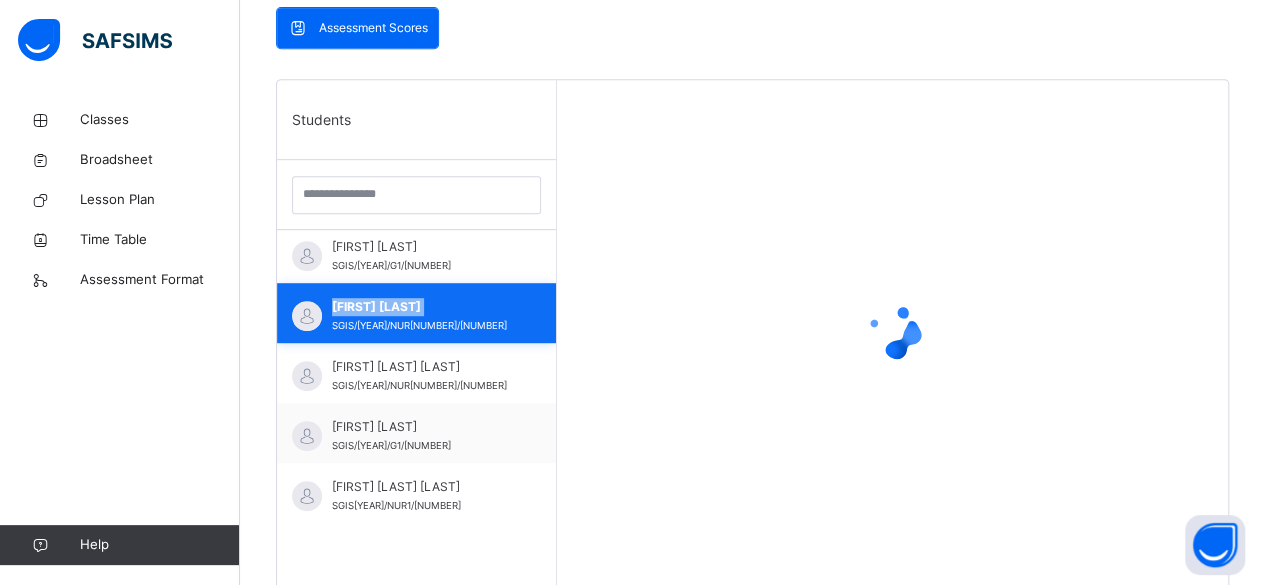 click on "Okpara  Gabrielle SGIS/20/NUR1/423" at bounding box center [416, 313] 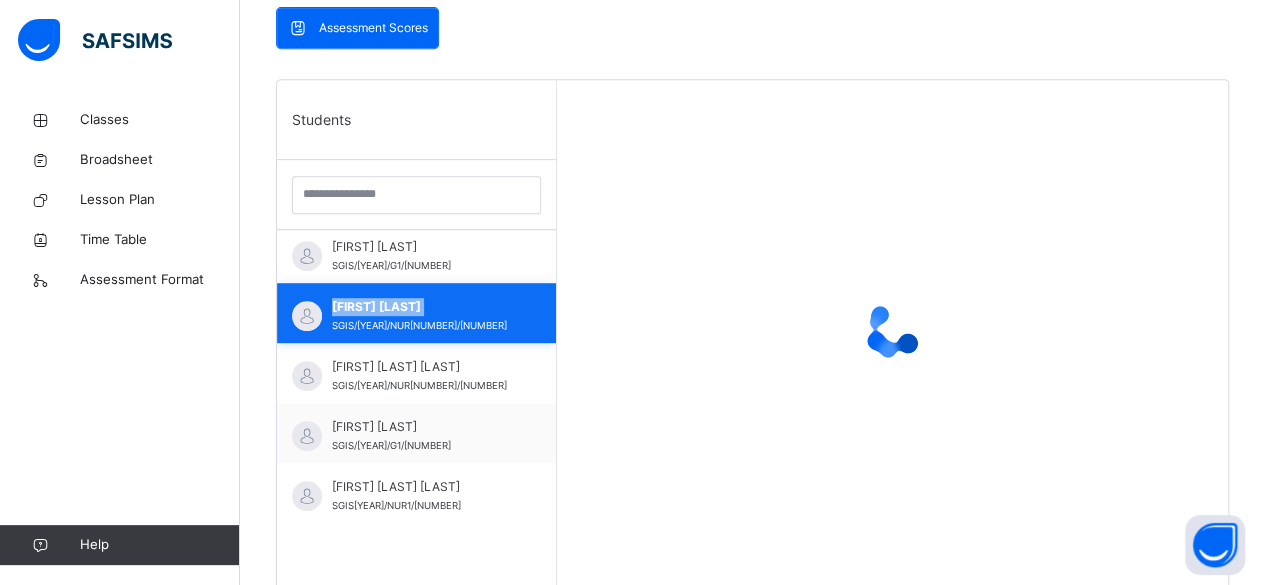 click on "Okpara  Gabrielle SGIS/20/NUR1/423" at bounding box center [416, 313] 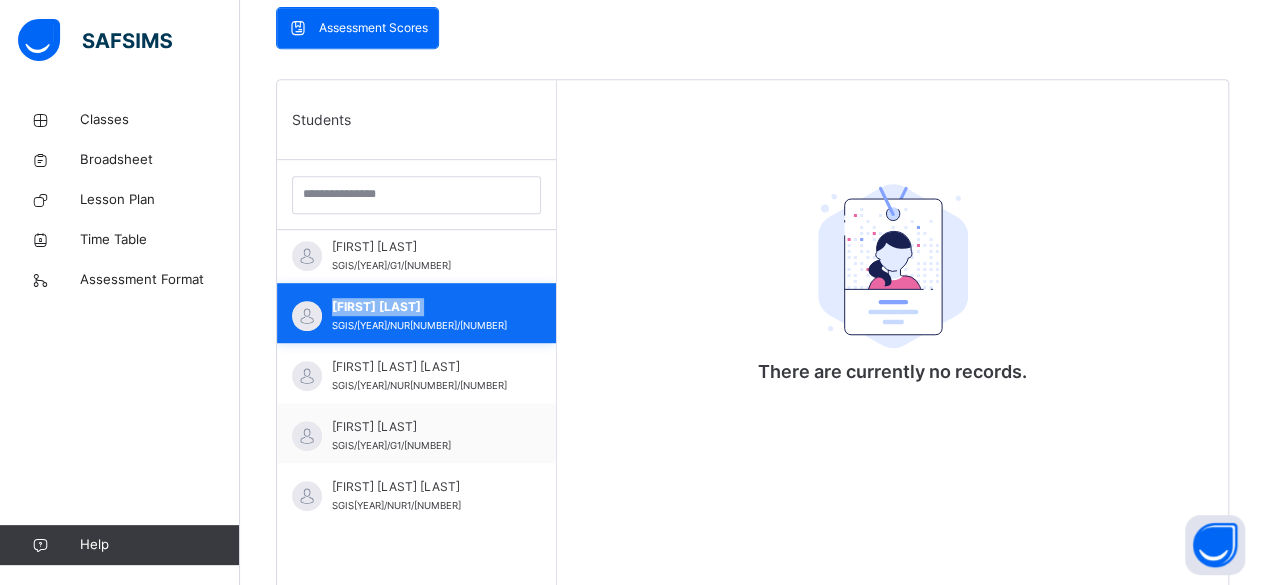 click on "Okpara  Gabrielle SGIS/20/NUR1/423" at bounding box center (416, 313) 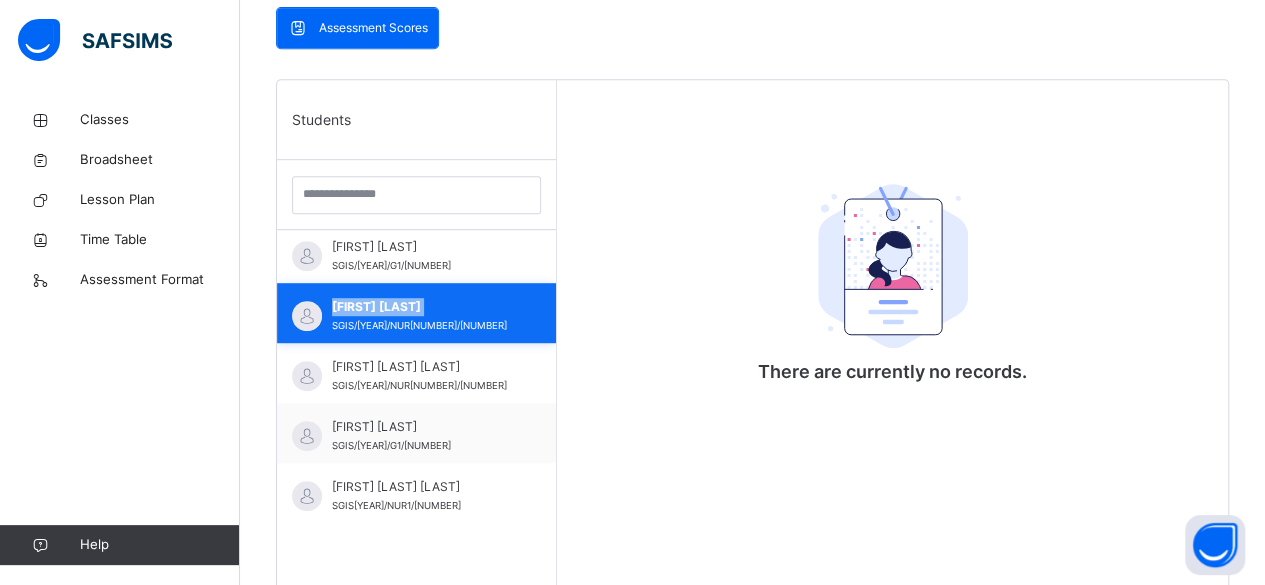 click on "Okpara  Gabrielle SGIS/20/NUR1/423" at bounding box center (416, 313) 